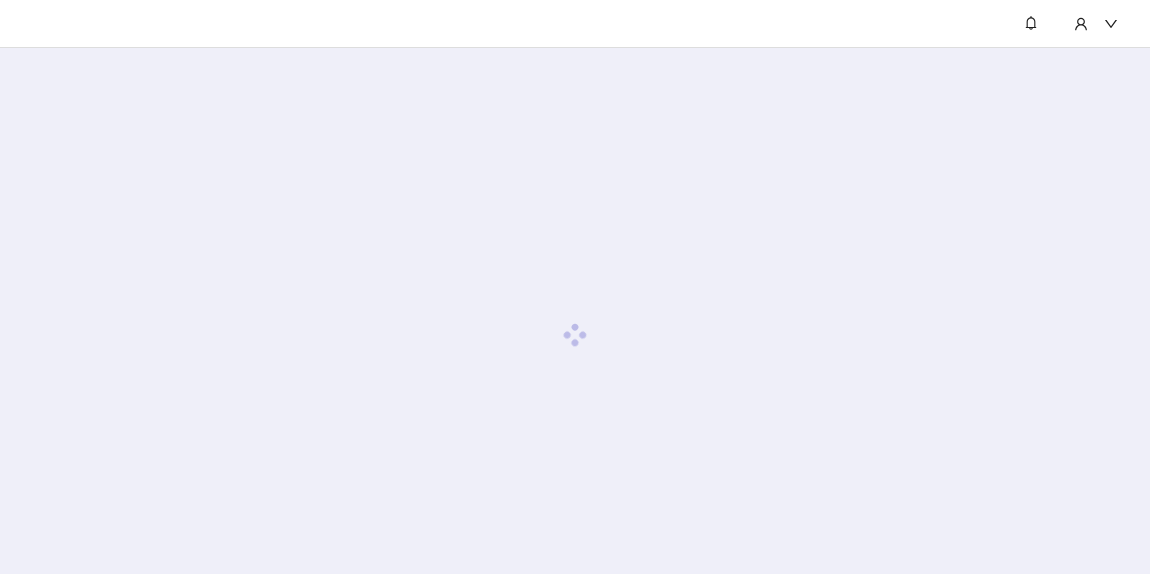 scroll, scrollTop: 0, scrollLeft: 0, axis: both 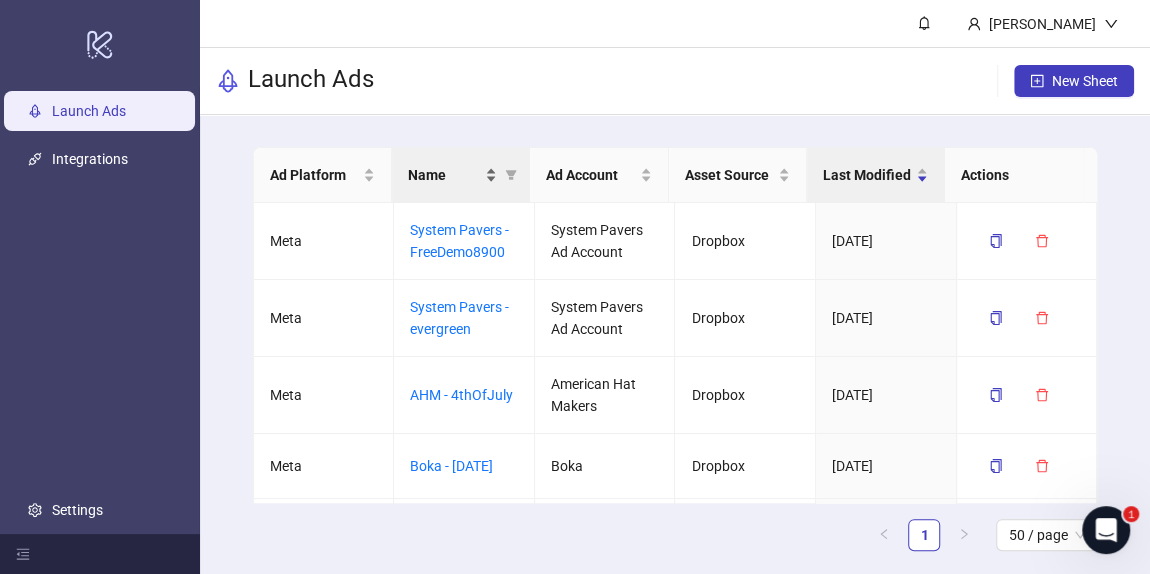 click on "Name" at bounding box center (444, 175) 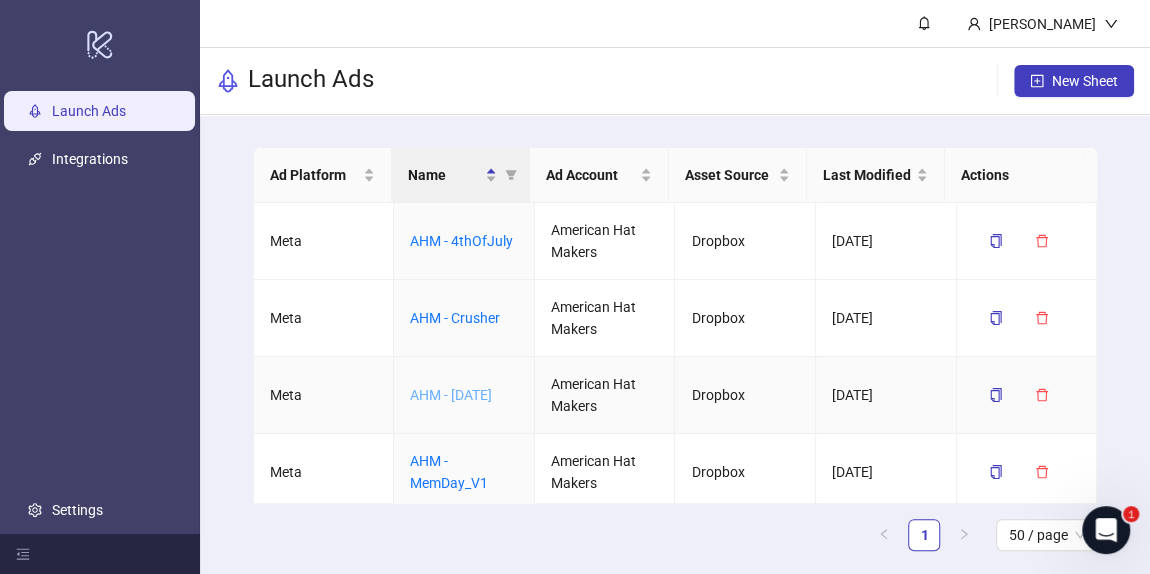 click on "AHM - [DATE]" at bounding box center [451, 395] 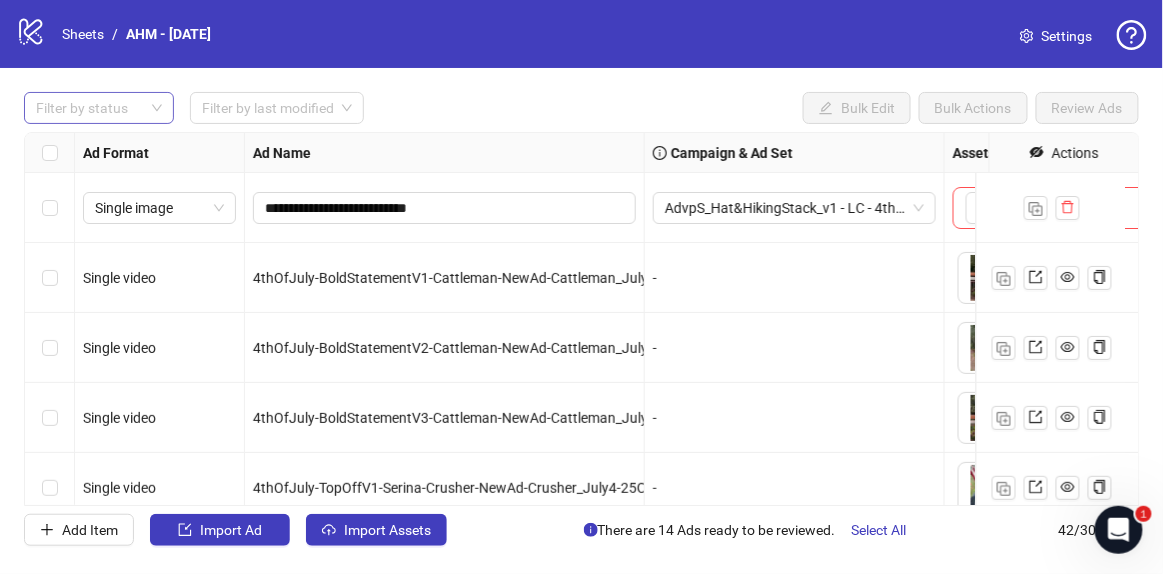 click at bounding box center (88, 108) 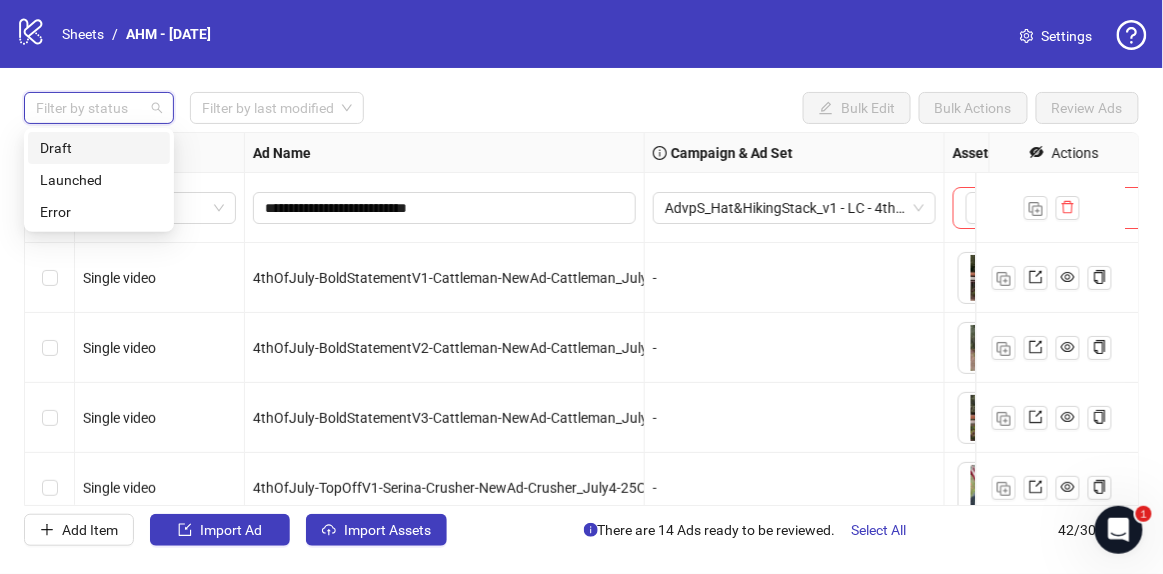 click on "Draft" at bounding box center (99, 148) 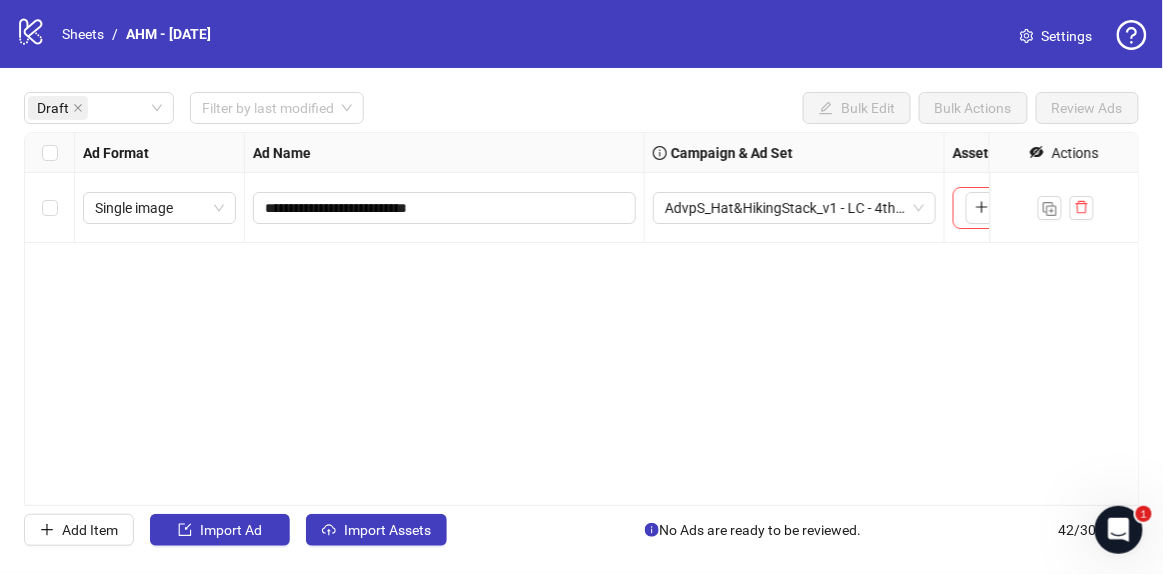 drag, startPoint x: 346, startPoint y: 326, endPoint x: 359, endPoint y: 334, distance: 15.264338 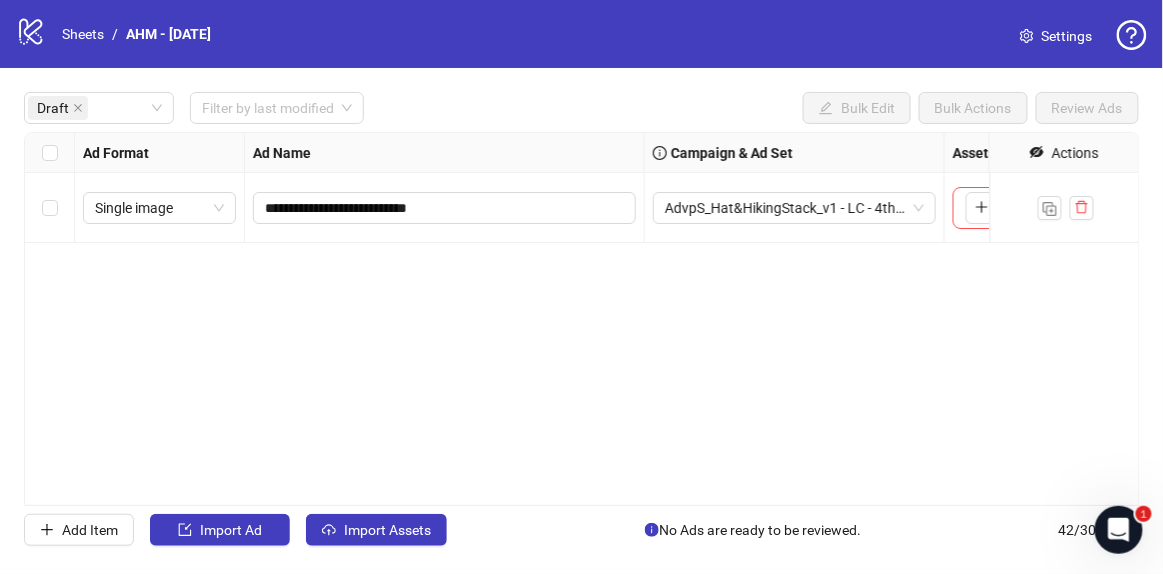drag, startPoint x: 517, startPoint y: 485, endPoint x: 530, endPoint y: 485, distance: 13 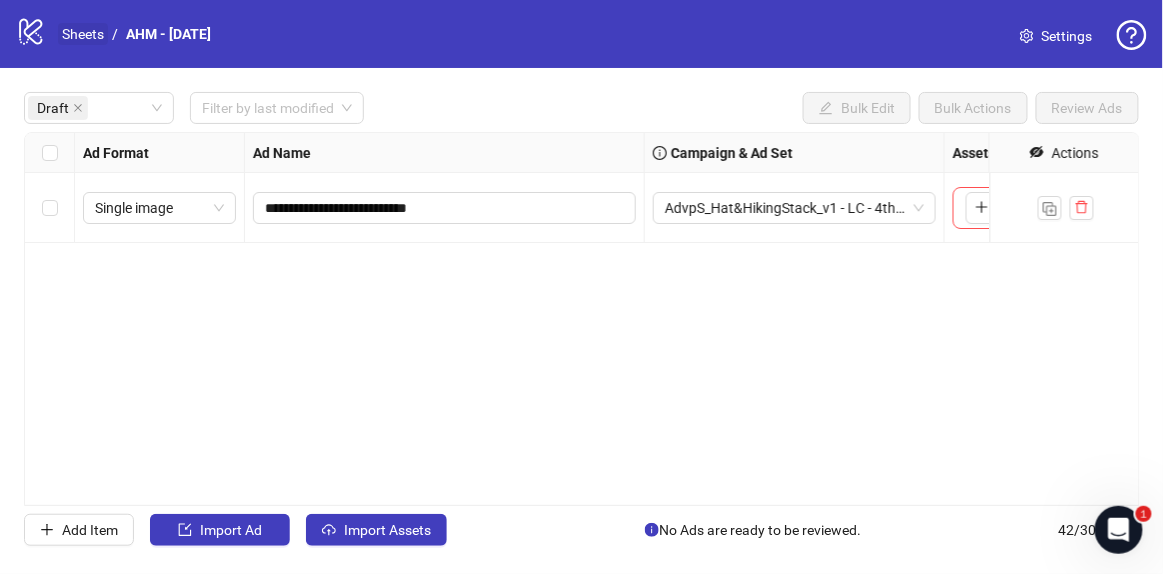 click on "Sheets" at bounding box center (83, 34) 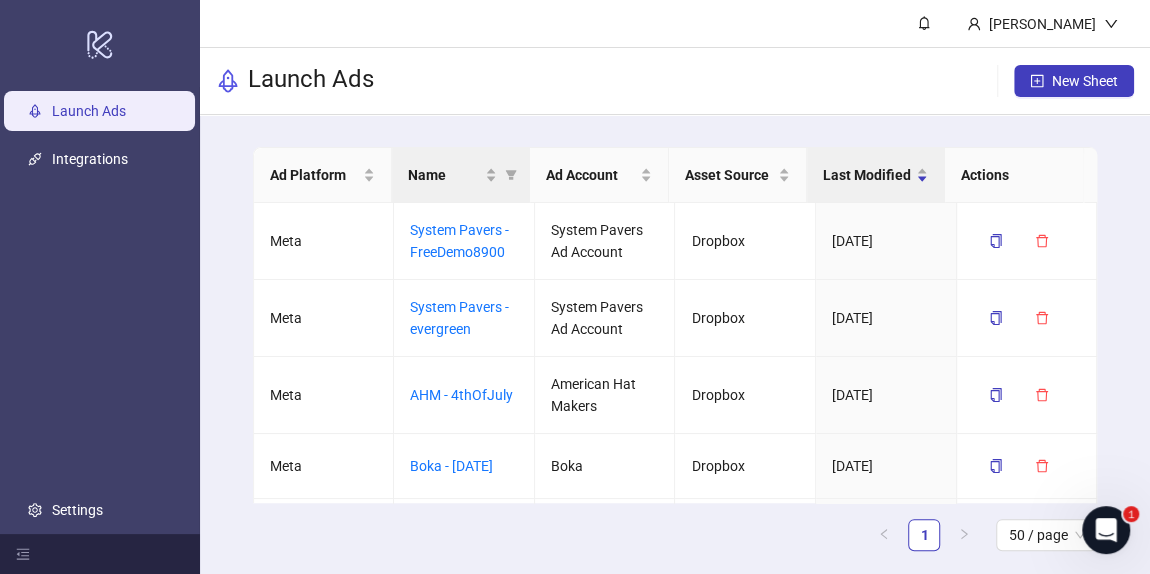 click on "Name" at bounding box center [461, 175] 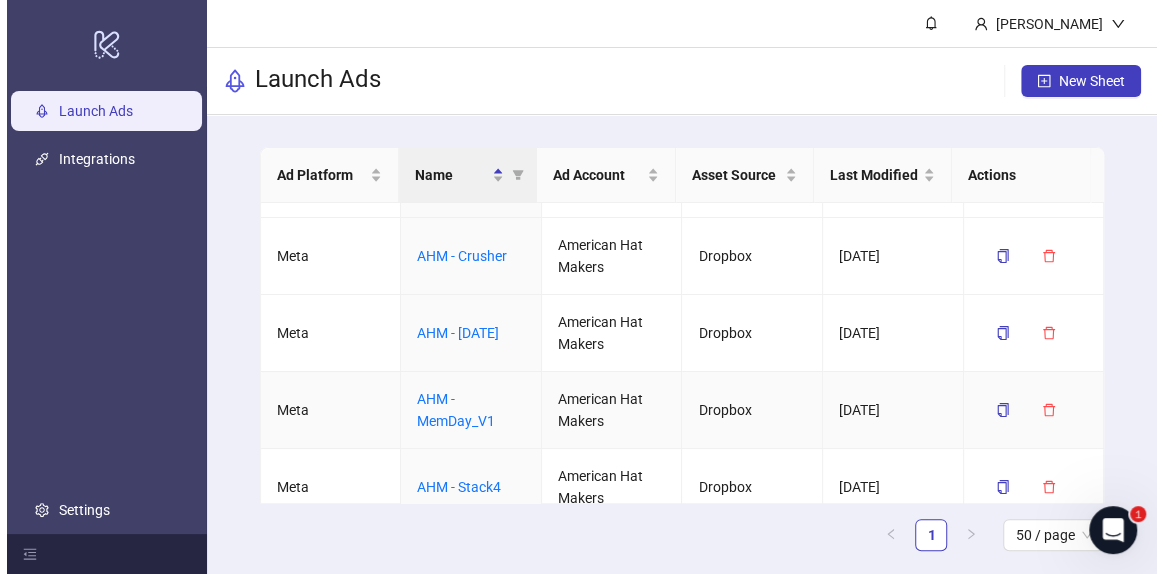 scroll, scrollTop: 90, scrollLeft: 0, axis: vertical 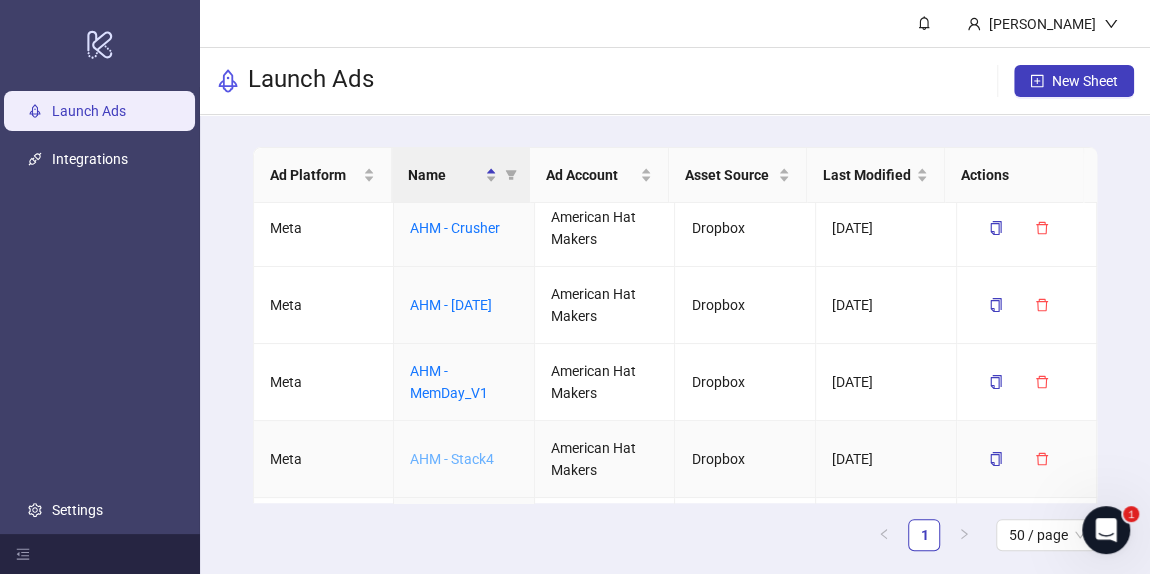 click on "AHM - Stack4" at bounding box center (452, 459) 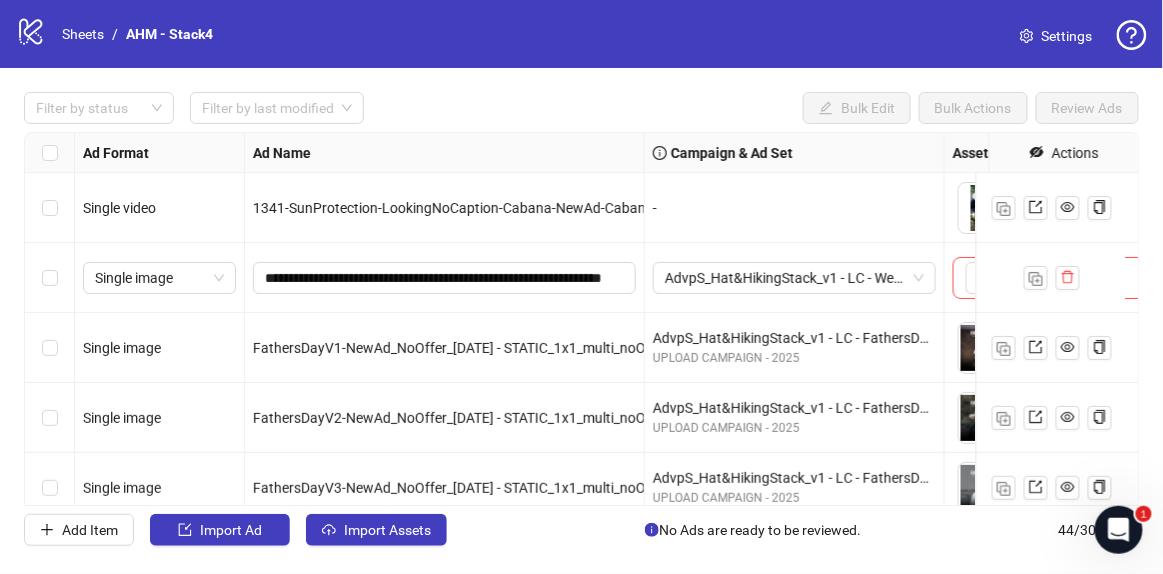 click on "Settings" at bounding box center [1067, 36] 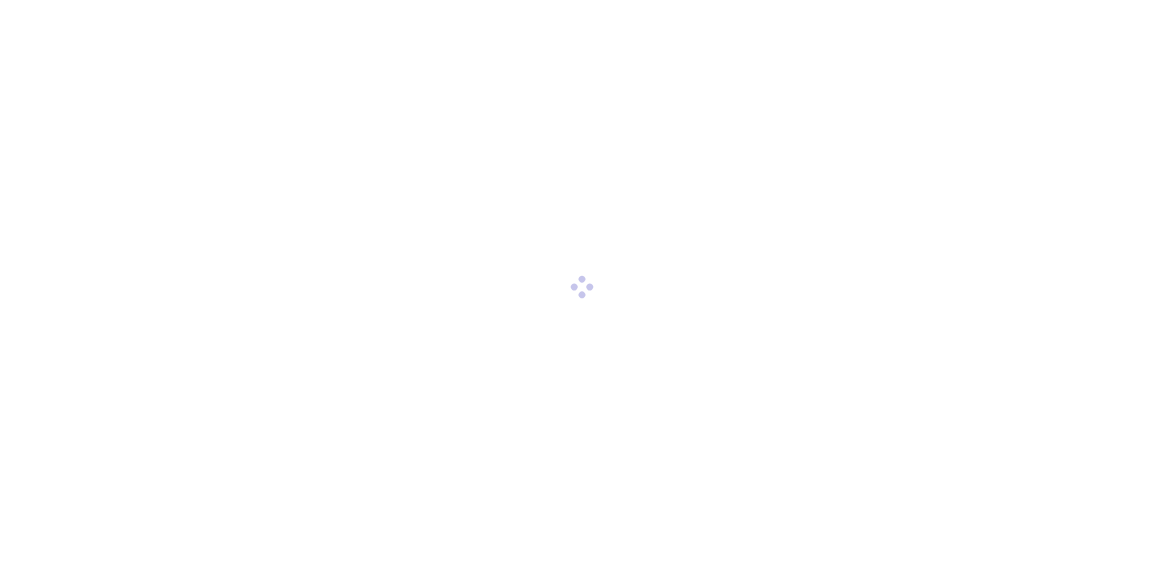 scroll, scrollTop: 0, scrollLeft: 0, axis: both 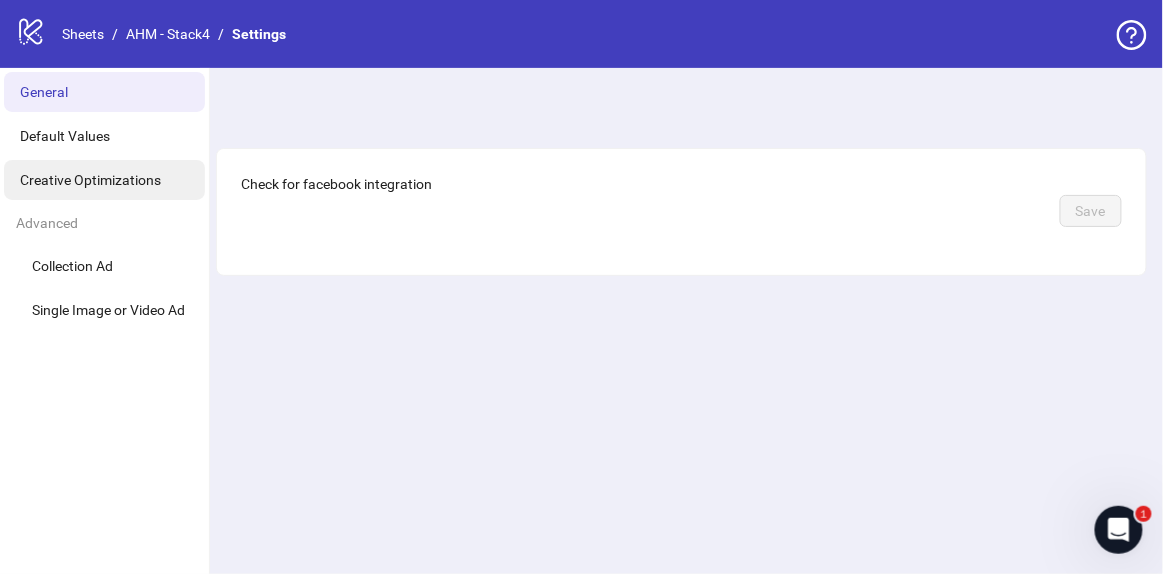 click on "Creative Optimizations" at bounding box center [104, 180] 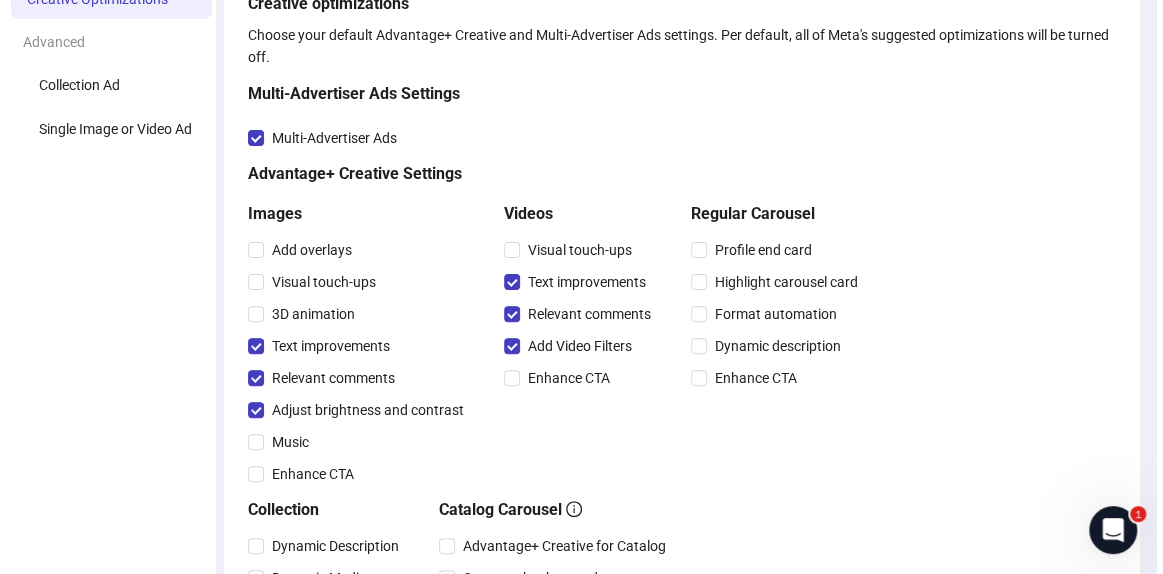 scroll, scrollTop: 0, scrollLeft: 0, axis: both 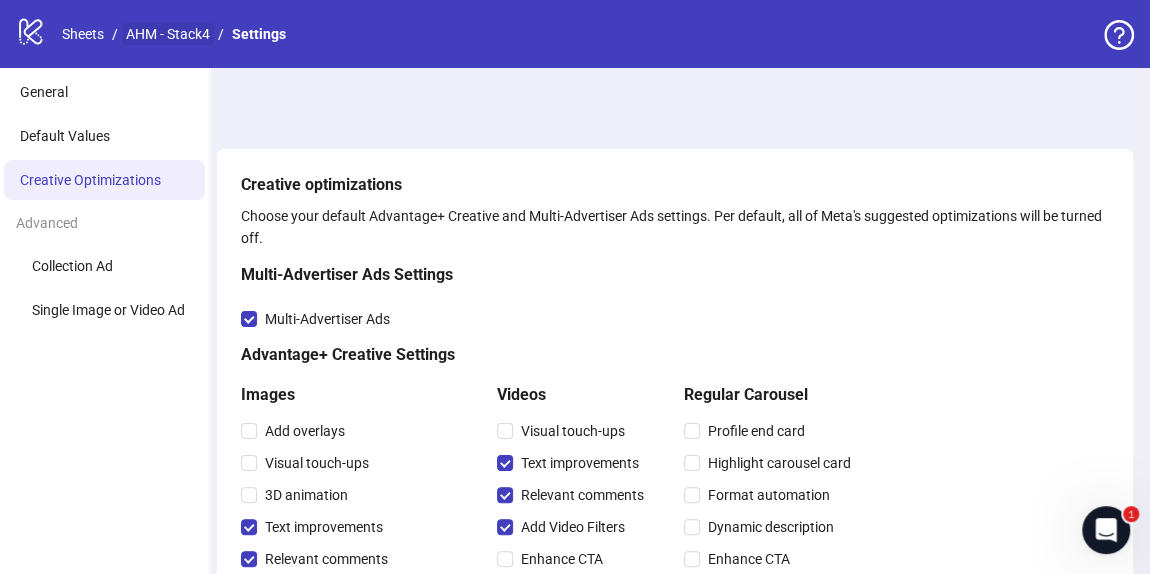 click on "AHM - Stack4" at bounding box center [168, 34] 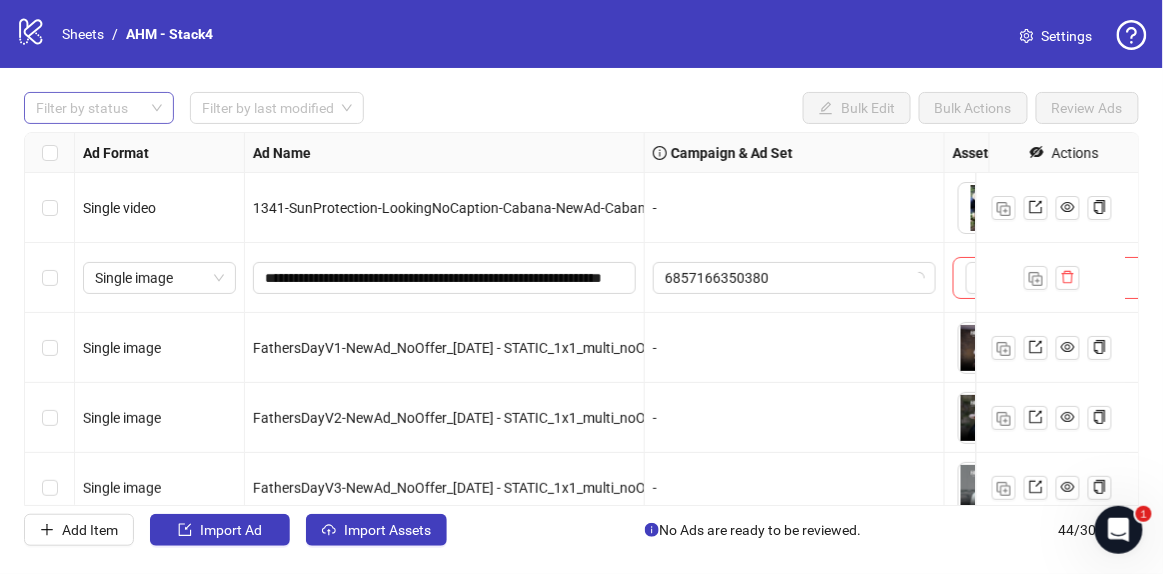click at bounding box center [88, 108] 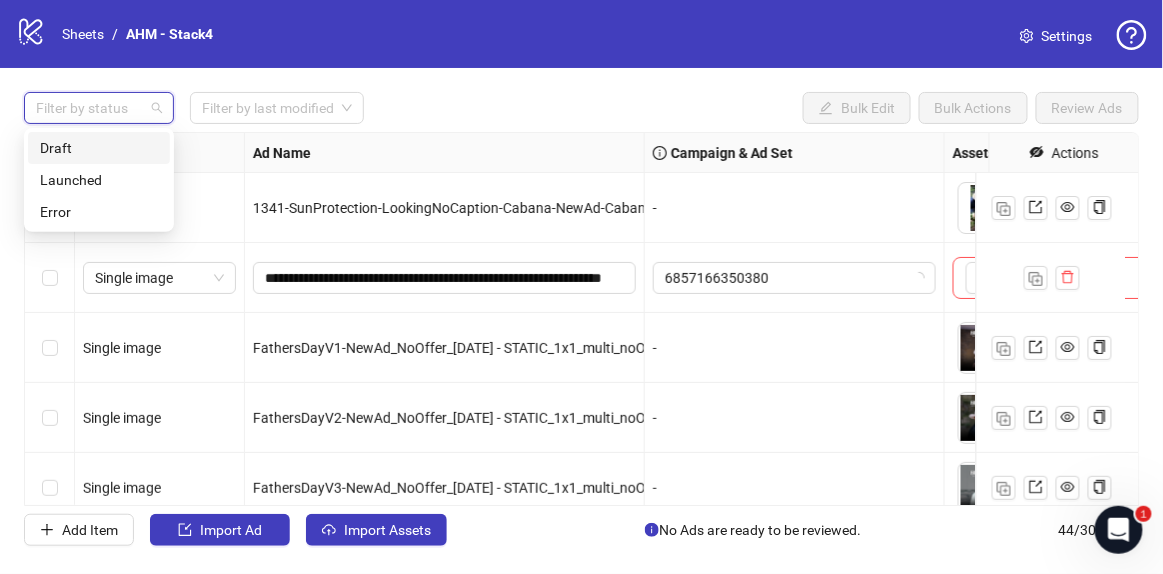 click on "Draft" at bounding box center (99, 148) 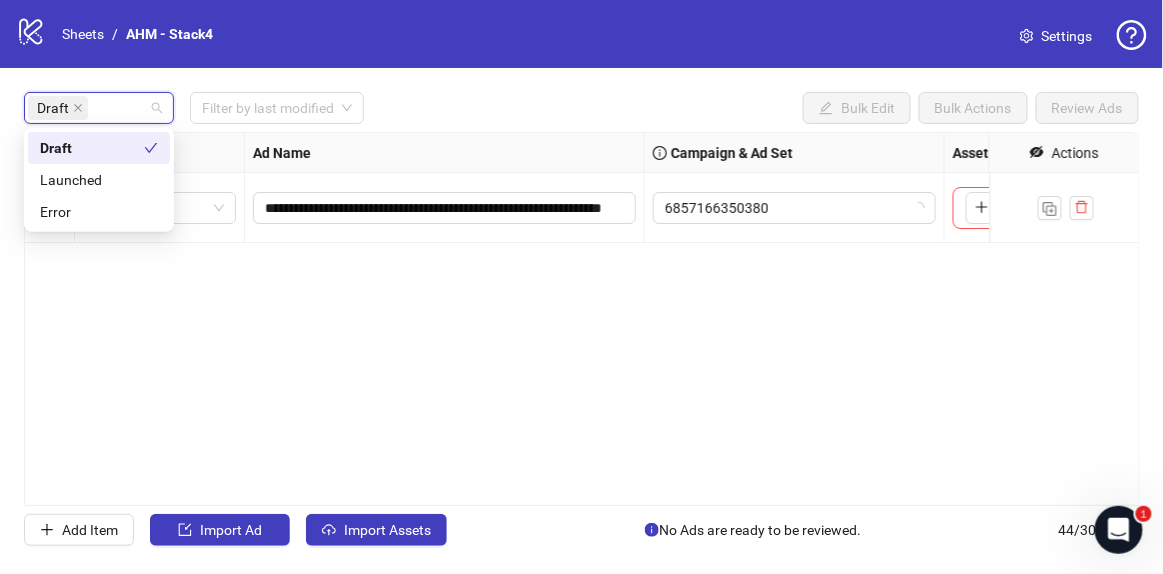 click on "Draft   Filter by last modified Bulk Edit Bulk Actions Review Ads" at bounding box center (581, 108) 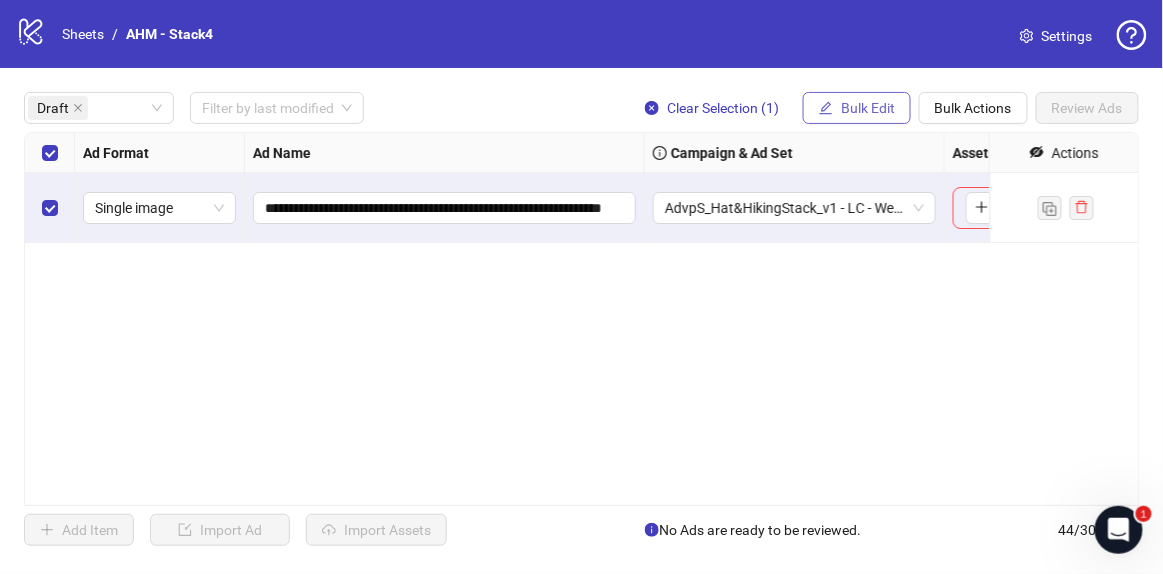 click on "Bulk Edit" at bounding box center (857, 108) 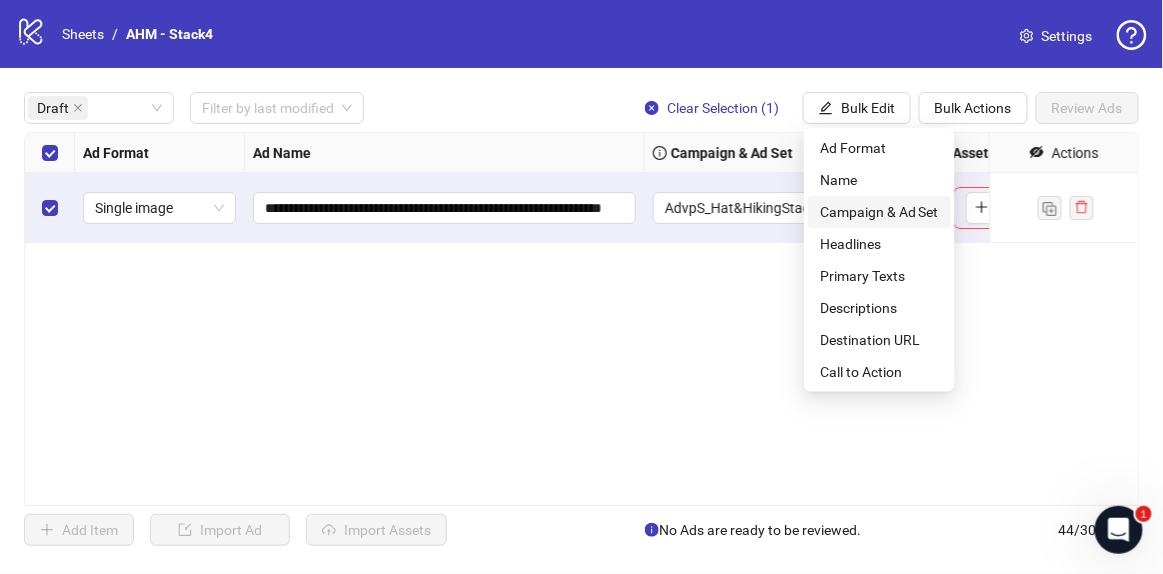 click on "Campaign & Ad Set" at bounding box center (879, 212) 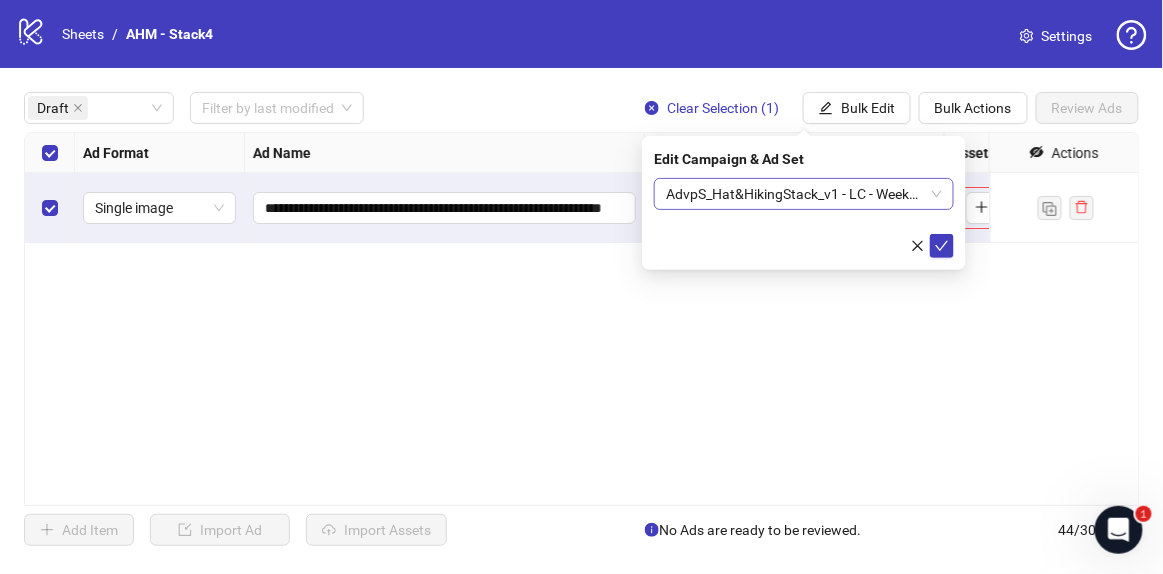 click on "AdvpS_Hat&HikingStack_v1 - LC  - Week27Videos-7.1" at bounding box center (804, 194) 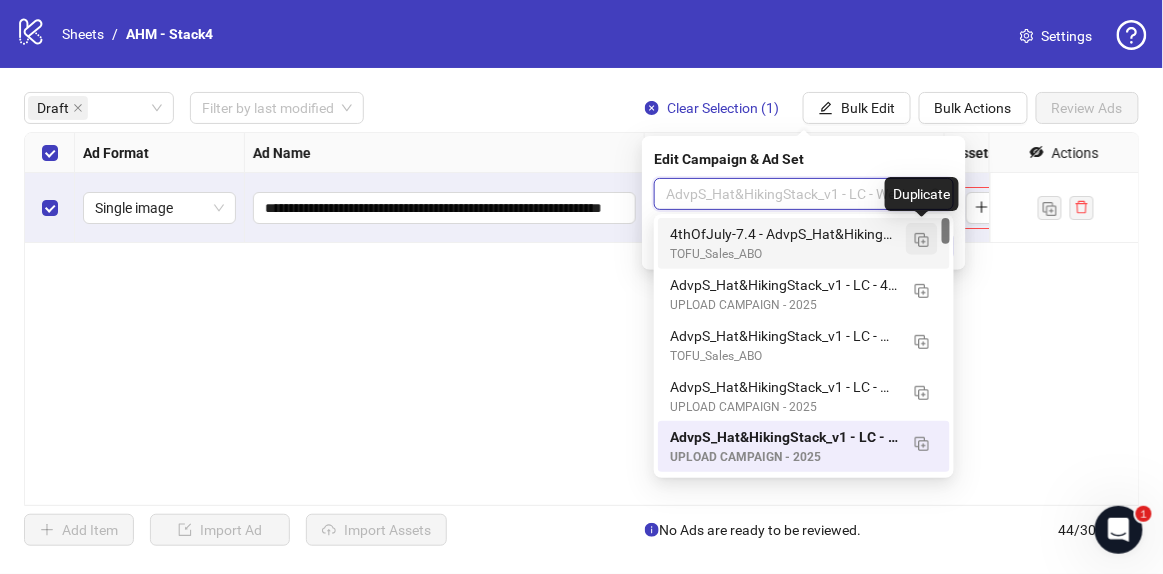 click at bounding box center (922, 240) 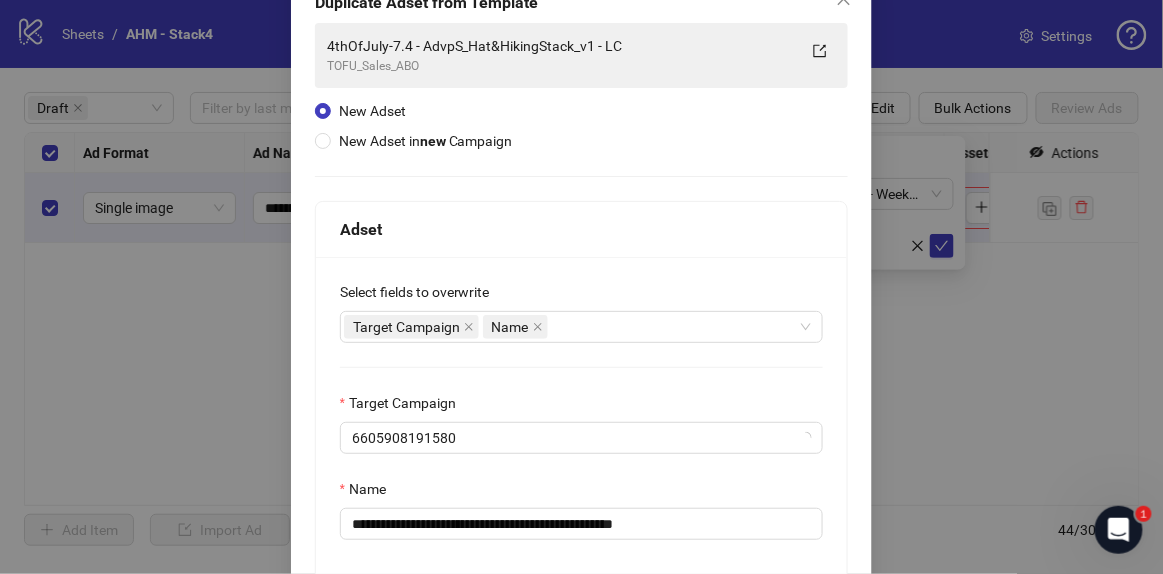 scroll, scrollTop: 181, scrollLeft: 0, axis: vertical 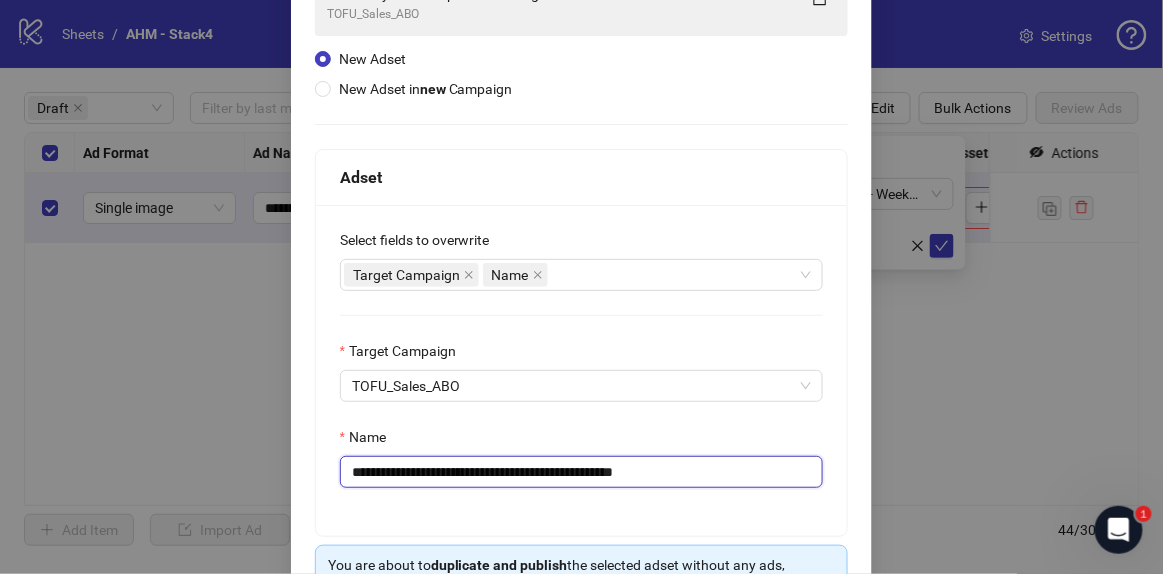 click on "**********" at bounding box center [582, 472] 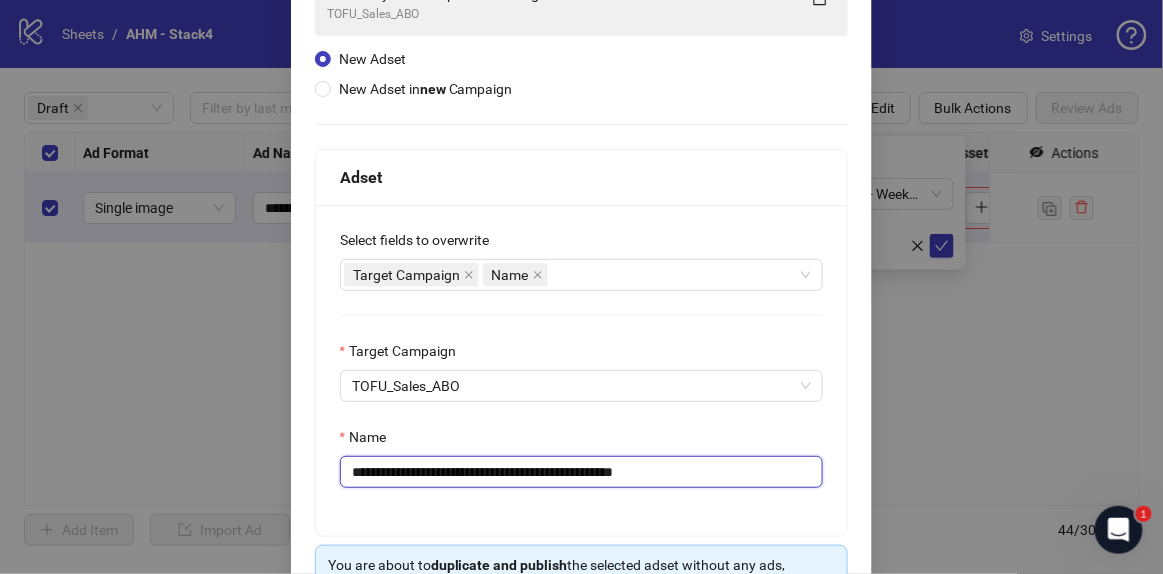 drag, startPoint x: 432, startPoint y: 470, endPoint x: 175, endPoint y: 465, distance: 257.04865 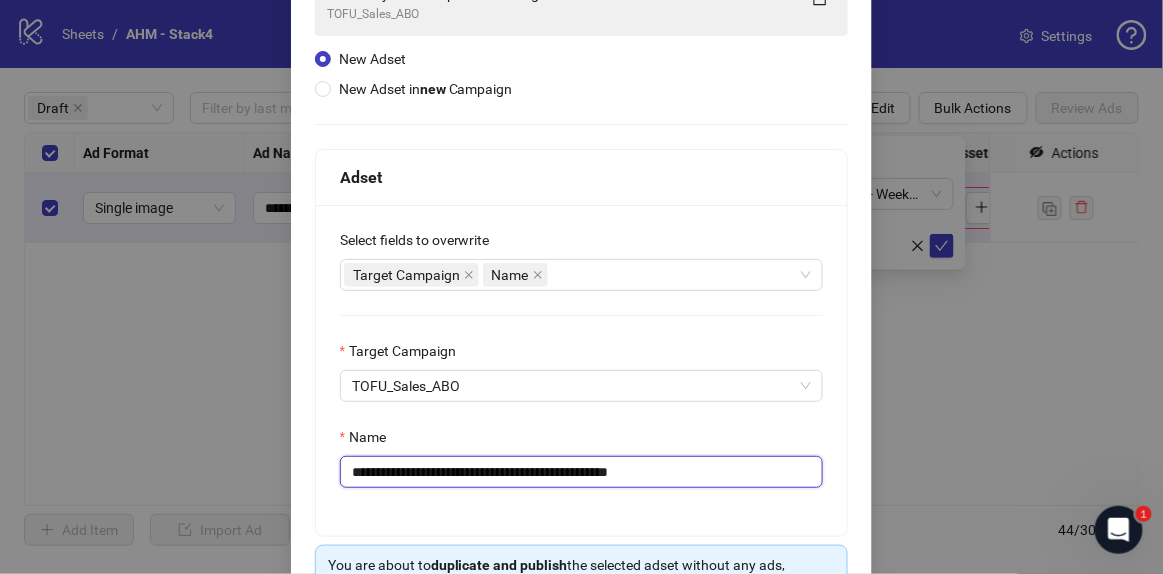 drag, startPoint x: 601, startPoint y: 471, endPoint x: 868, endPoint y: 491, distance: 267.74802 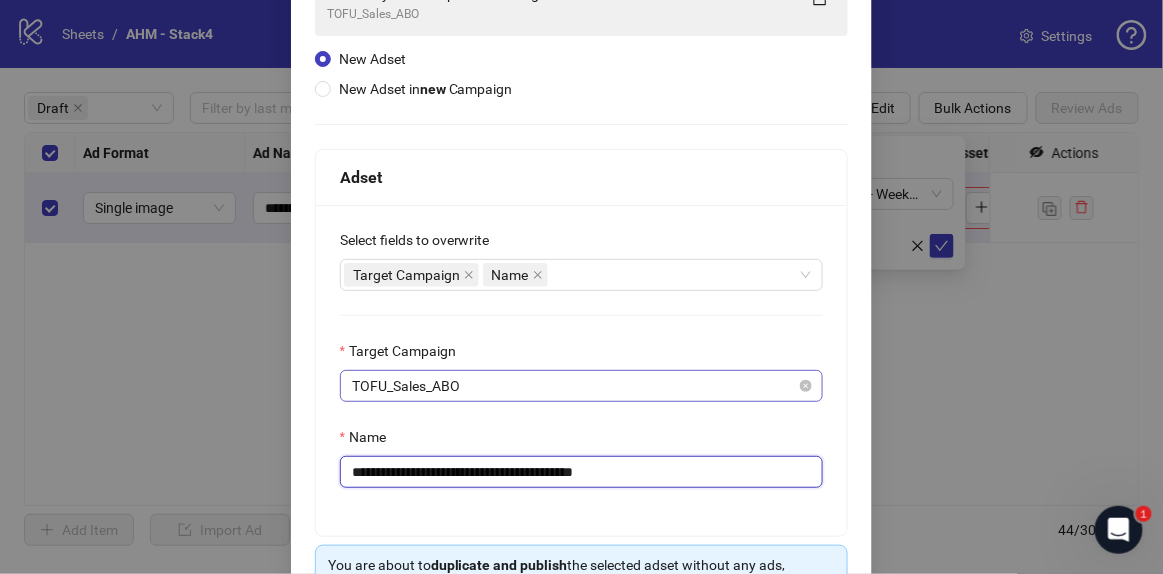 click on "TOFU_Sales_ABO" at bounding box center [582, 386] 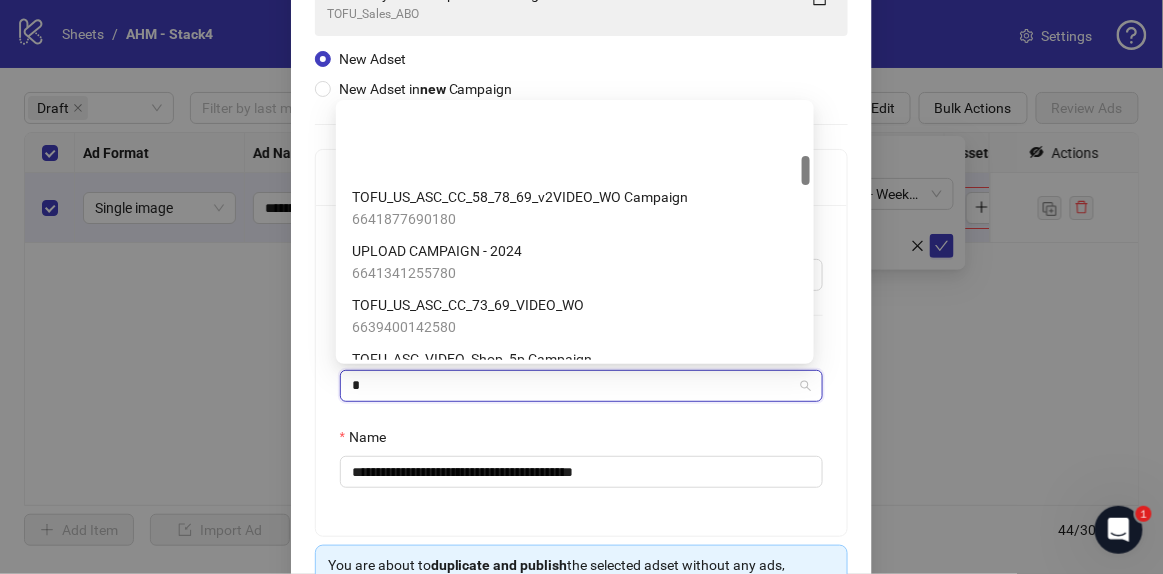 scroll, scrollTop: 0, scrollLeft: 0, axis: both 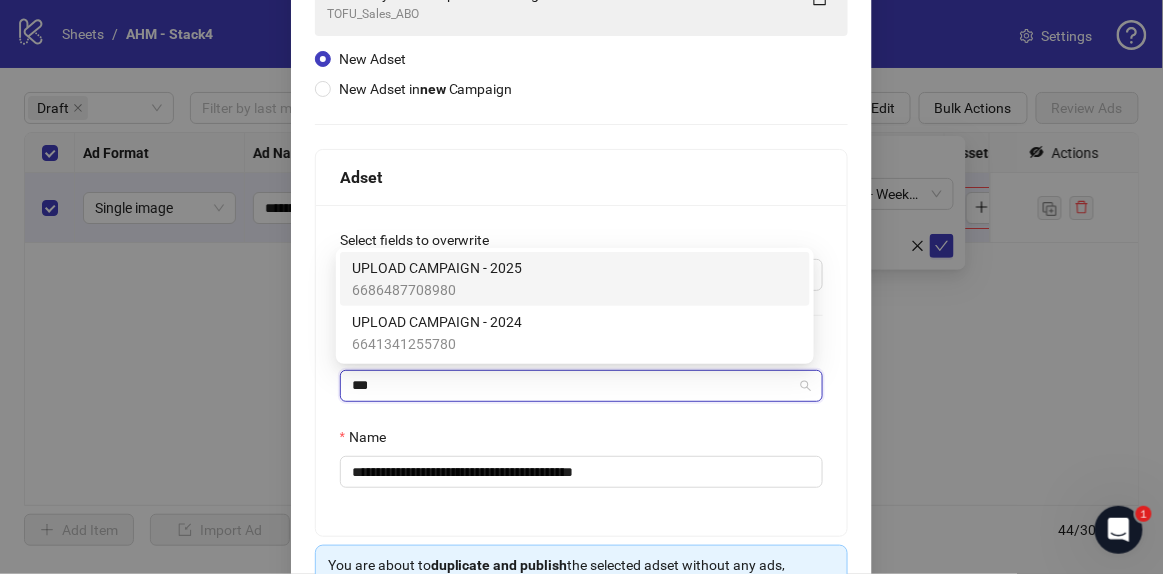 type on "****" 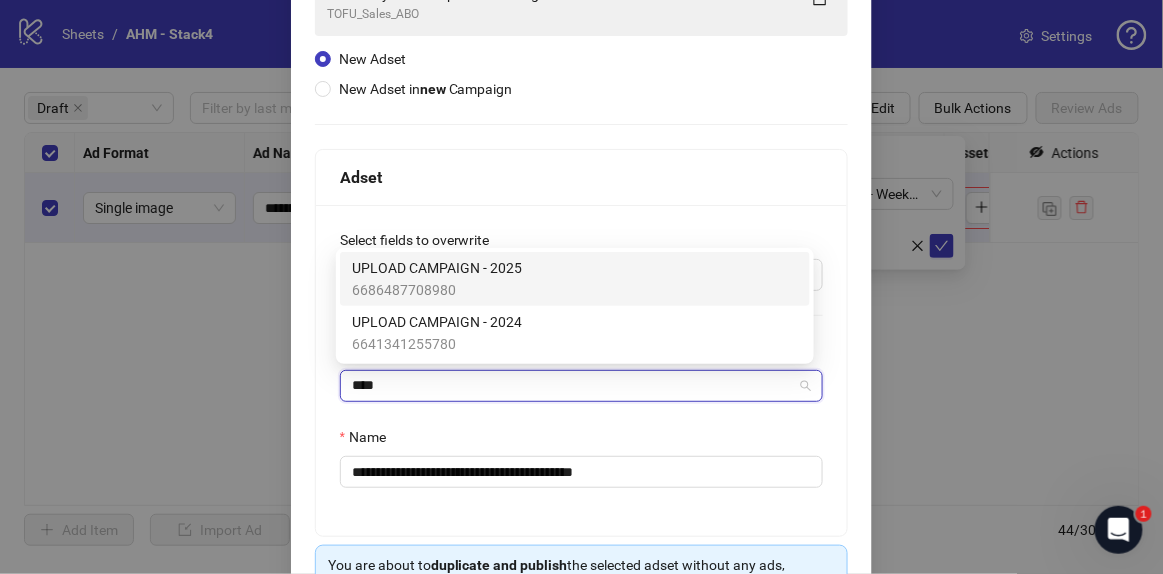 click on "UPLOAD CAMPAIGN - 2025 6686487708980" at bounding box center [575, 279] 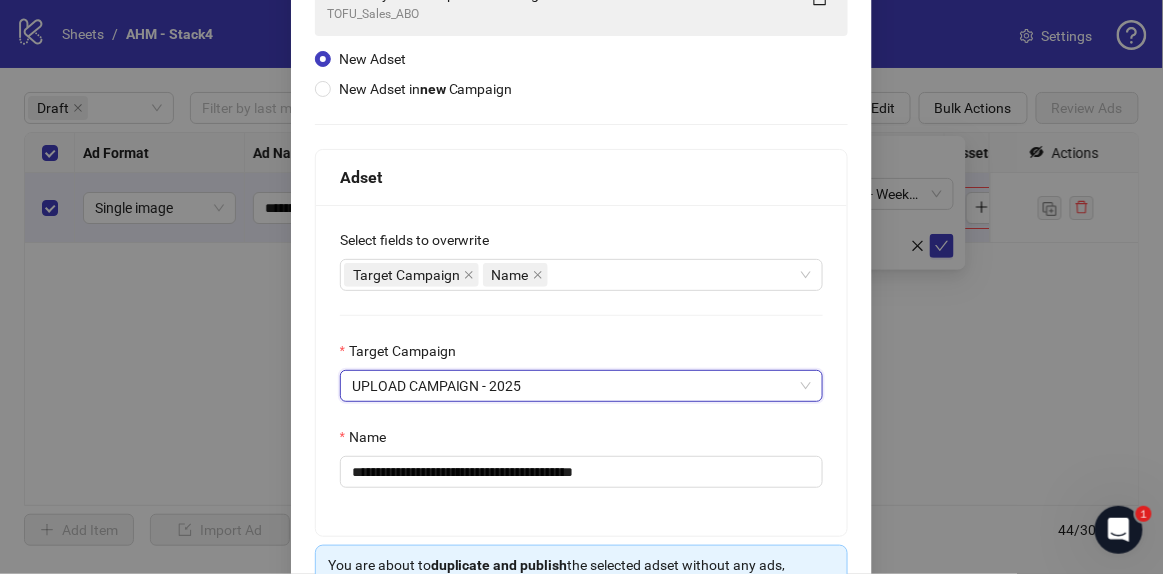 click on "Name" at bounding box center (582, 441) 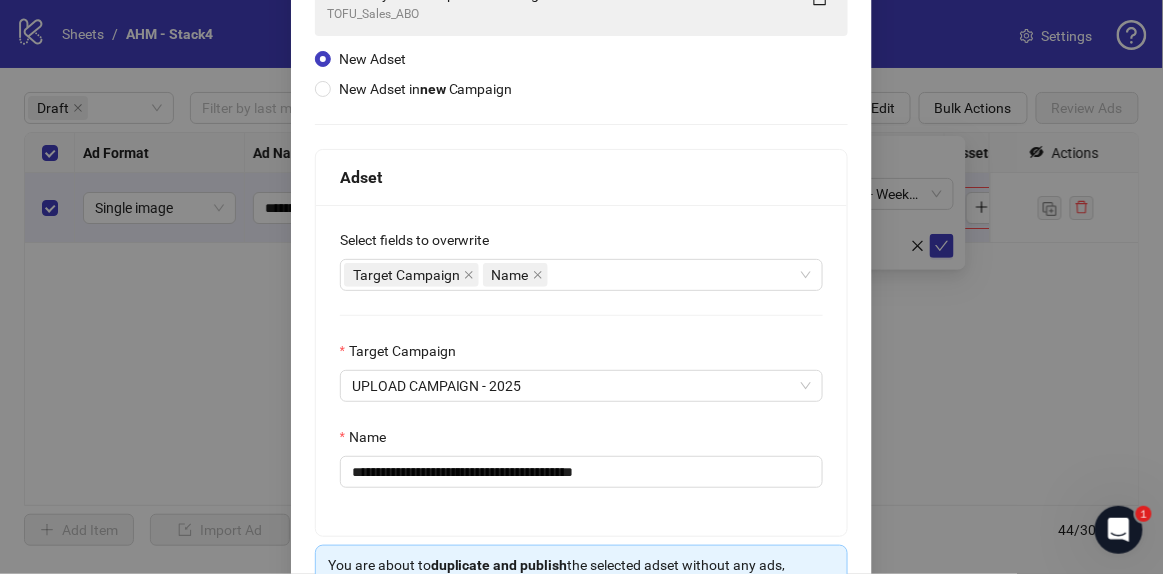 scroll, scrollTop: 321, scrollLeft: 0, axis: vertical 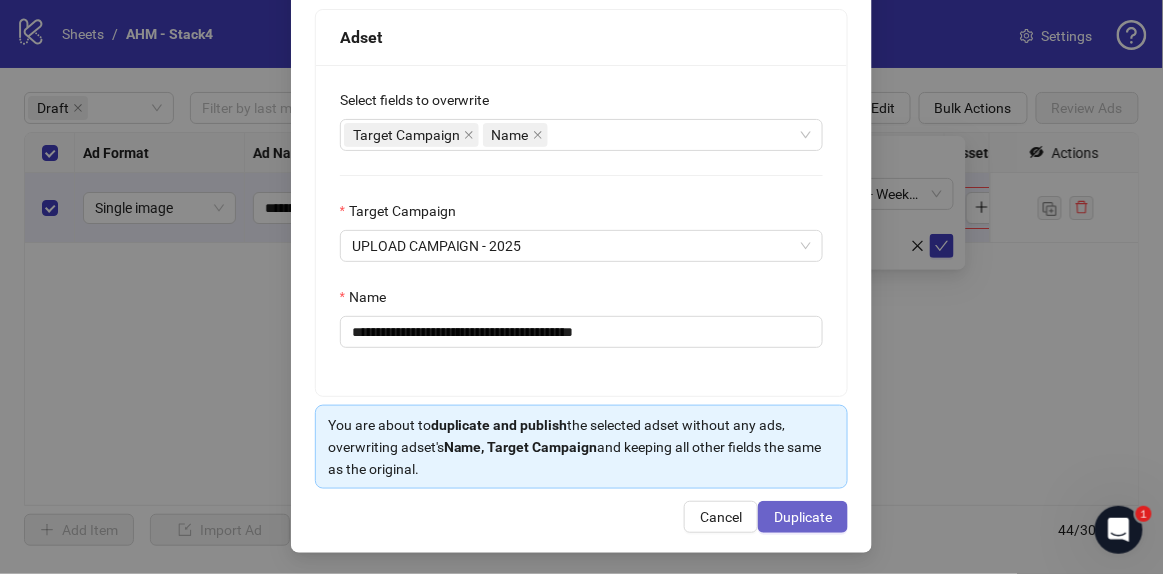 click on "Duplicate" at bounding box center [803, 517] 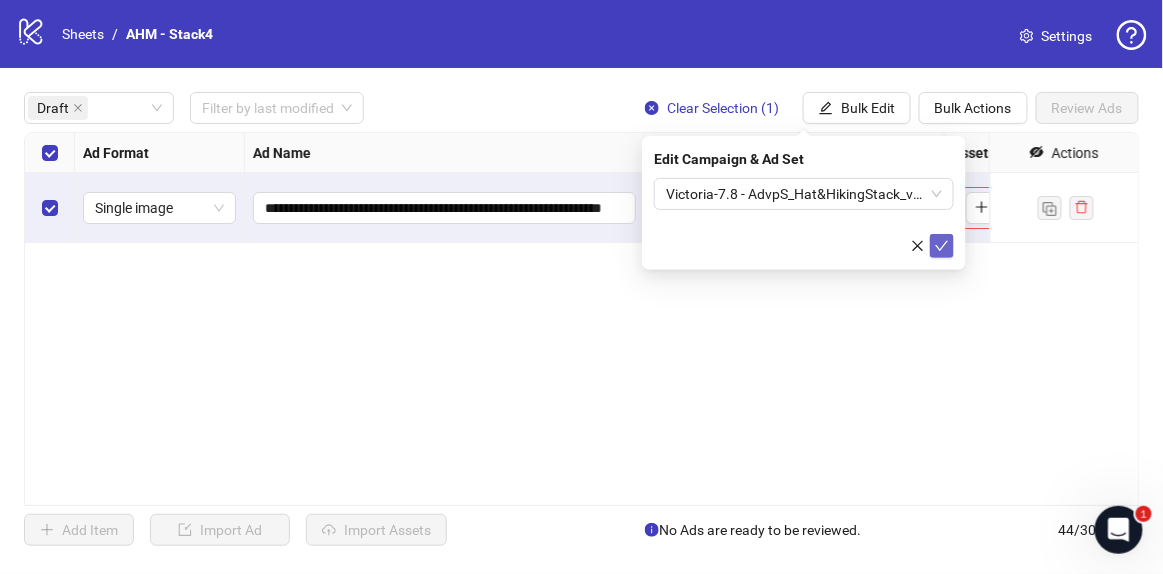 click 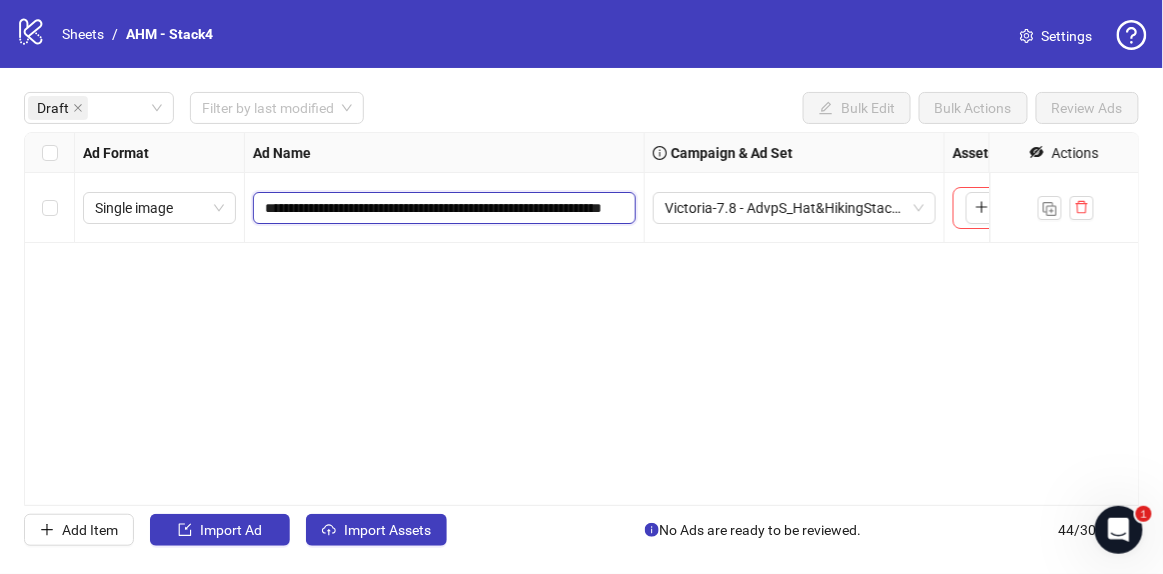 click on "**********" at bounding box center (442, 208) 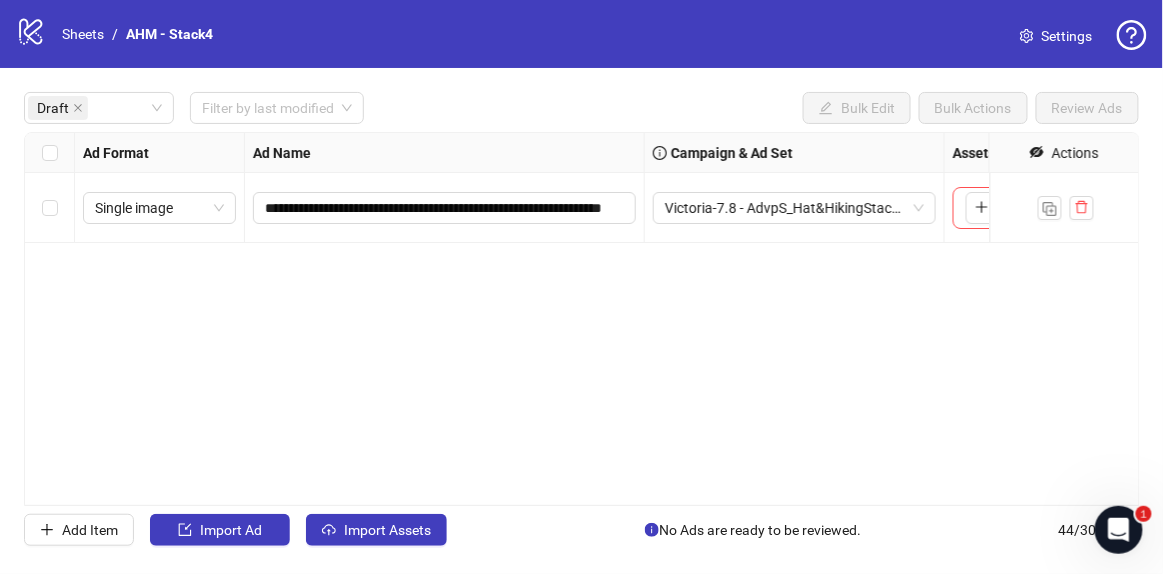 click on "**********" at bounding box center [582, 319] 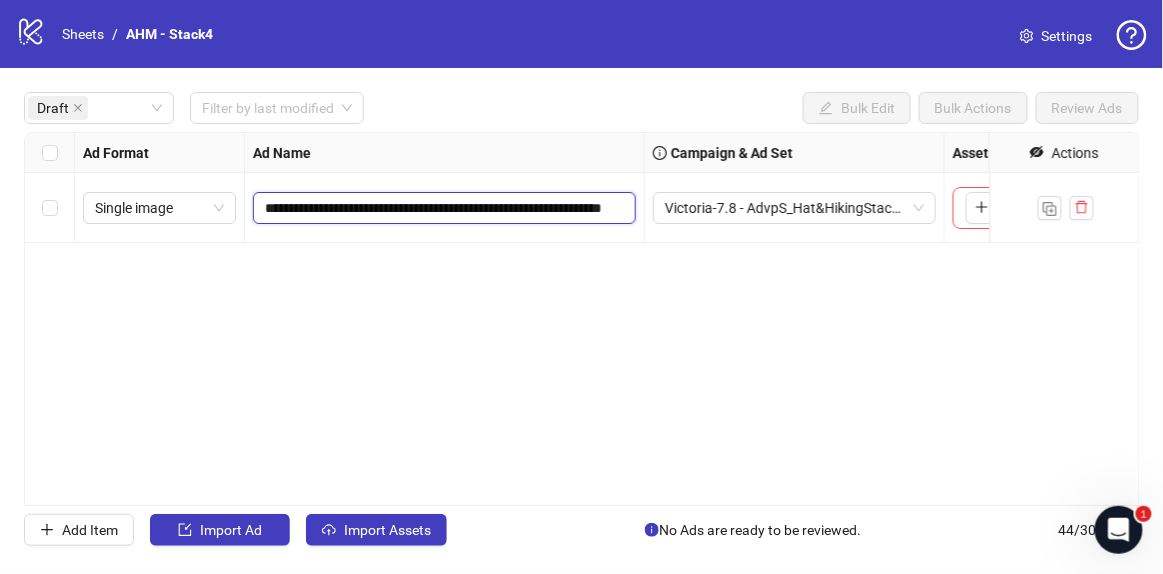 scroll, scrollTop: 0, scrollLeft: 83, axis: horizontal 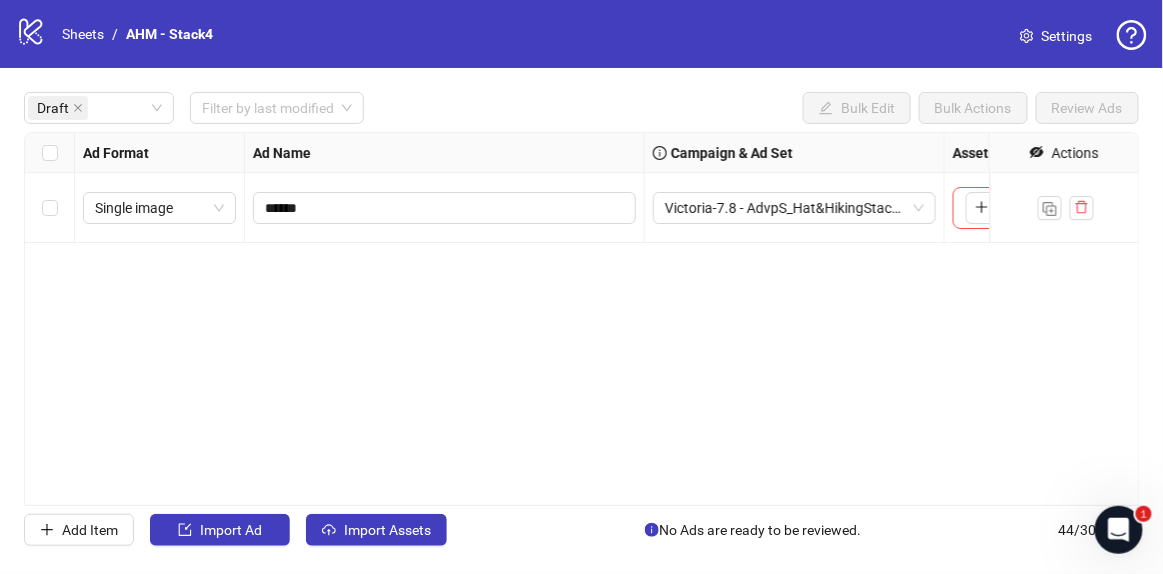 click on "**********" at bounding box center (582, 319) 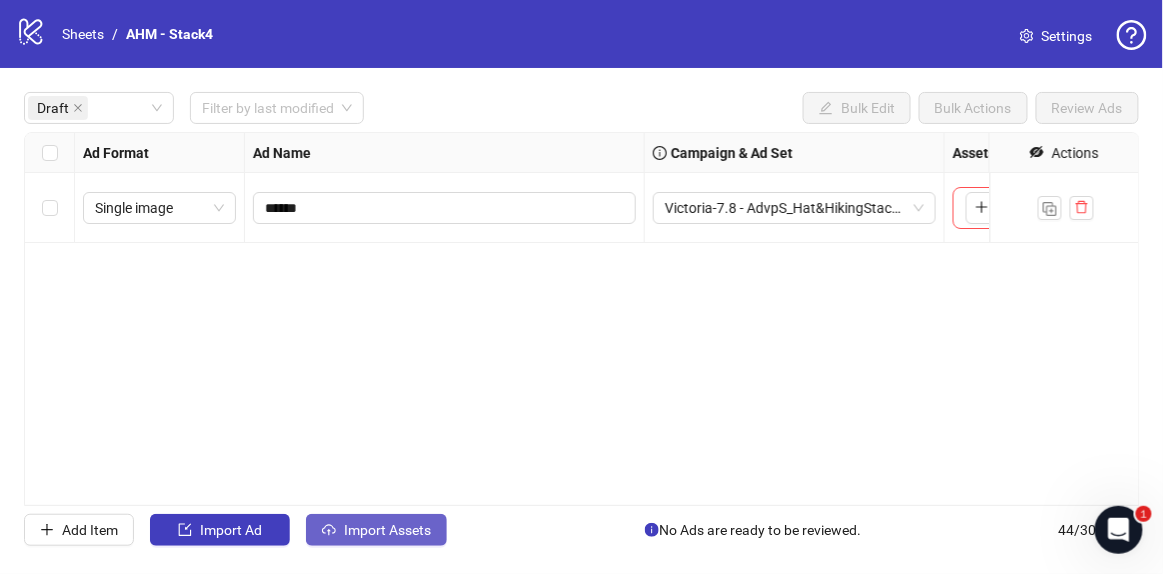 click on "Import Assets" at bounding box center [376, 530] 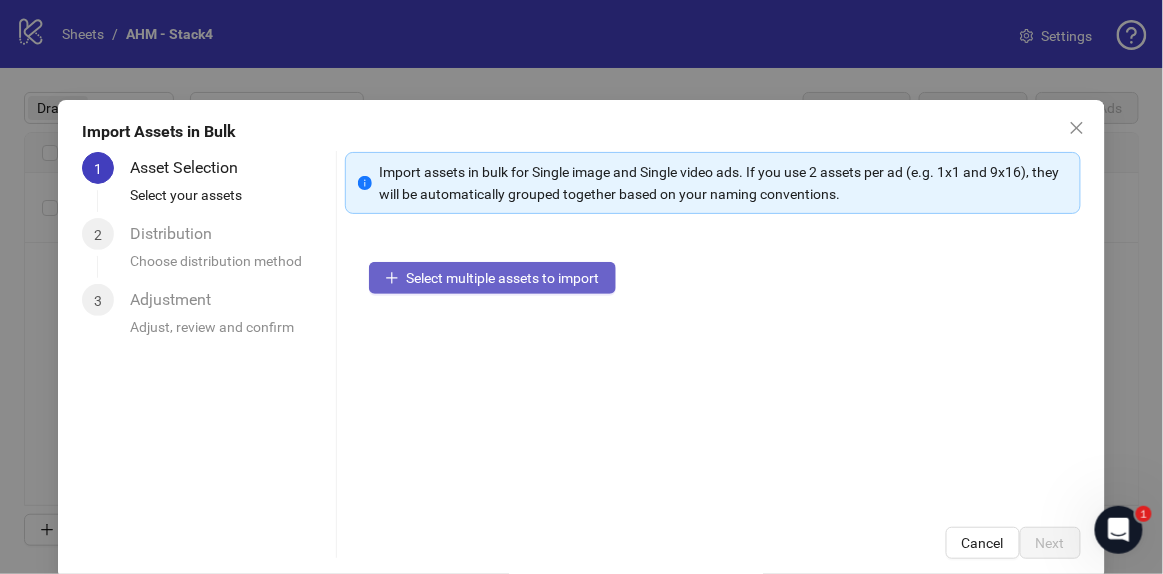 click on "Select multiple assets to import" at bounding box center [503, 278] 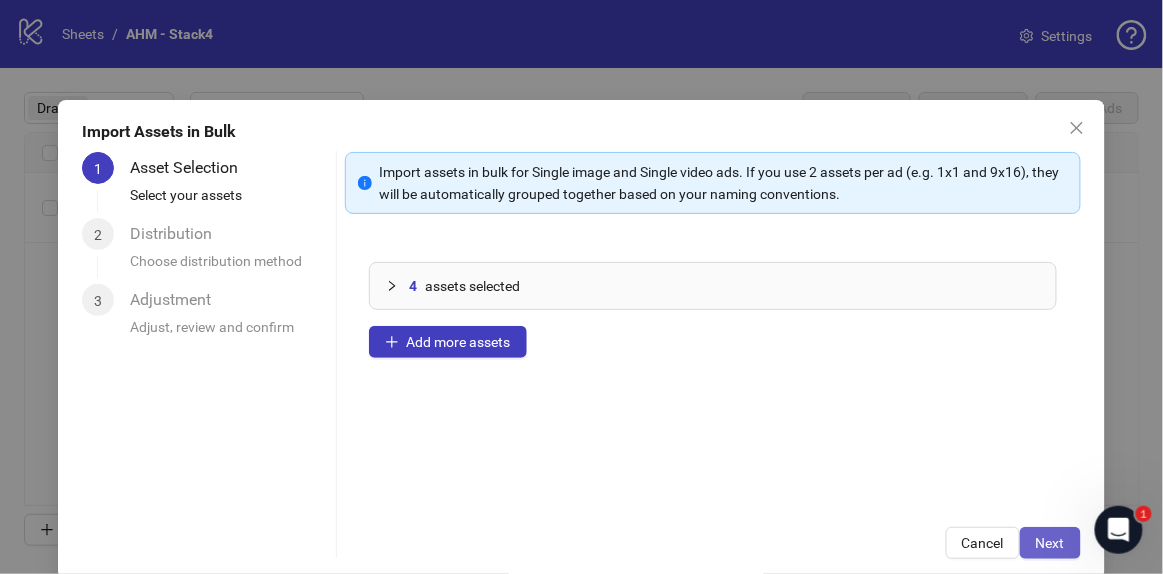 click on "Next" at bounding box center [1050, 543] 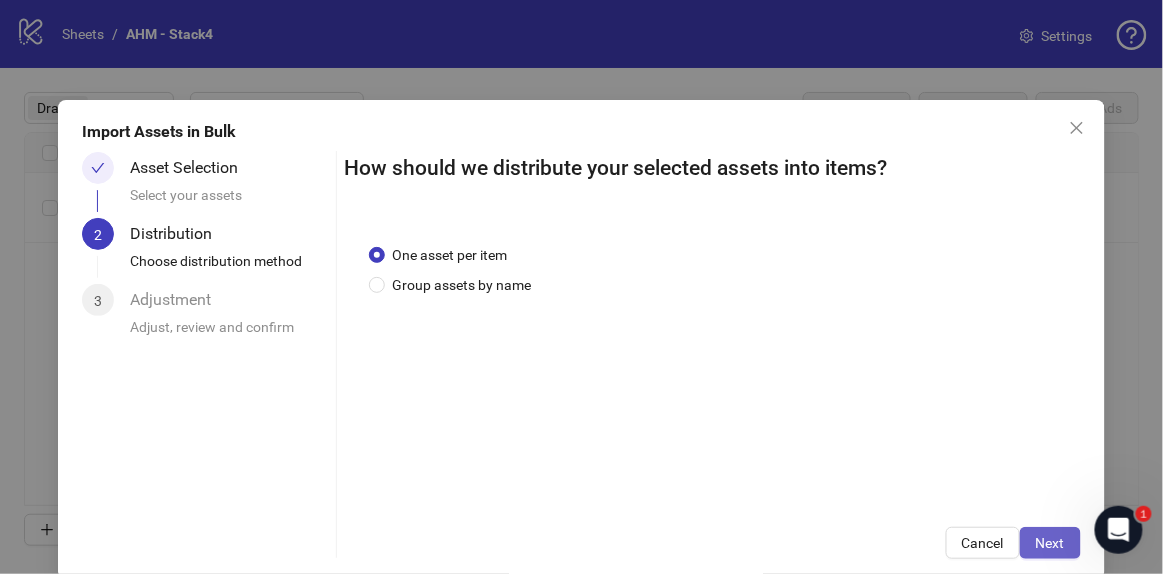 click on "Next" at bounding box center [1050, 543] 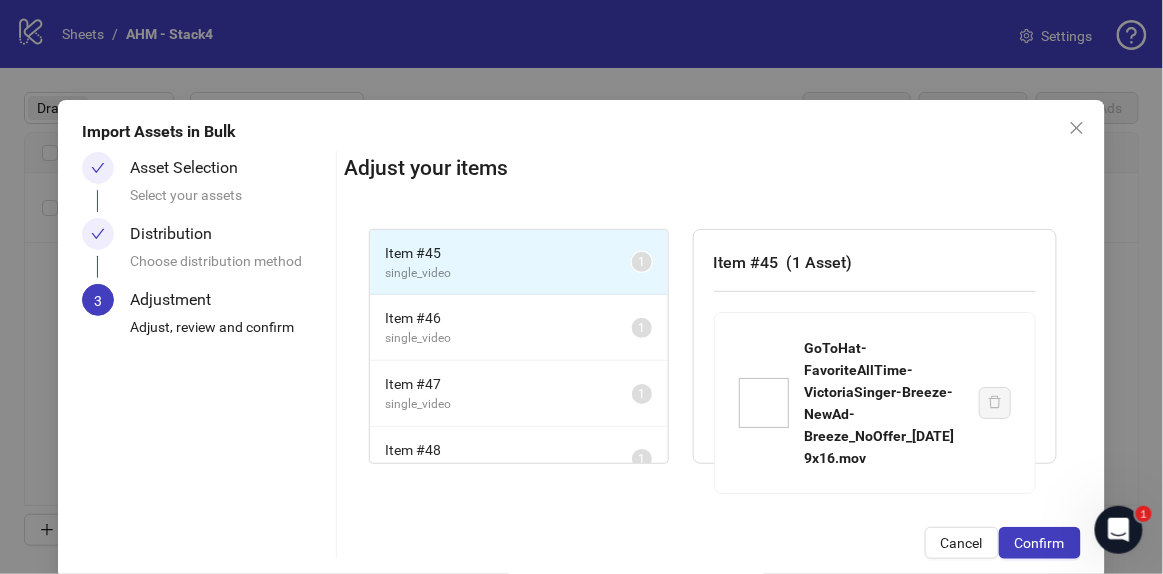 scroll, scrollTop: 20, scrollLeft: 0, axis: vertical 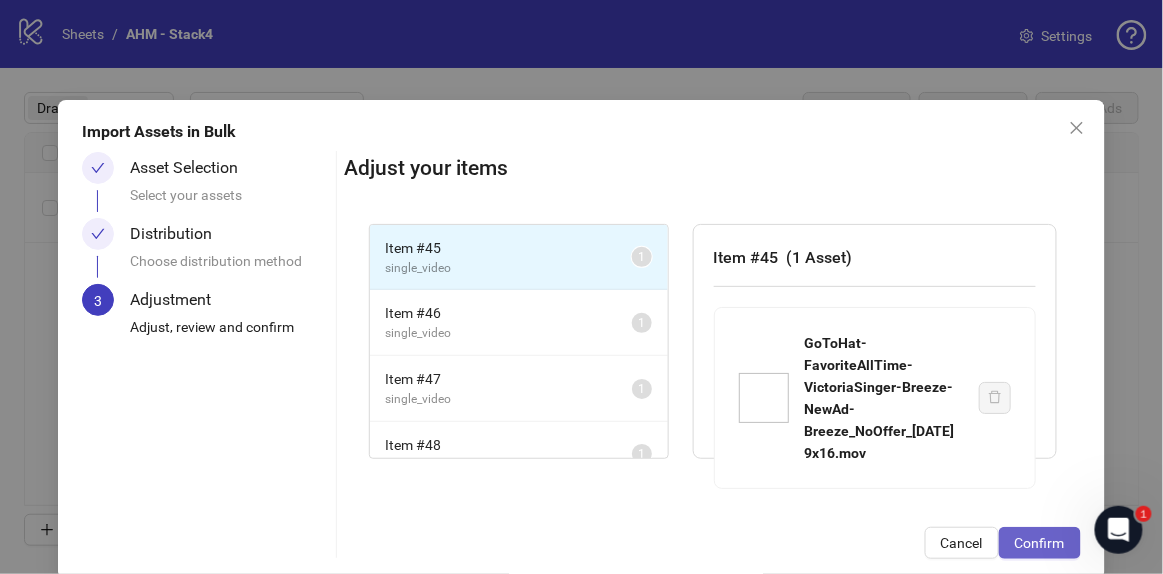 click on "Confirm" at bounding box center (1040, 543) 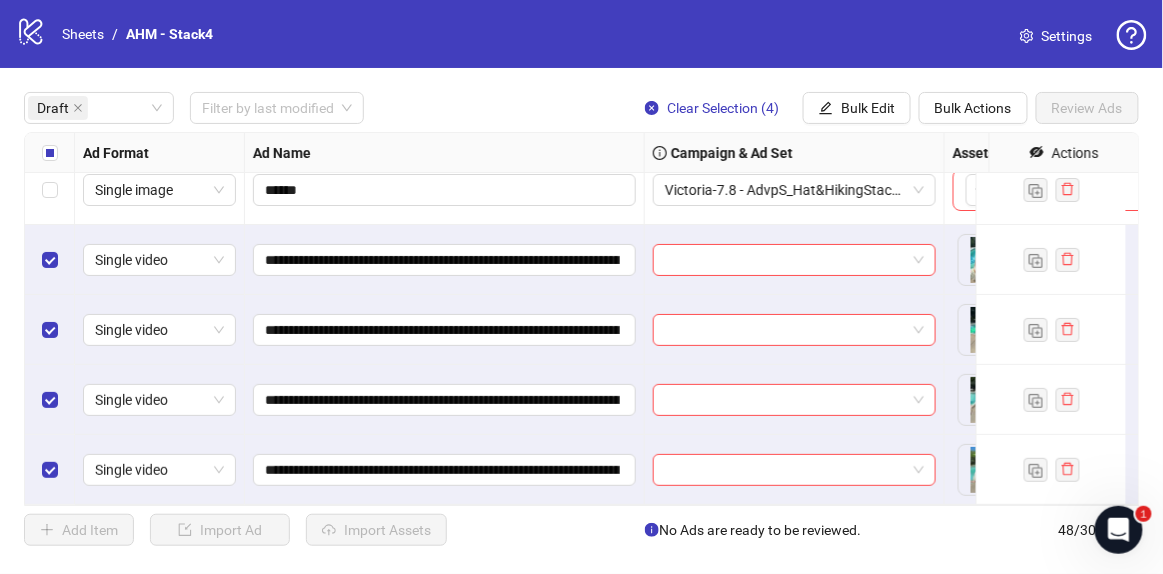 scroll, scrollTop: 0, scrollLeft: 0, axis: both 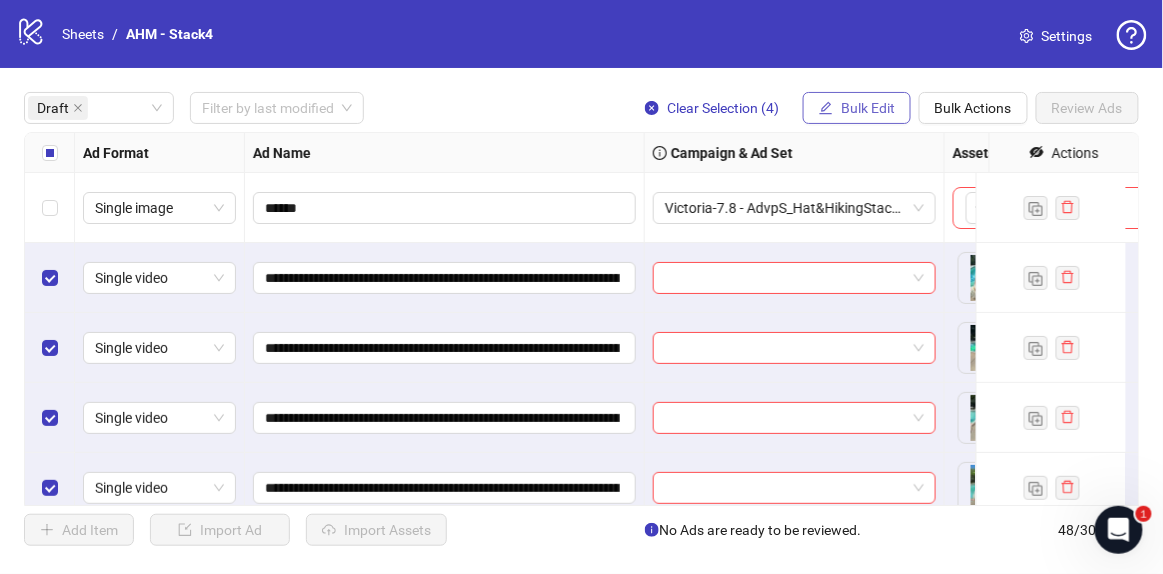 click on "Bulk Edit" at bounding box center [868, 108] 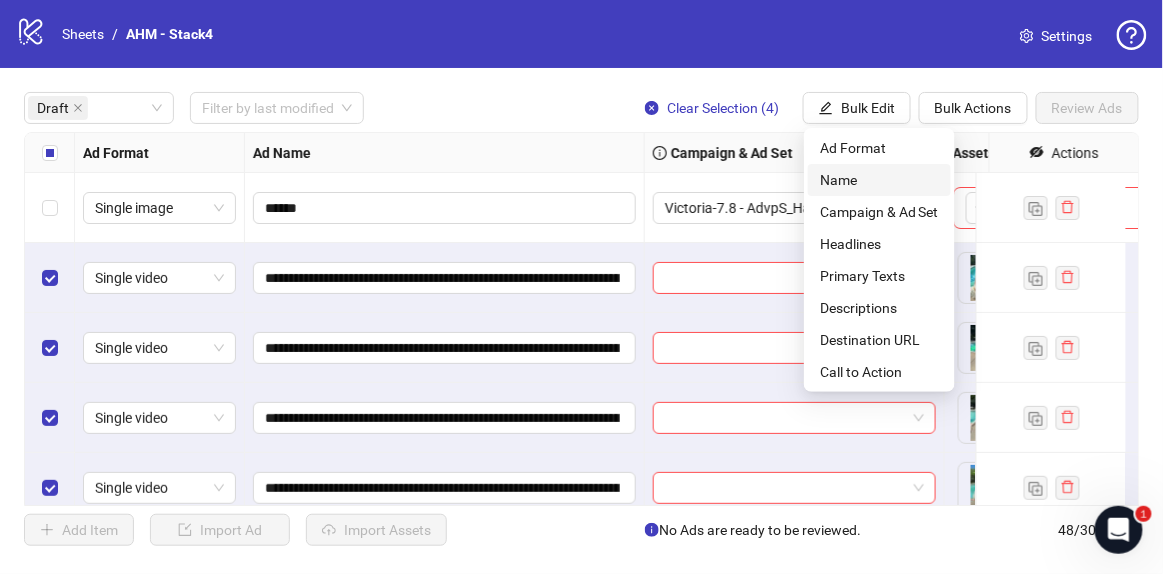 click on "Name" at bounding box center (879, 180) 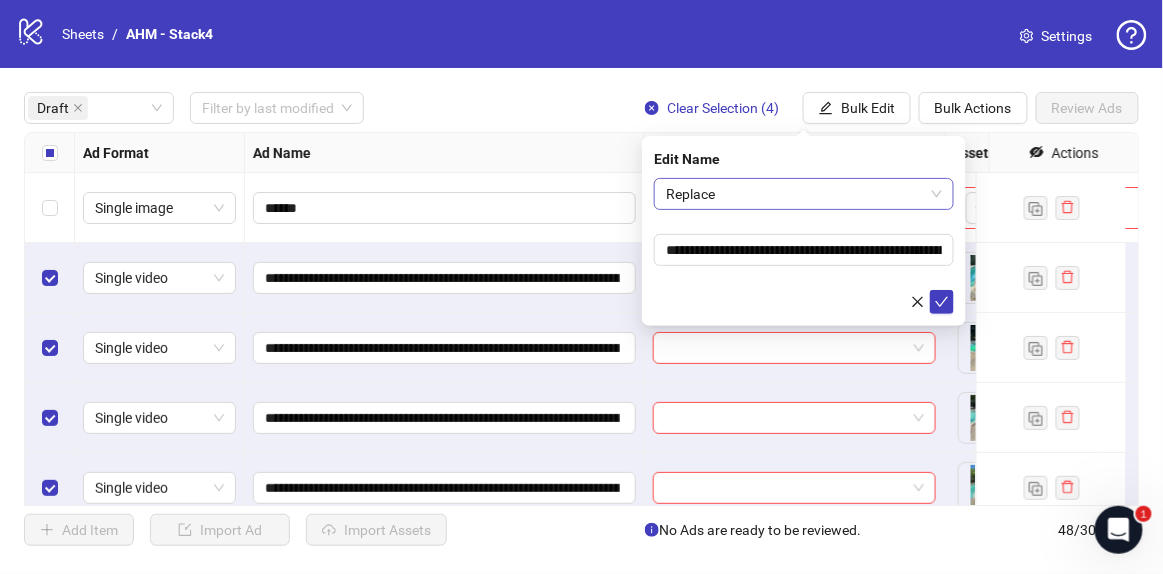 click on "Replace" at bounding box center [804, 194] 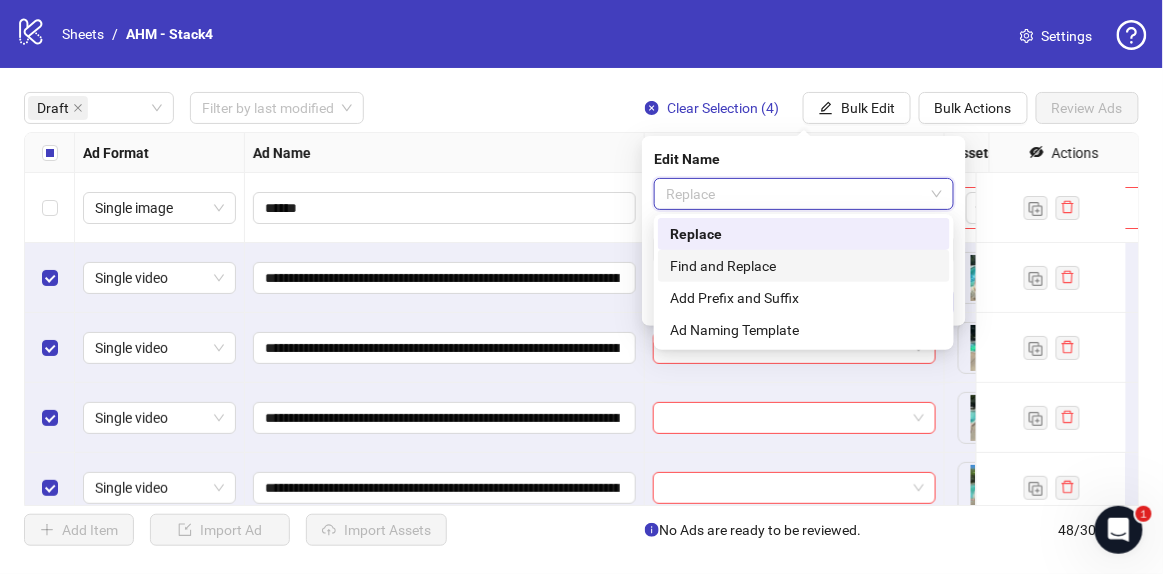 click on "Find and Replace" at bounding box center (804, 266) 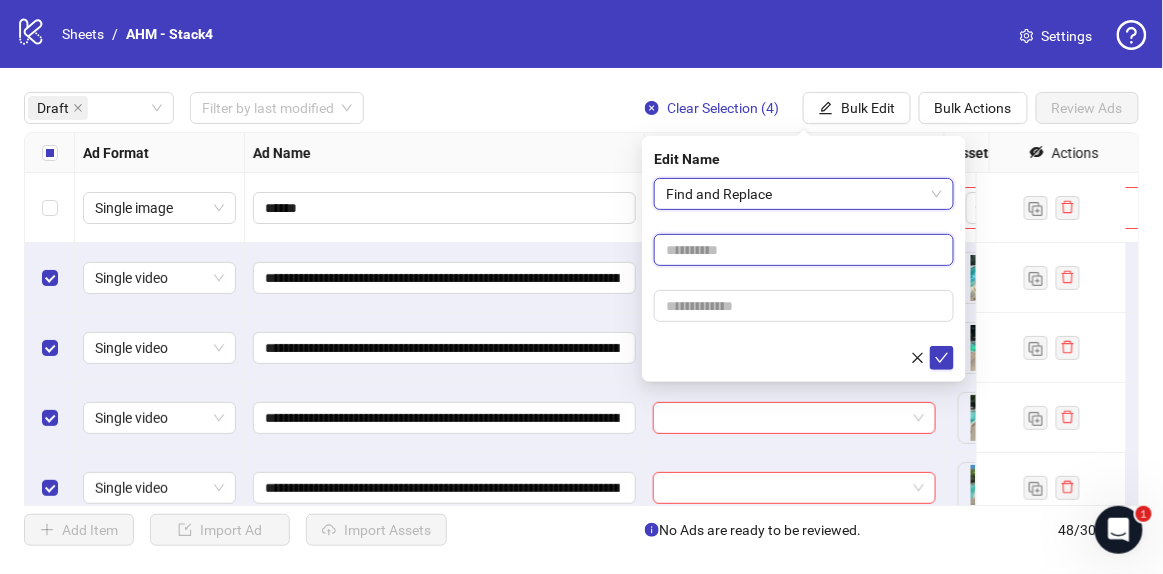 click at bounding box center [804, 250] 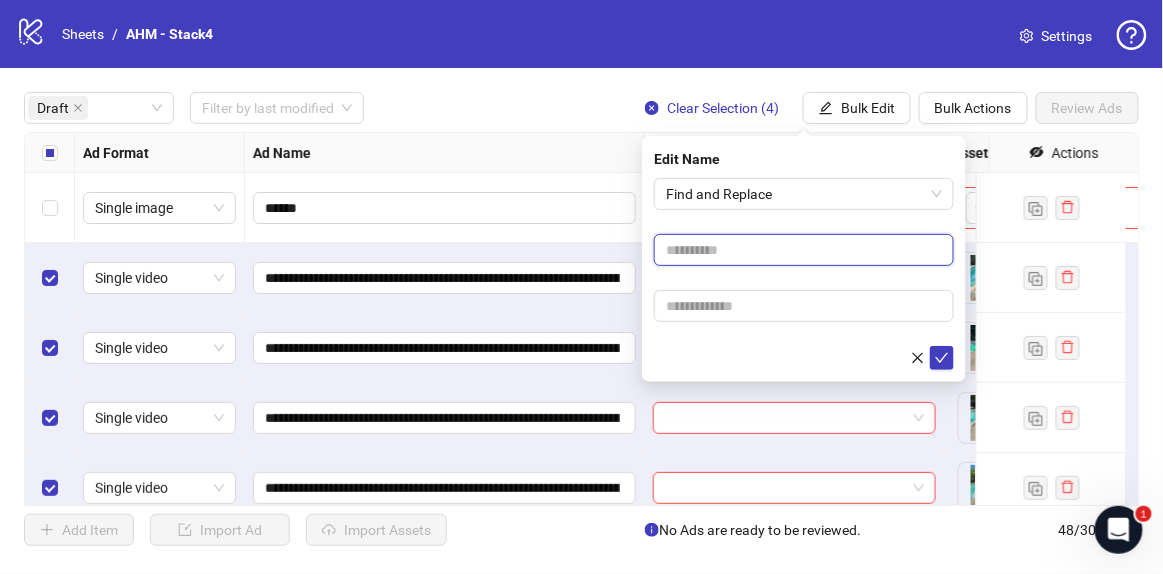 type on "****" 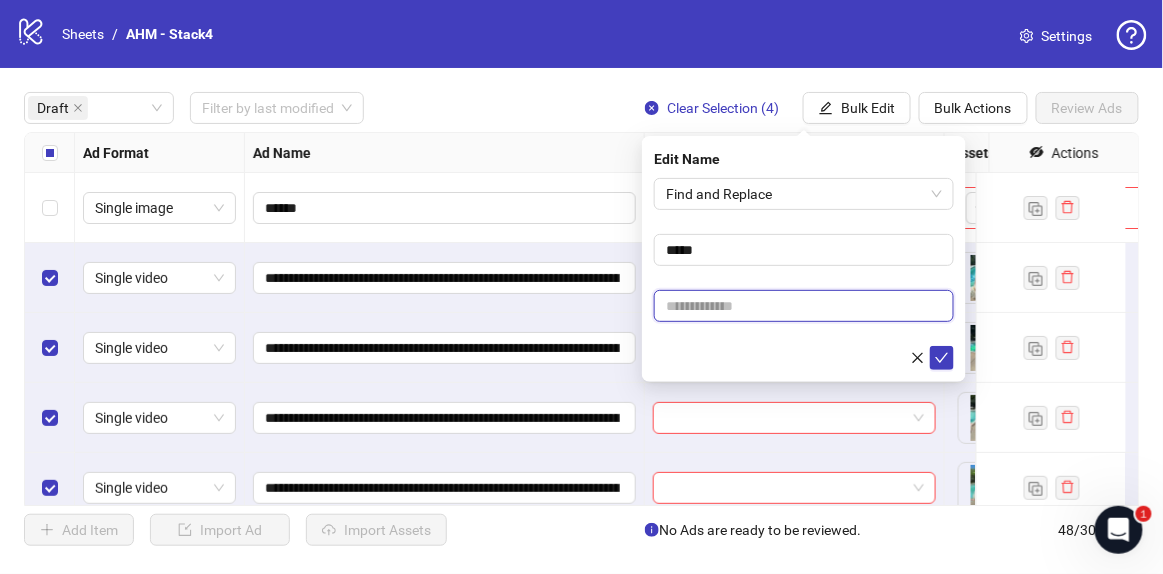 click at bounding box center [804, 306] 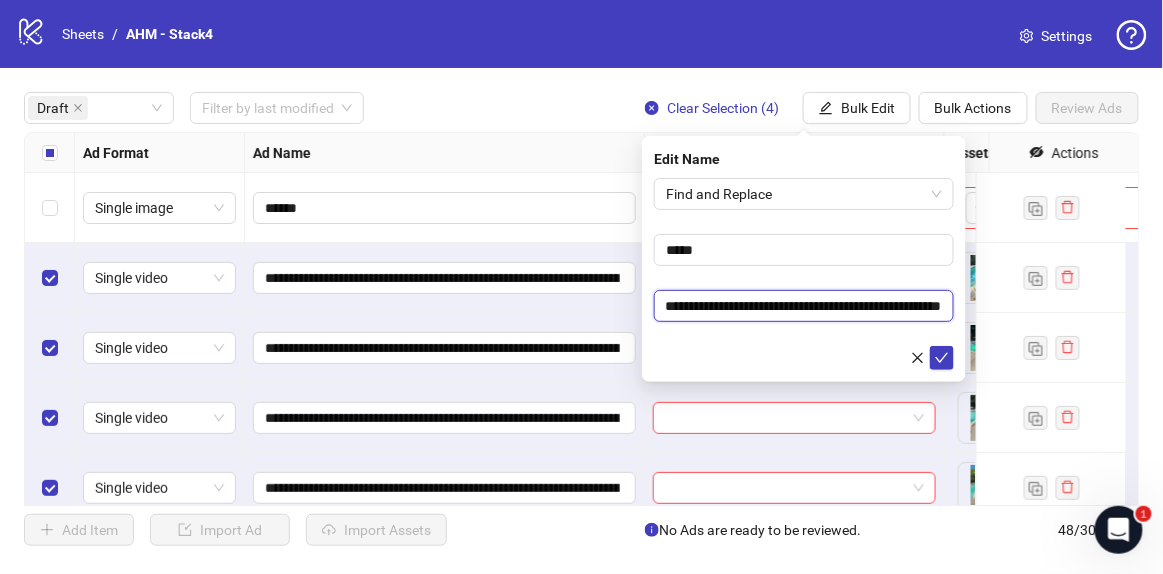 scroll, scrollTop: 0, scrollLeft: 0, axis: both 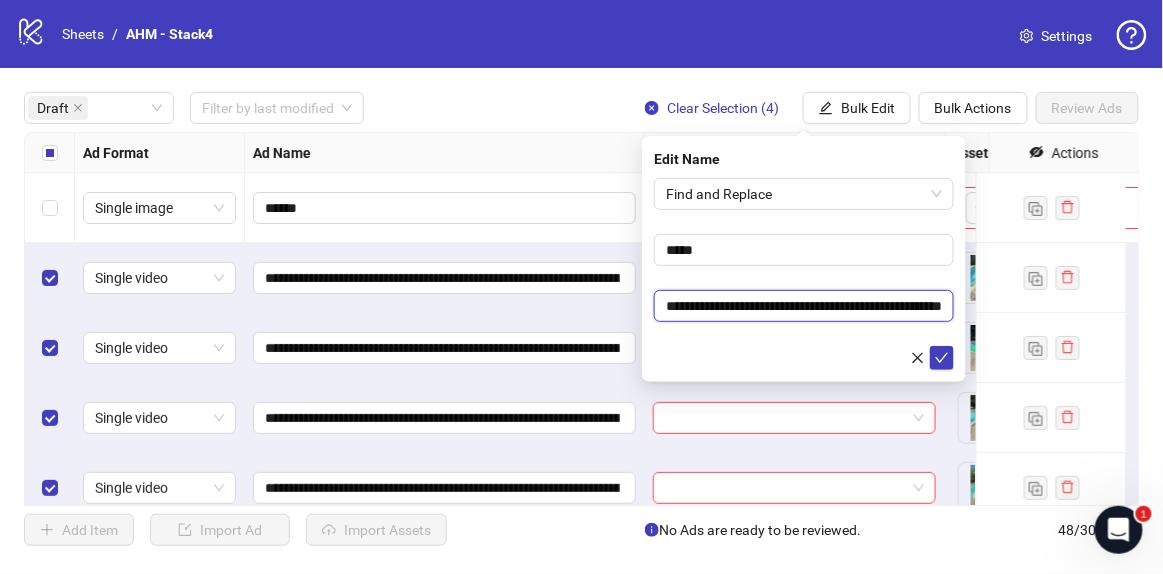 drag, startPoint x: 764, startPoint y: 311, endPoint x: 589, endPoint y: 308, distance: 175.02571 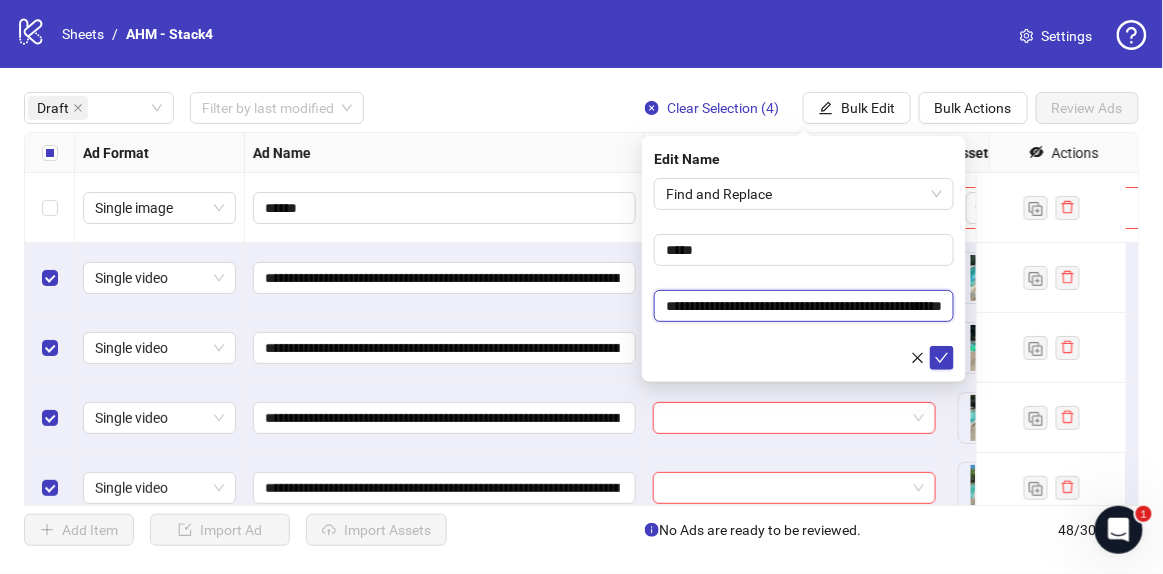 click on "**********" at bounding box center (804, 305) 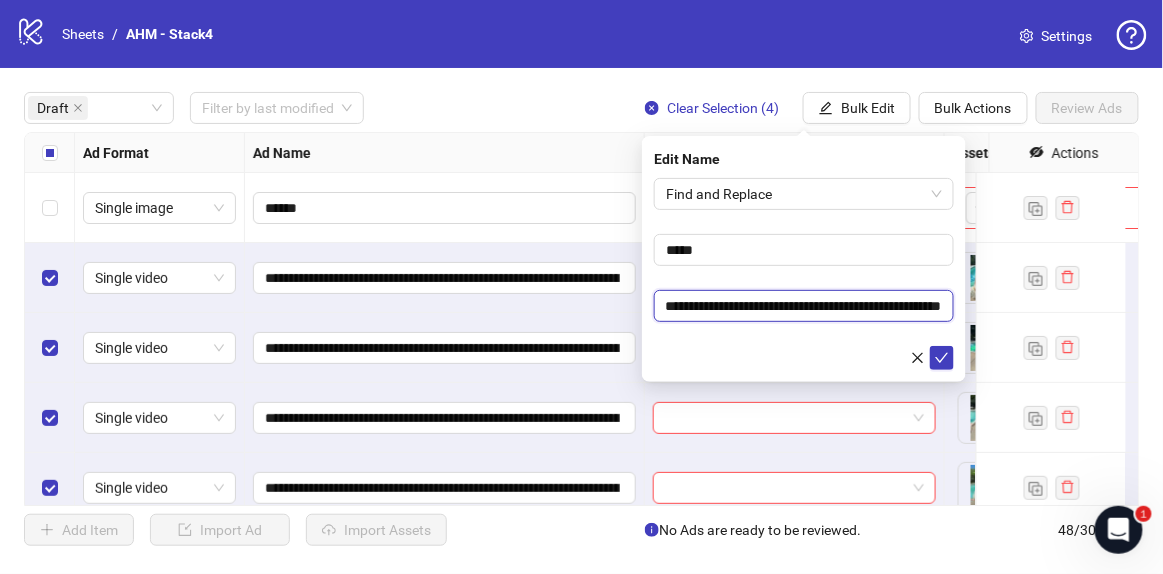 scroll, scrollTop: 0, scrollLeft: 0, axis: both 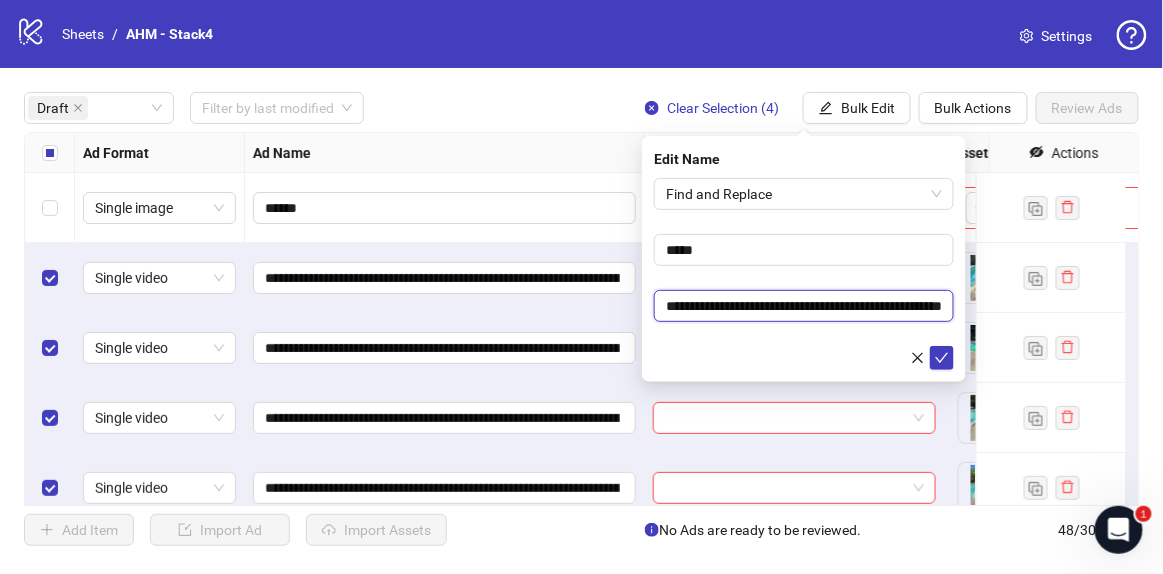 drag, startPoint x: 836, startPoint y: 303, endPoint x: 626, endPoint y: 302, distance: 210.00238 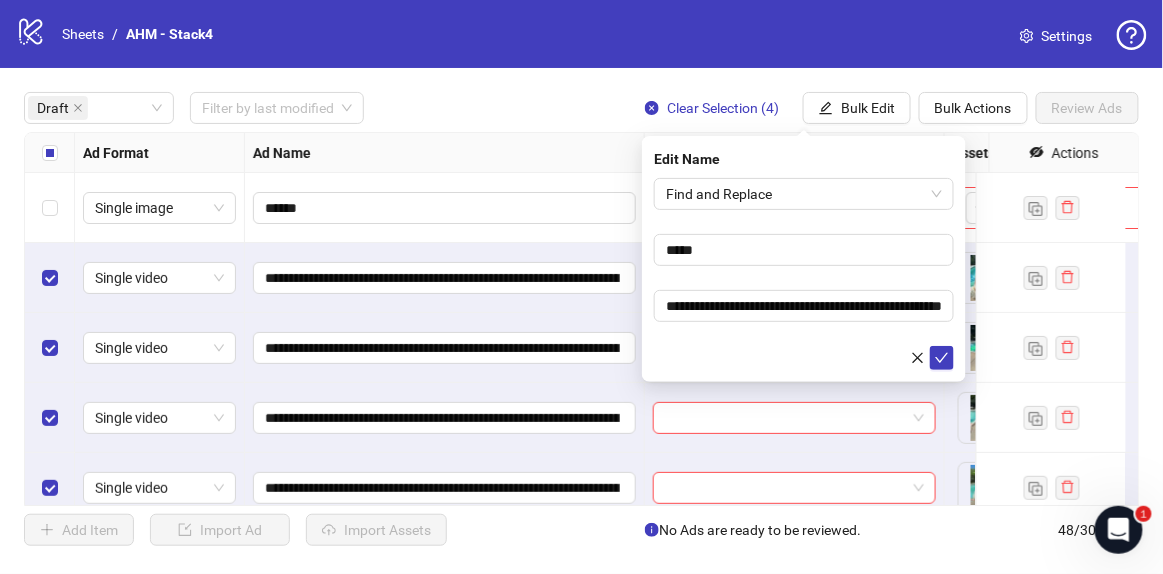 click at bounding box center [804, 358] 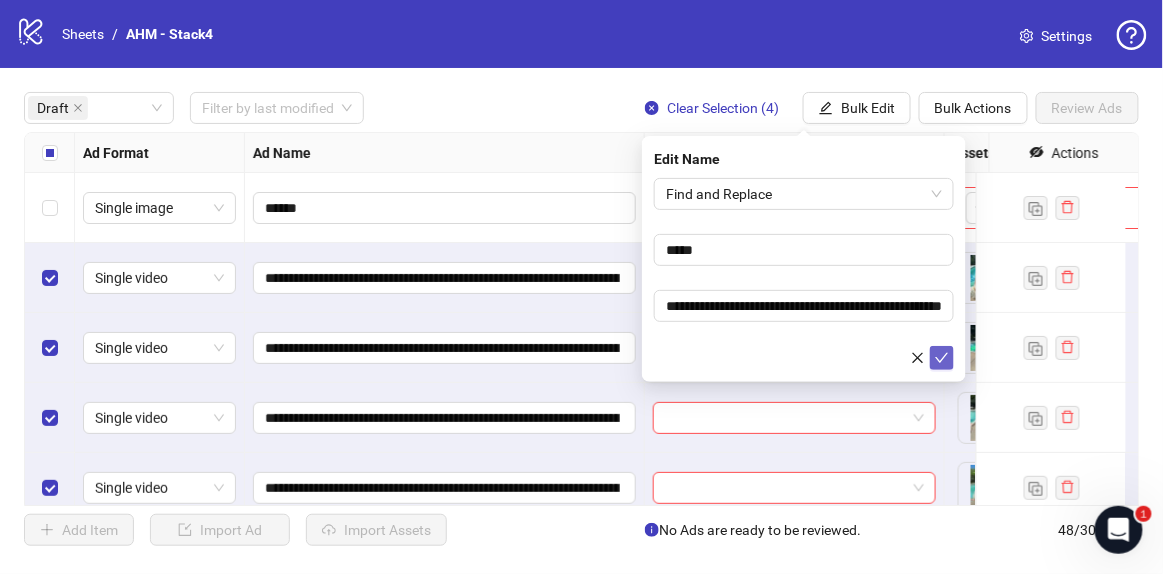 click 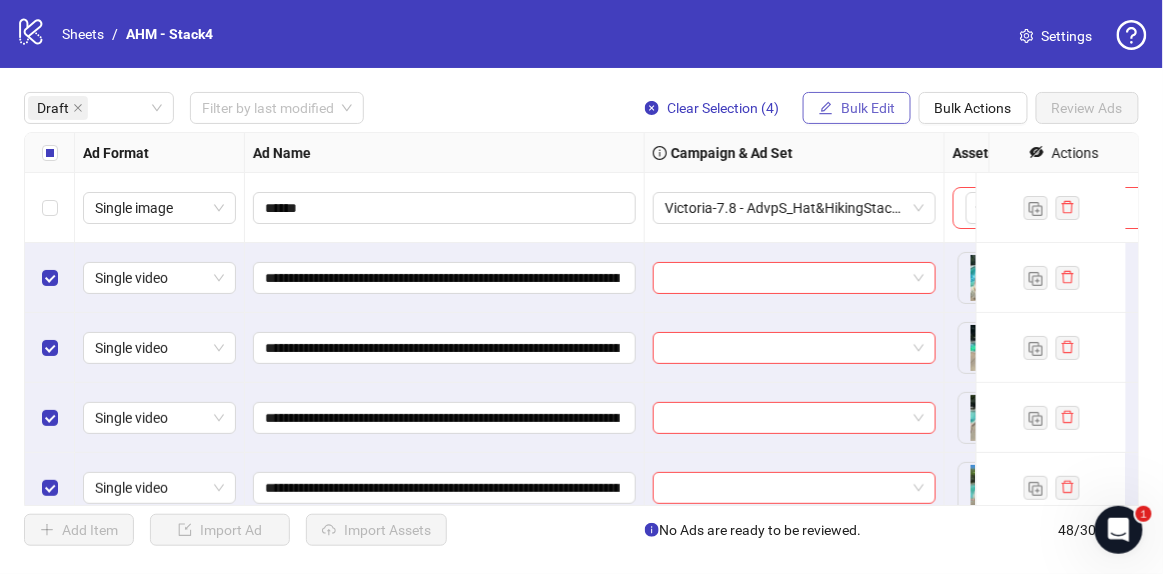 click on "Bulk Edit" at bounding box center [868, 108] 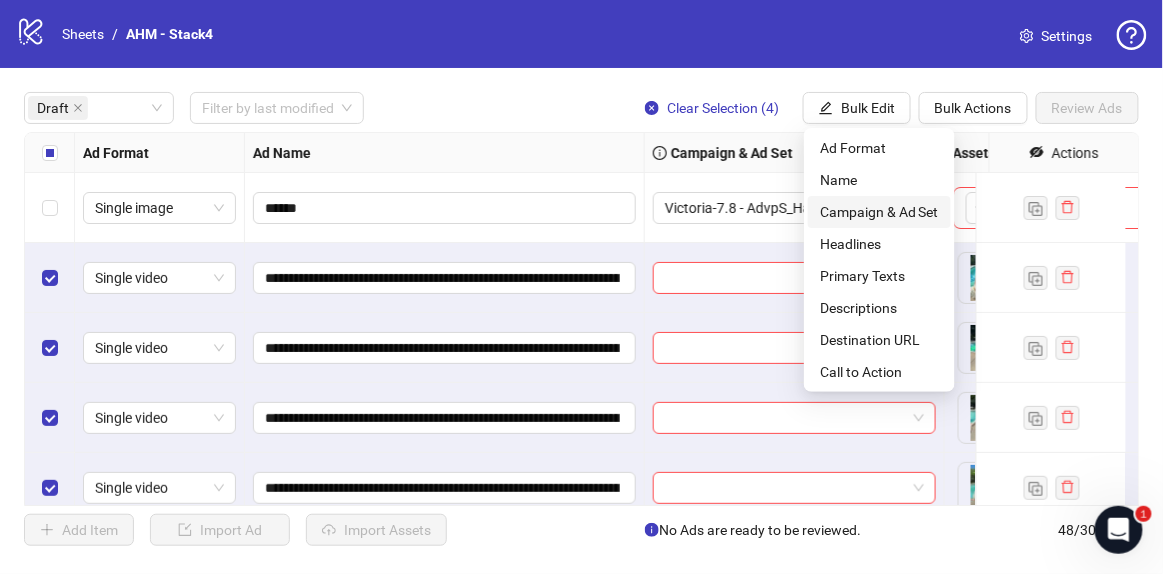 click on "Campaign & Ad Set" at bounding box center [879, 212] 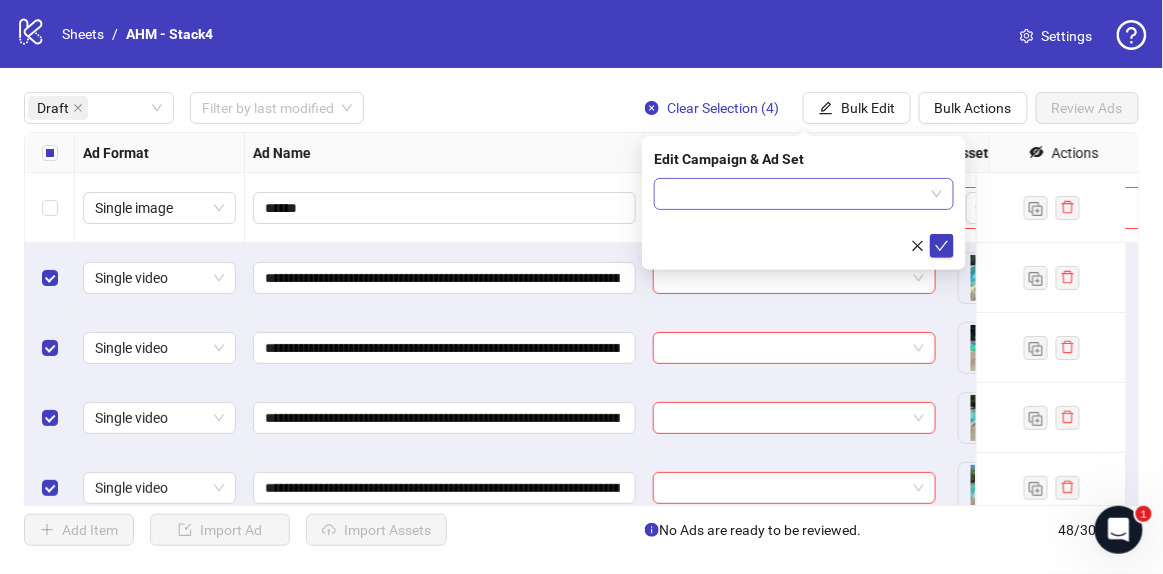 click at bounding box center (795, 194) 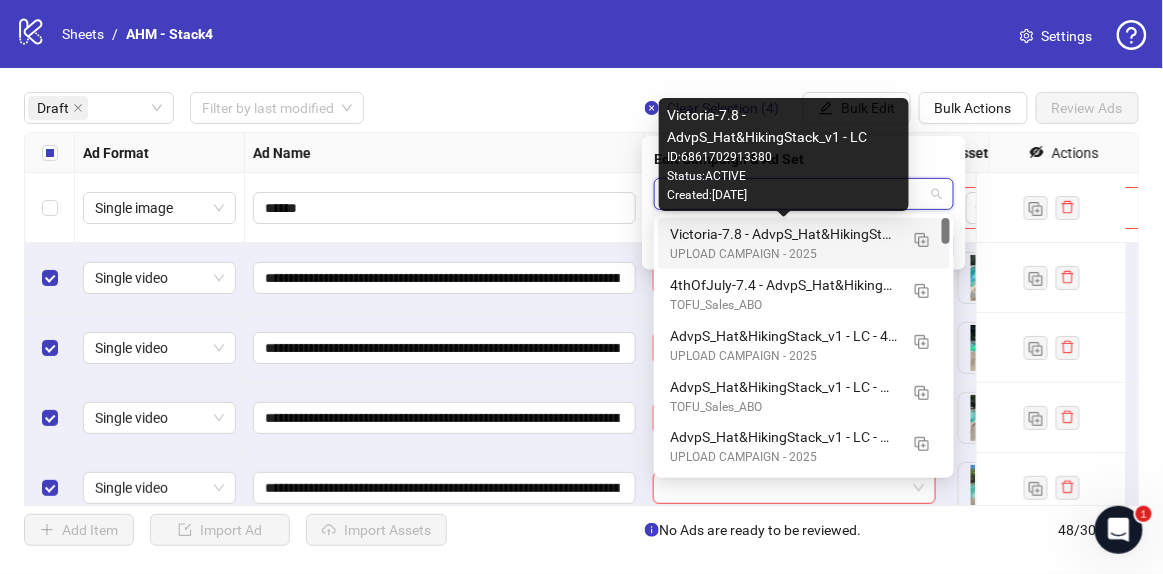 click on "Victoria-7.8 - AdvpS_Hat&HikingStack_v1 - LC" at bounding box center (784, 234) 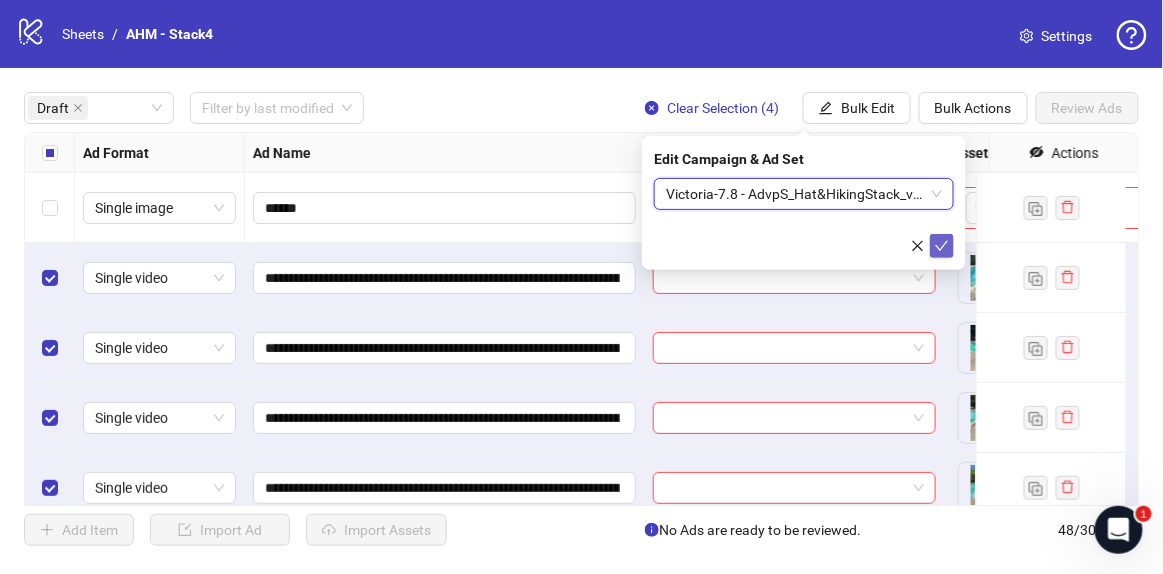click at bounding box center (942, 246) 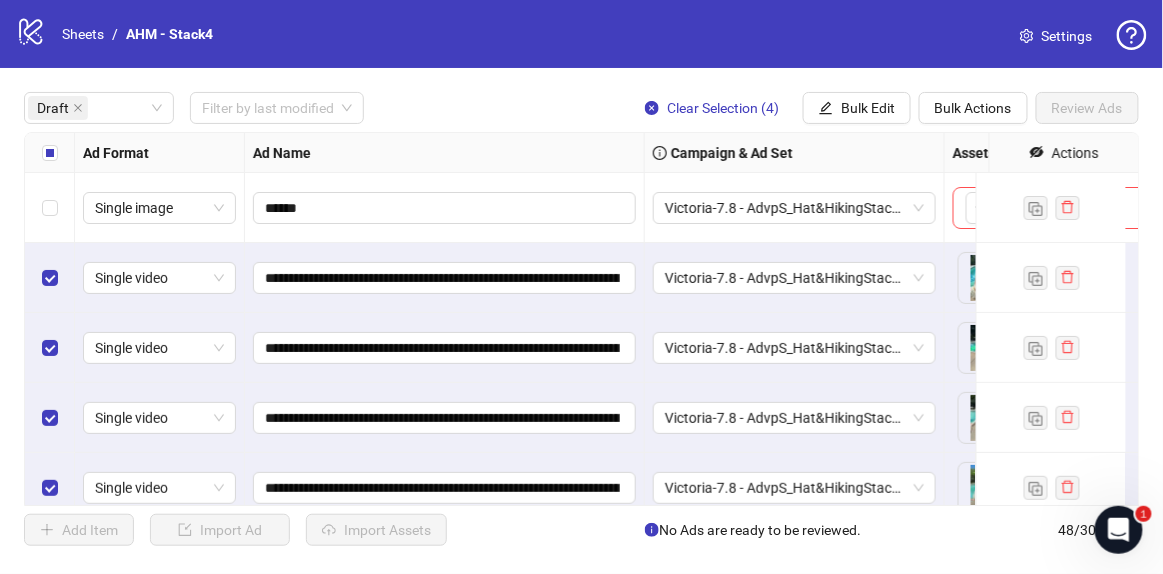 click at bounding box center [50, 153] 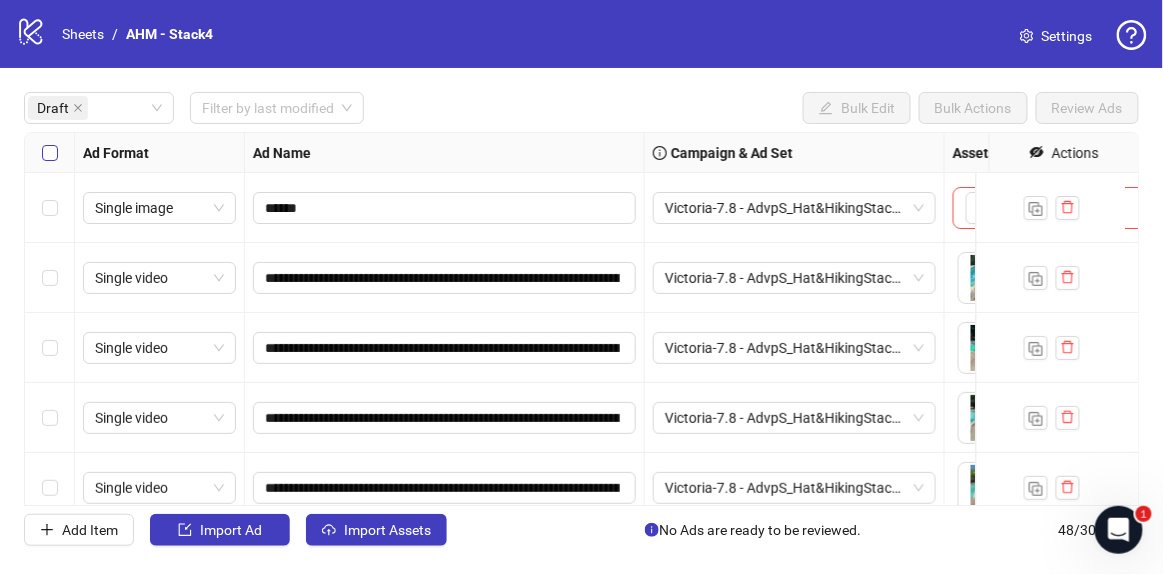 click at bounding box center (50, 153) 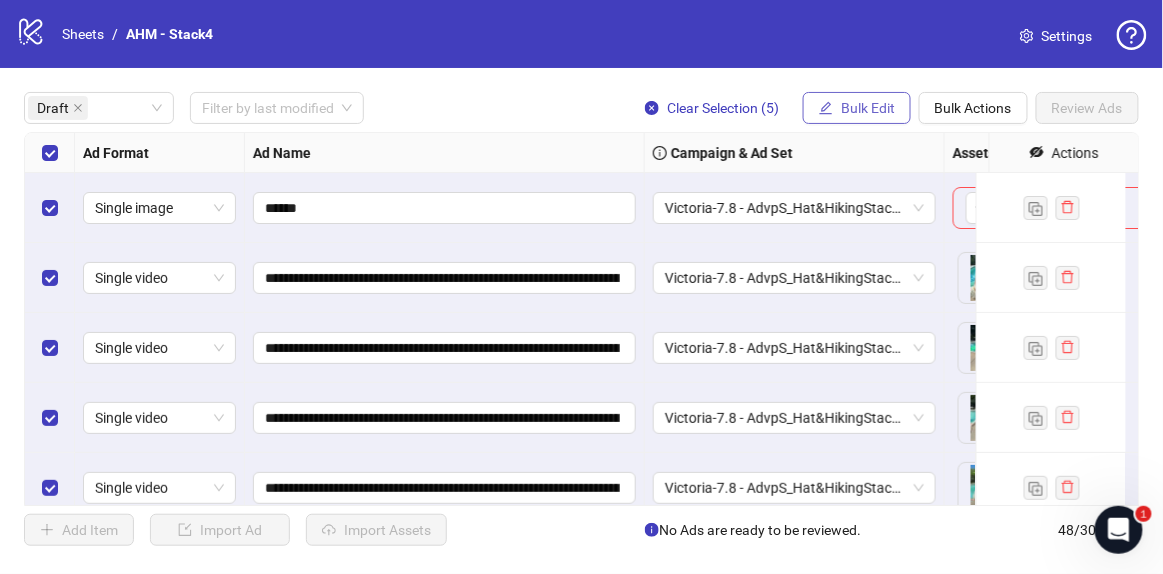 click on "Bulk Edit" at bounding box center [868, 108] 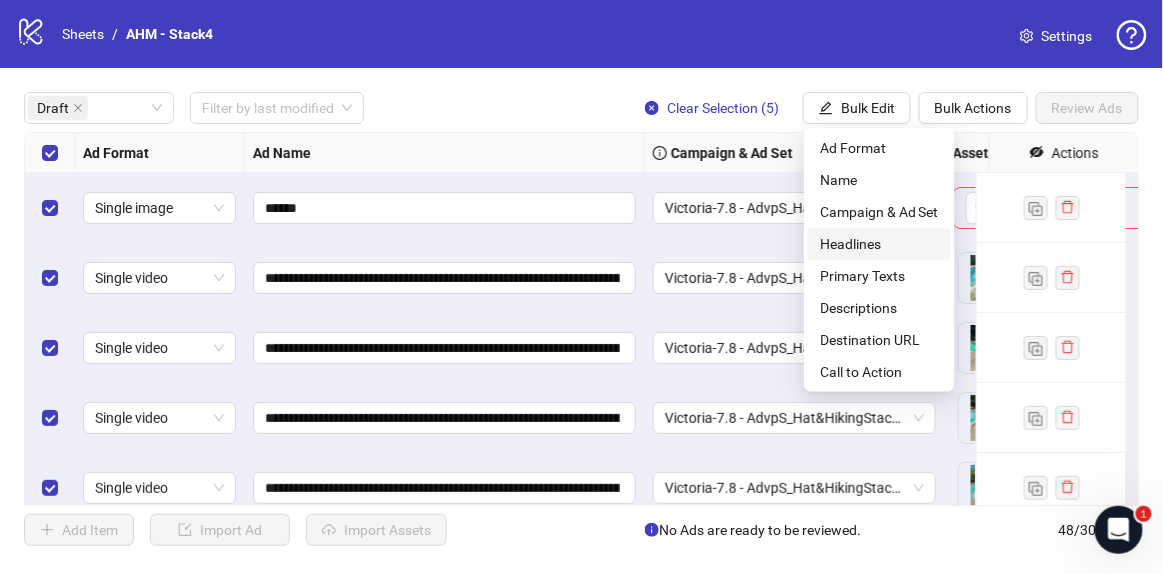 click on "Headlines" at bounding box center (879, 244) 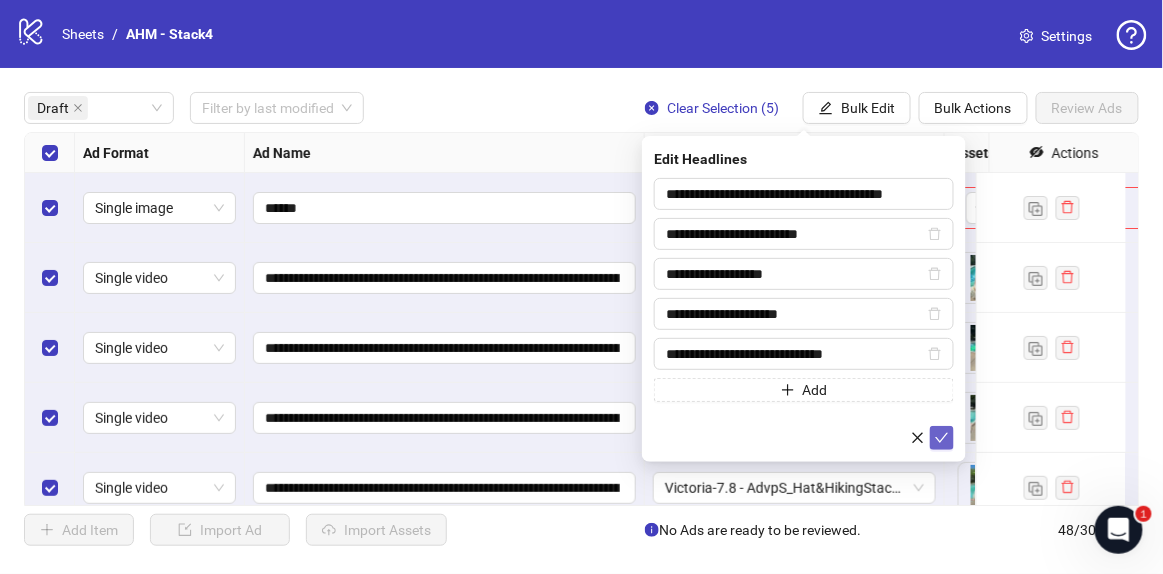 click at bounding box center (942, 438) 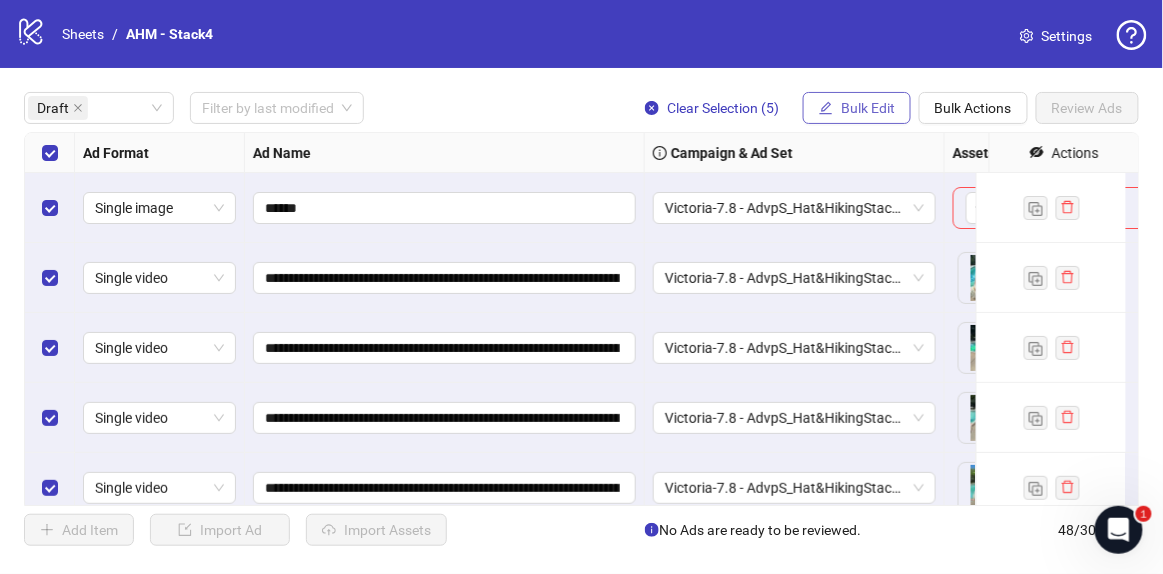 click on "Bulk Edit" at bounding box center [868, 108] 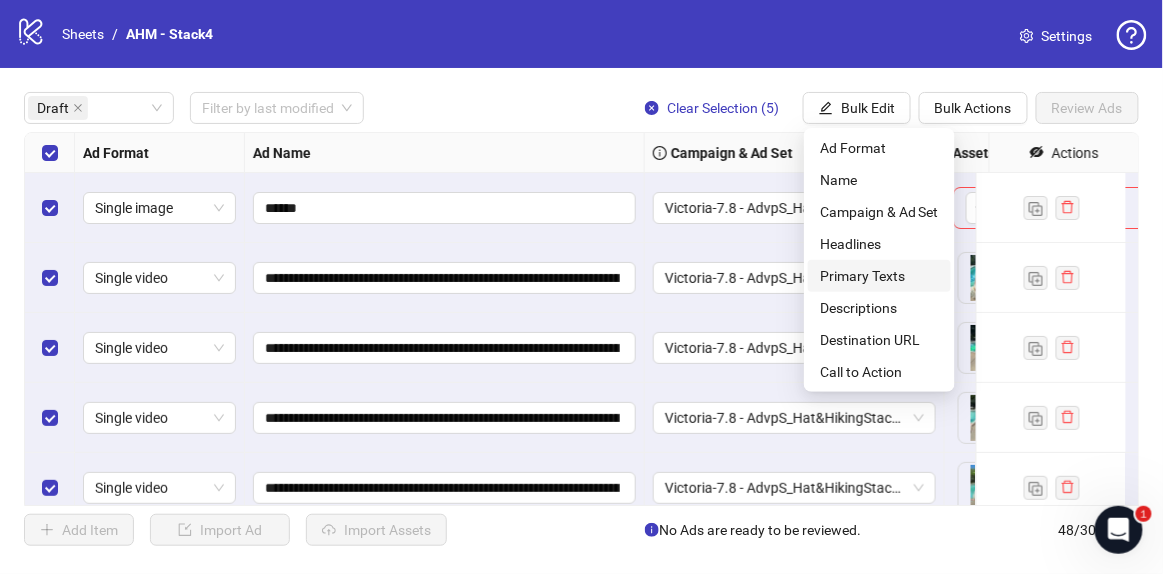 click on "Primary Texts" at bounding box center (879, 276) 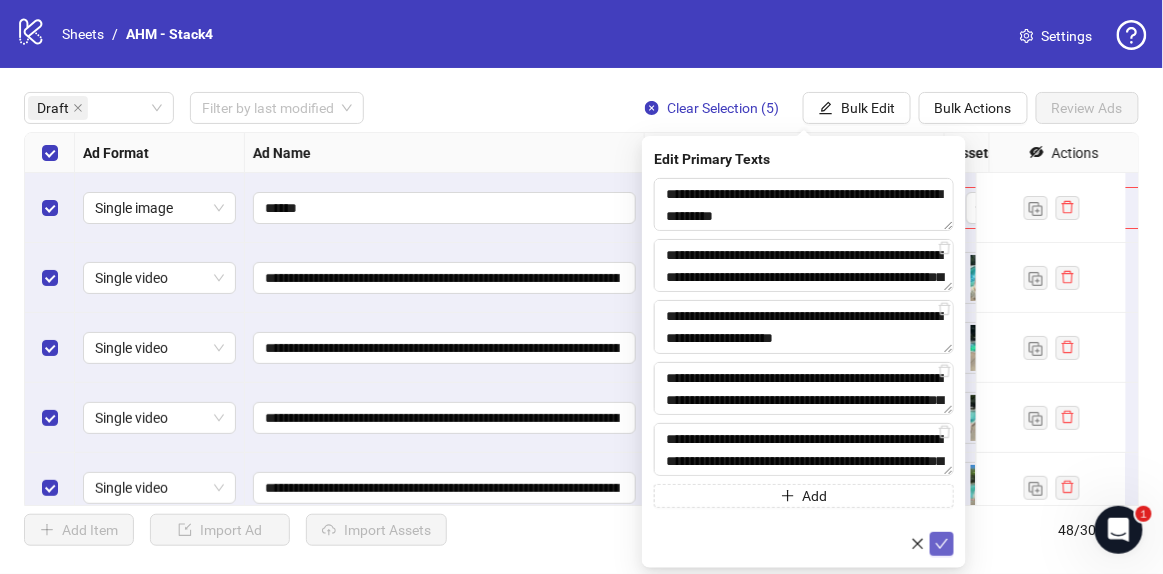 click at bounding box center [942, 544] 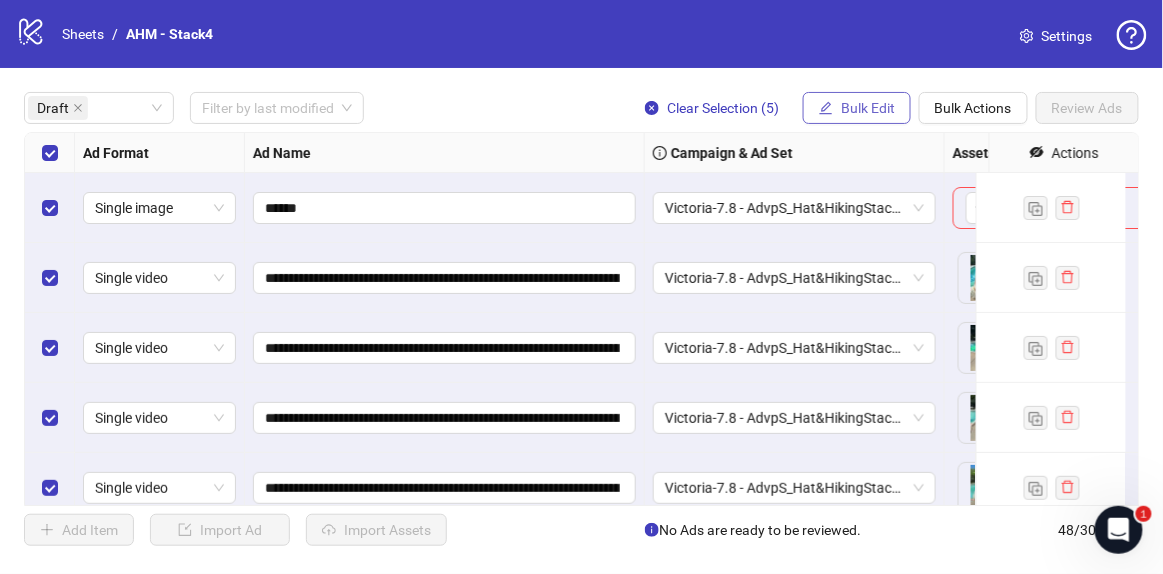 click on "Bulk Edit" at bounding box center [868, 108] 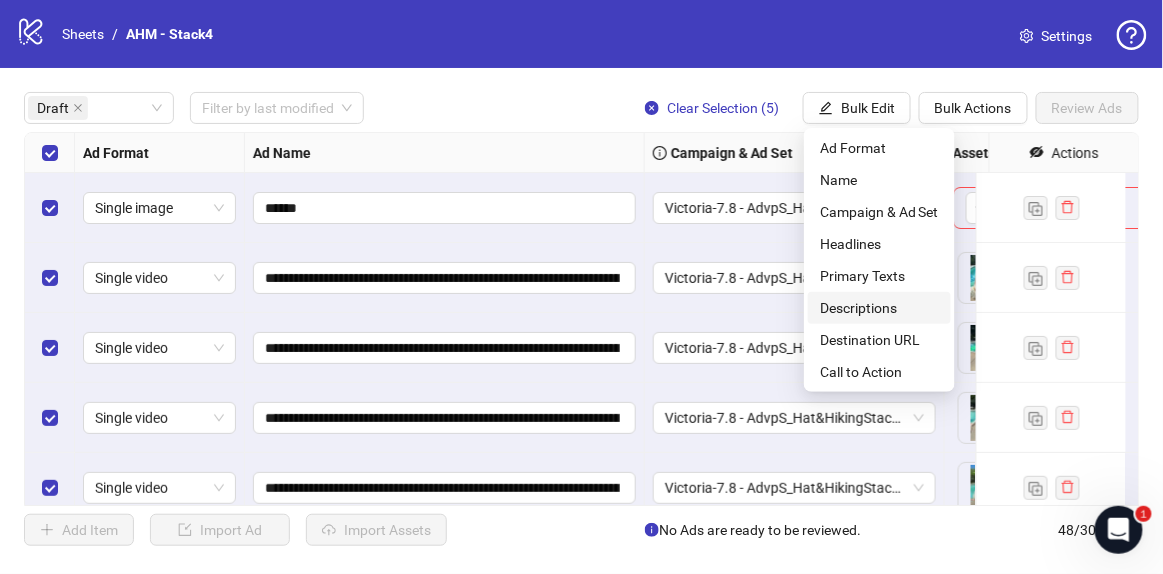 click on "Descriptions" at bounding box center [879, 308] 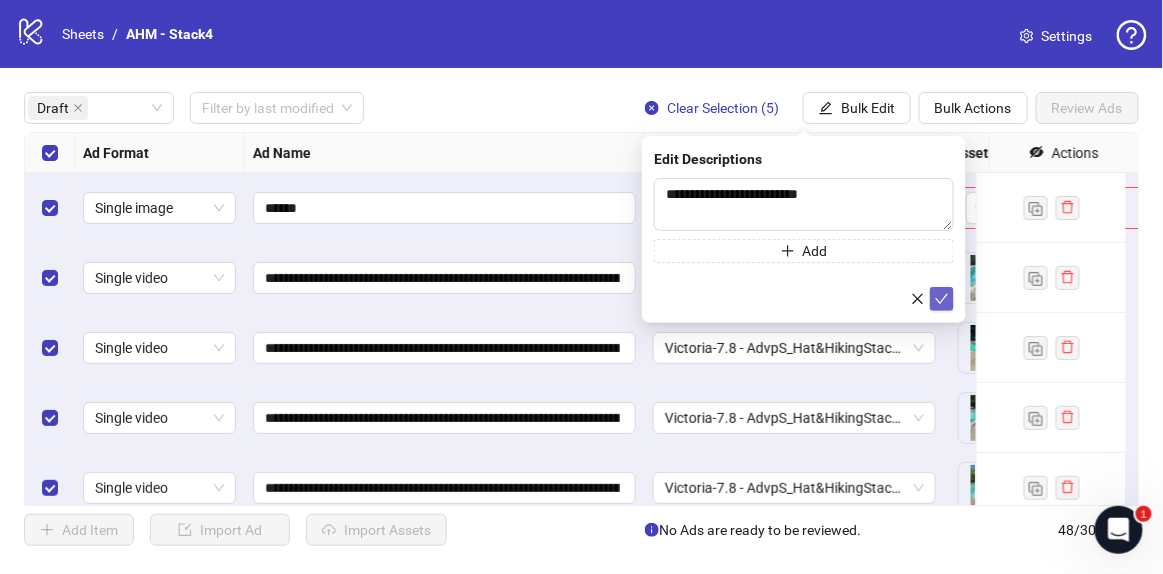 click 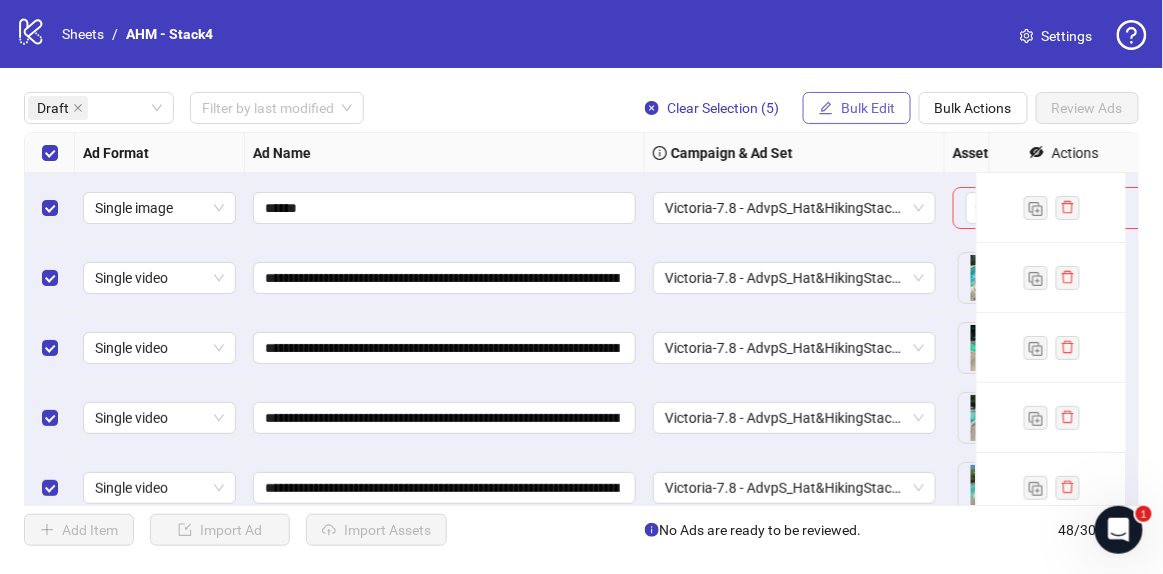 click on "Bulk Edit" at bounding box center (868, 108) 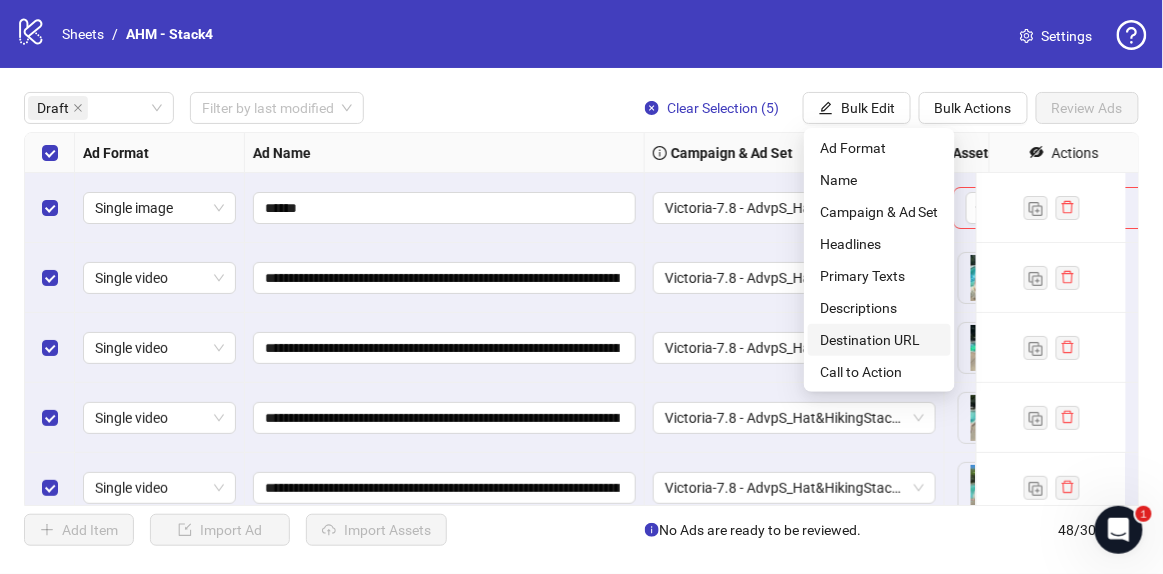 click on "Destination URL" at bounding box center (879, 340) 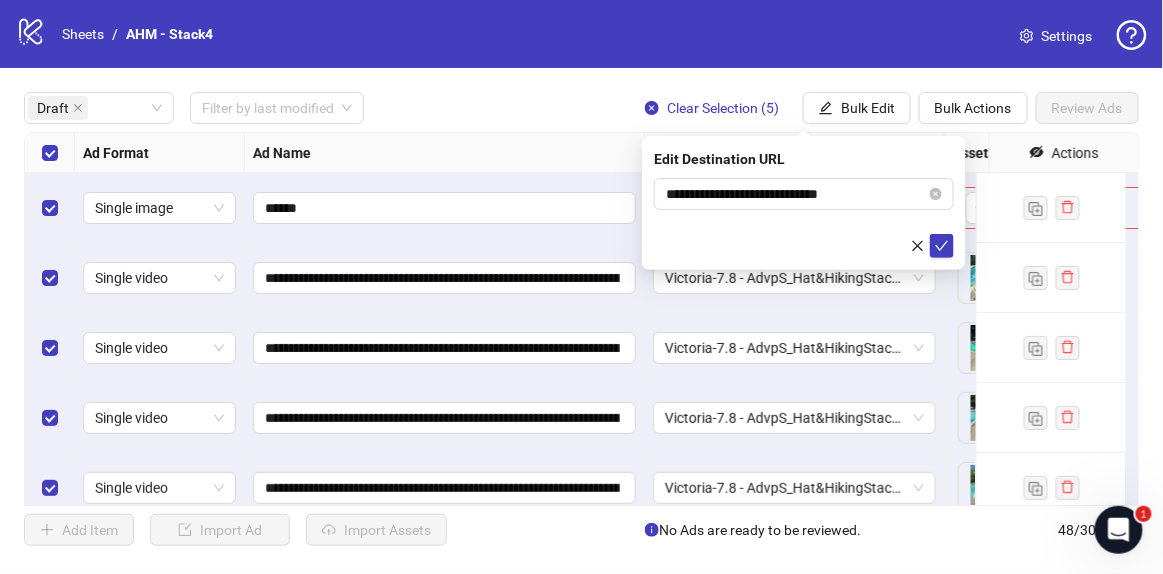 drag, startPoint x: 946, startPoint y: 243, endPoint x: 897, endPoint y: 234, distance: 49.819675 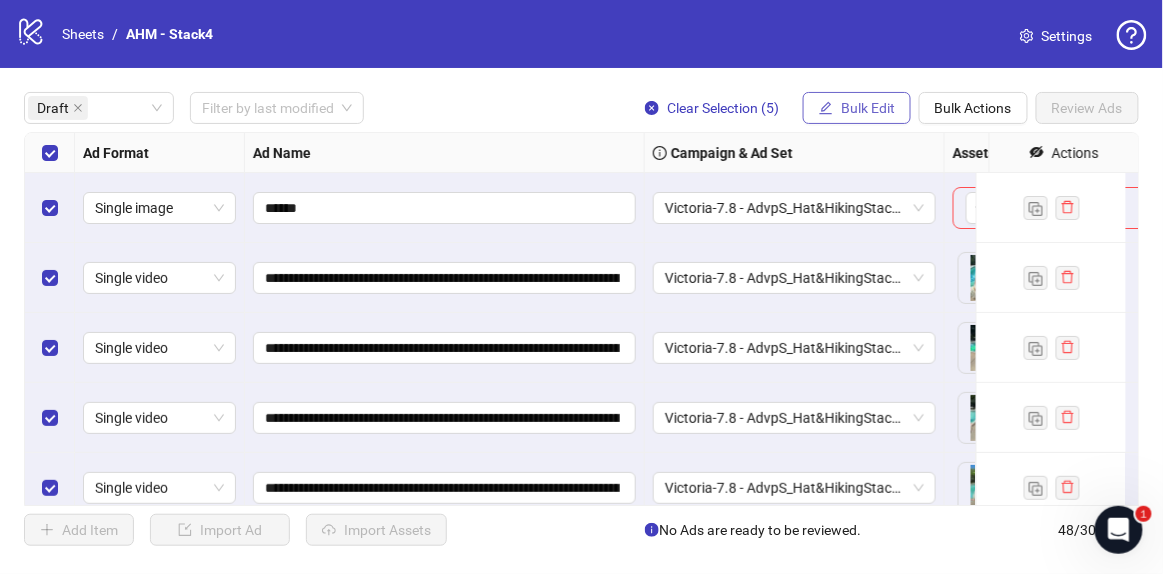 click on "Bulk Edit" at bounding box center [857, 108] 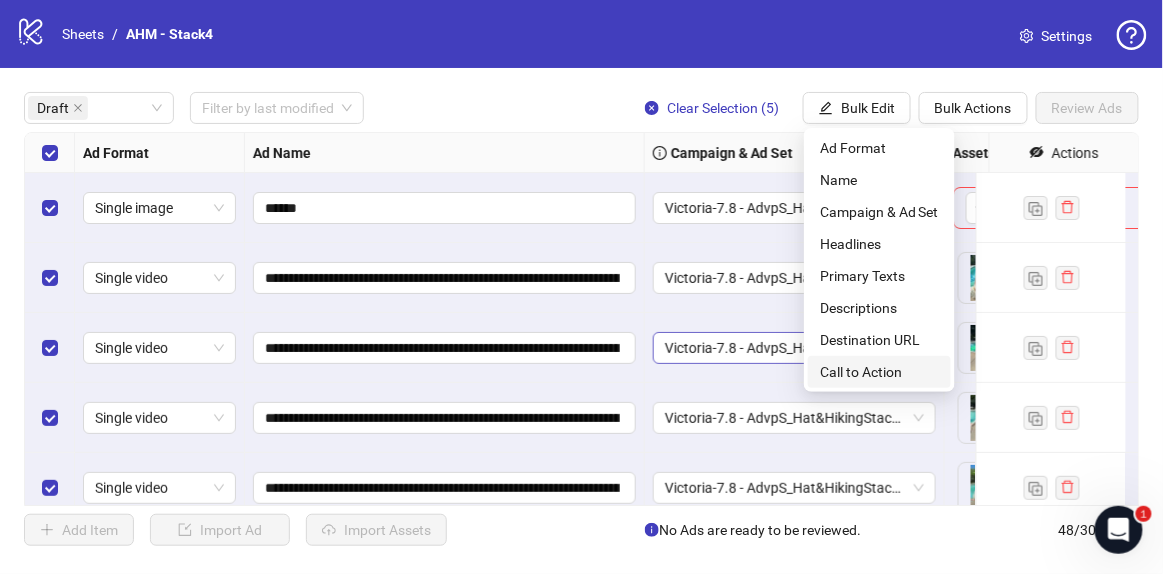 click on "Call to Action" at bounding box center [879, 372] 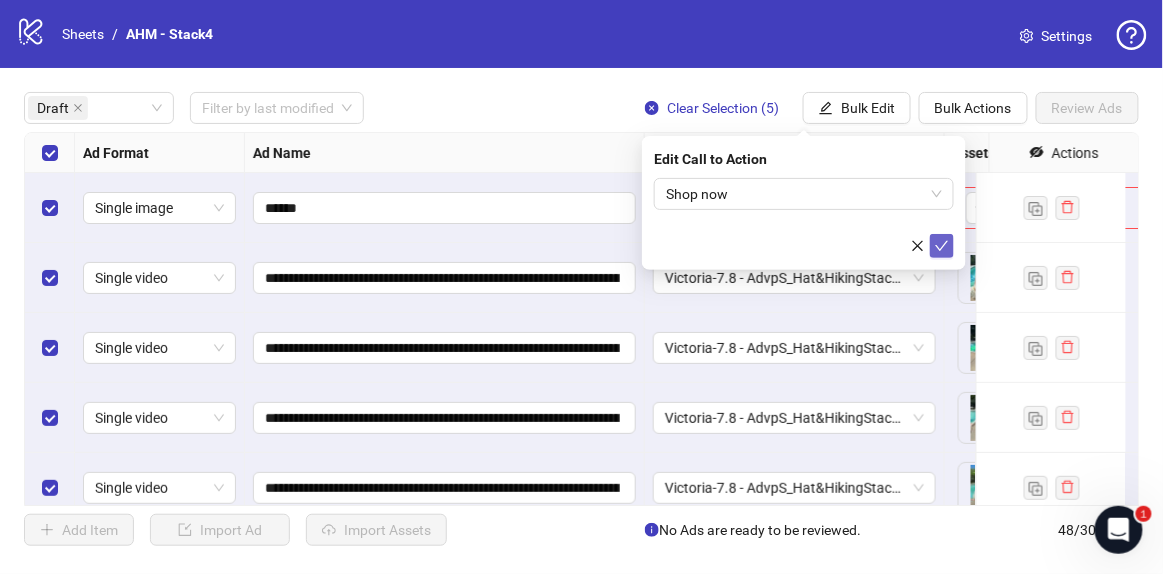 click at bounding box center (942, 246) 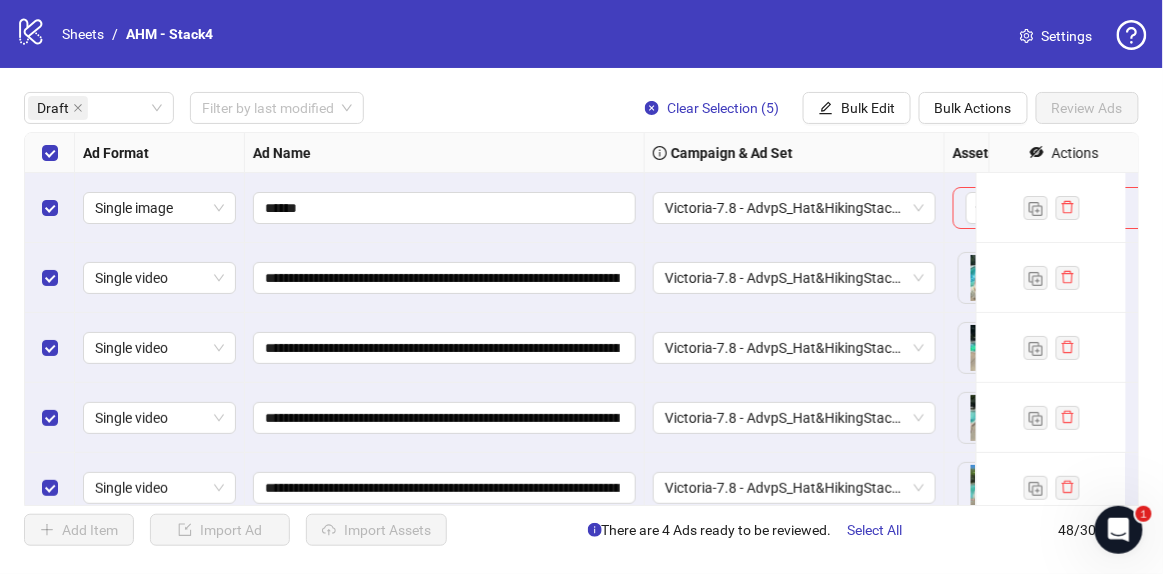 drag, startPoint x: 36, startPoint y: 198, endPoint x: 203, endPoint y: 374, distance: 242.62111 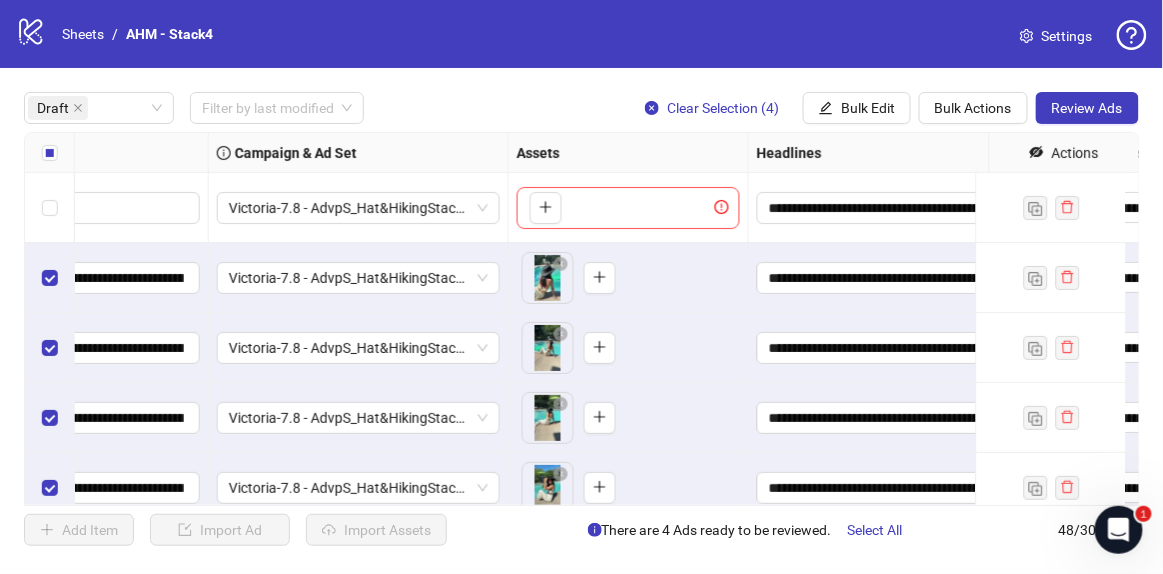 scroll, scrollTop: 0, scrollLeft: 0, axis: both 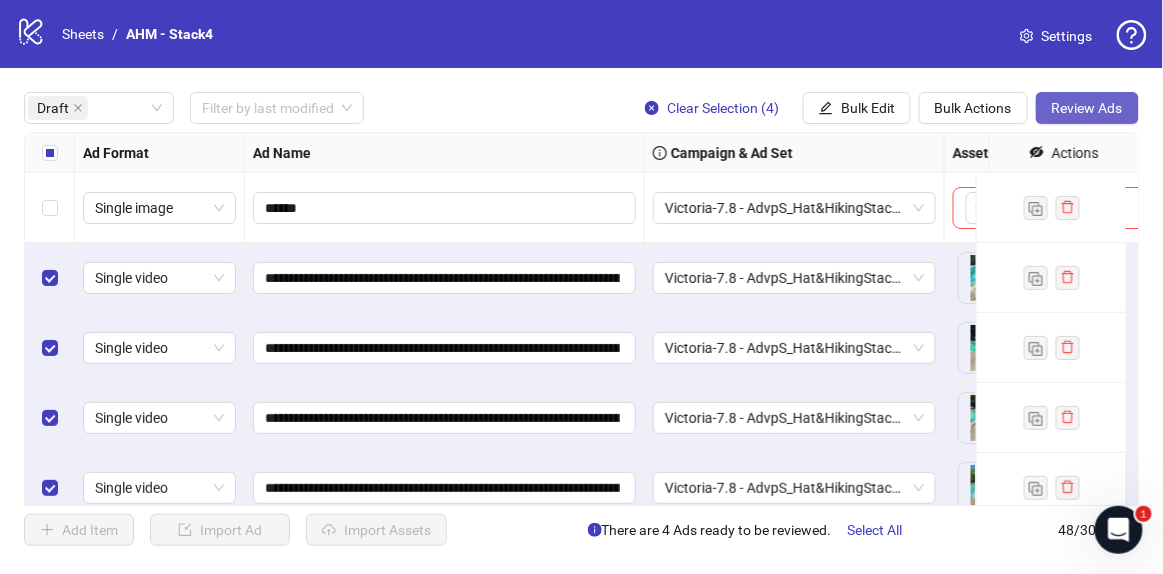 click on "Review Ads" at bounding box center [1087, 108] 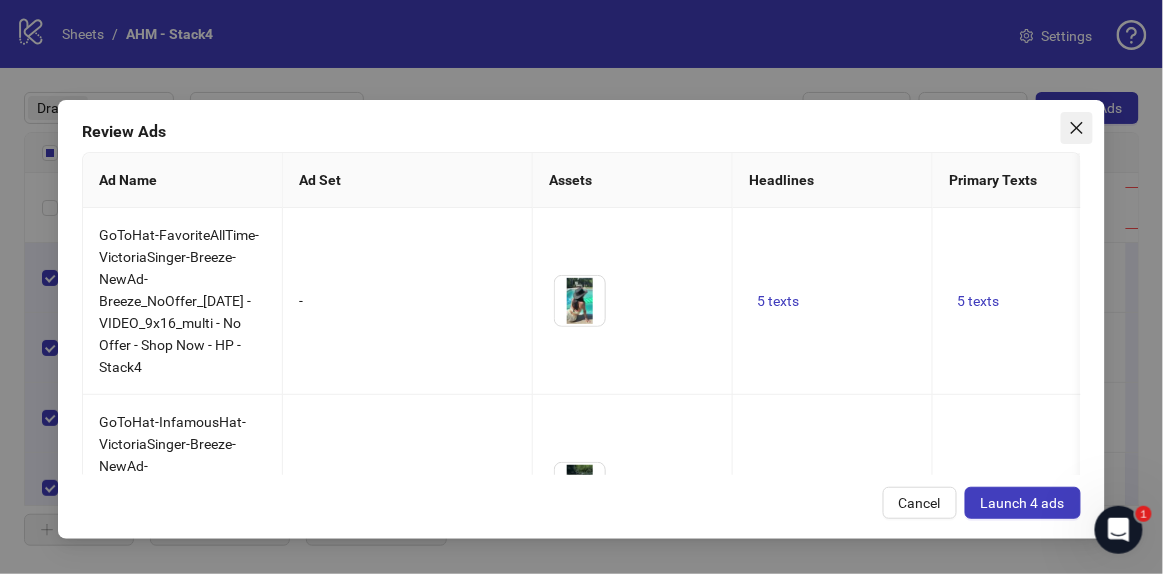 click 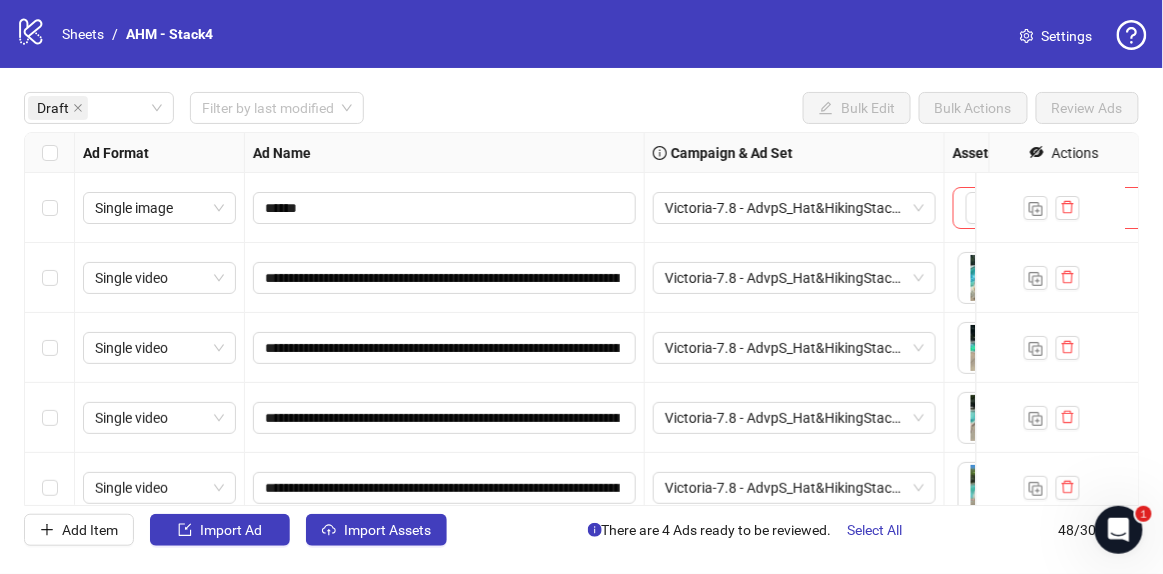 click at bounding box center [50, 153] 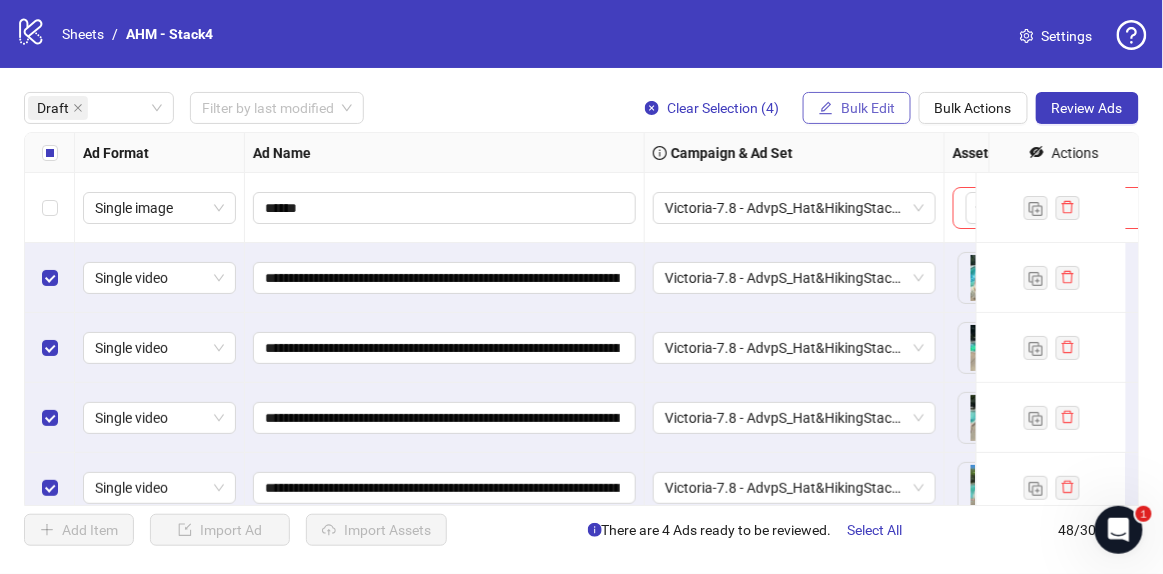 drag, startPoint x: 877, startPoint y: 102, endPoint x: 876, endPoint y: 119, distance: 17.029387 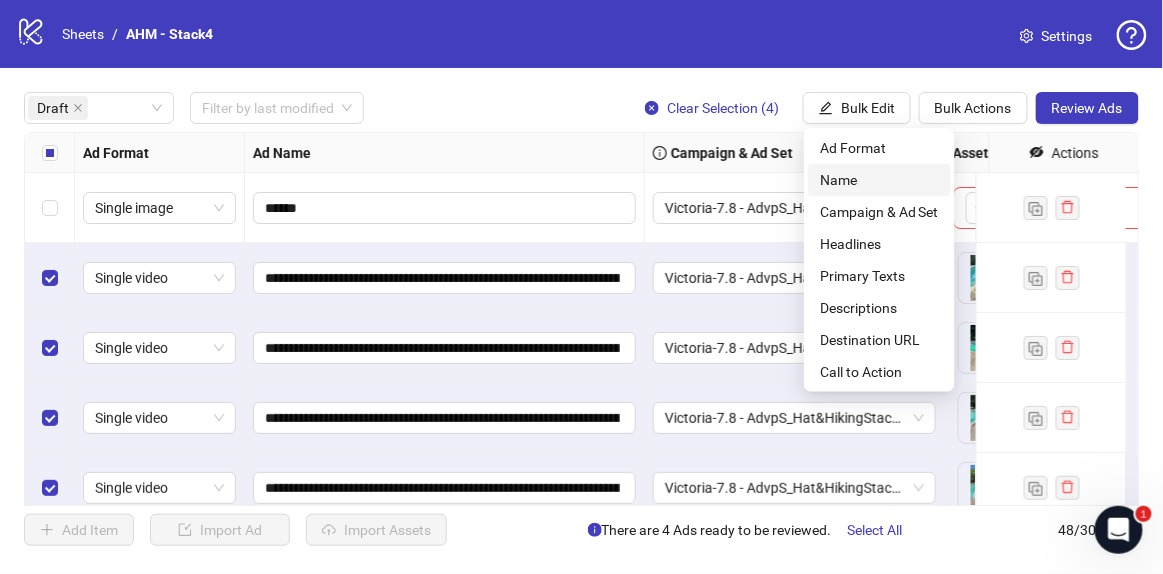 click on "Name" at bounding box center (879, 180) 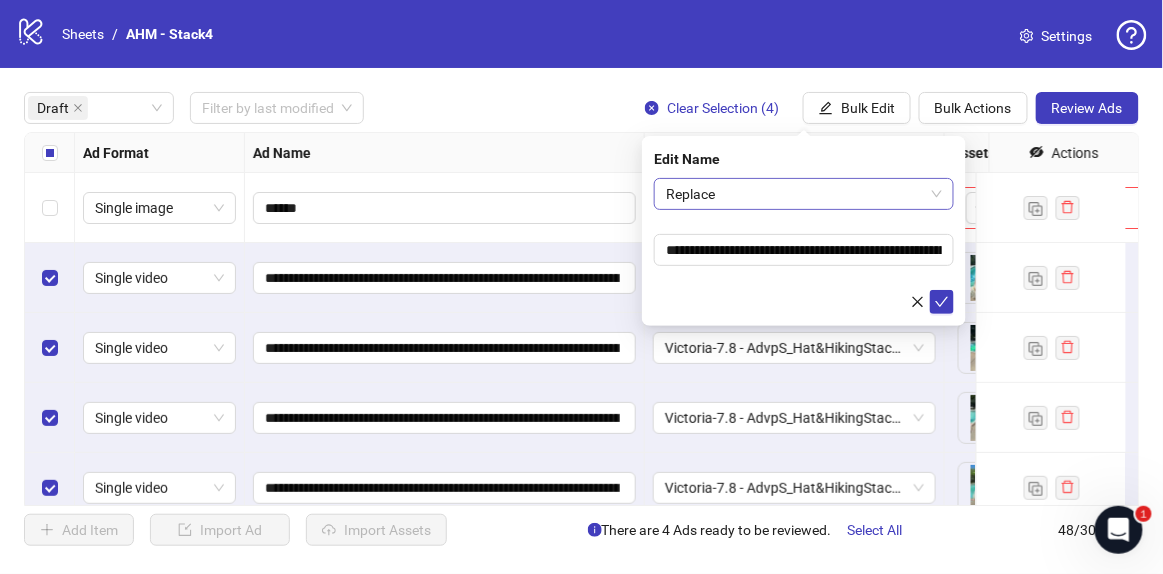 click on "Replace" at bounding box center (804, 194) 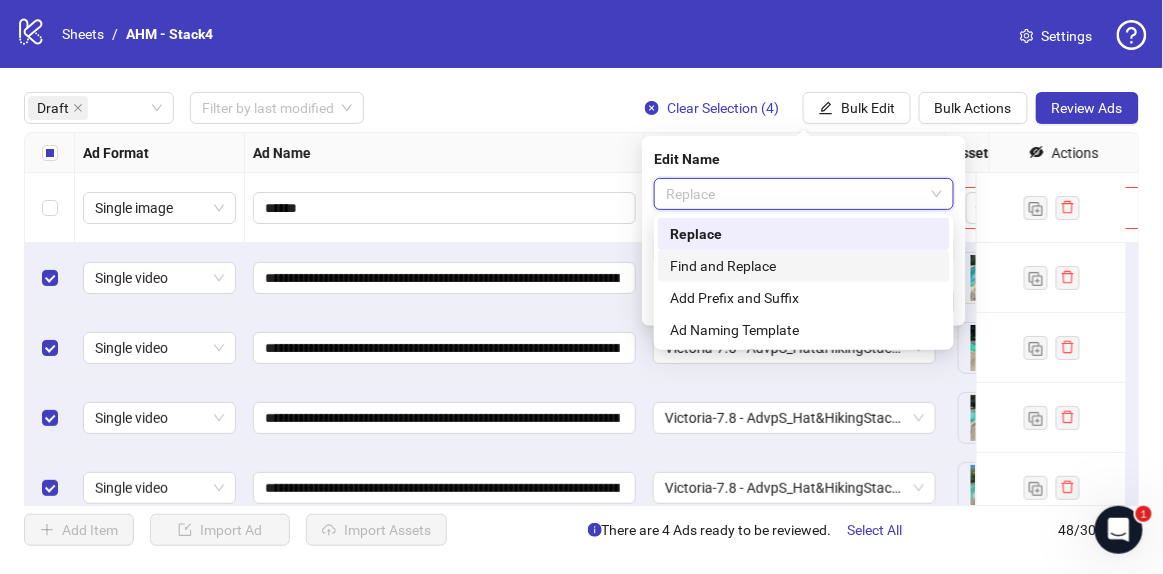 click on "Find and Replace" at bounding box center [804, 266] 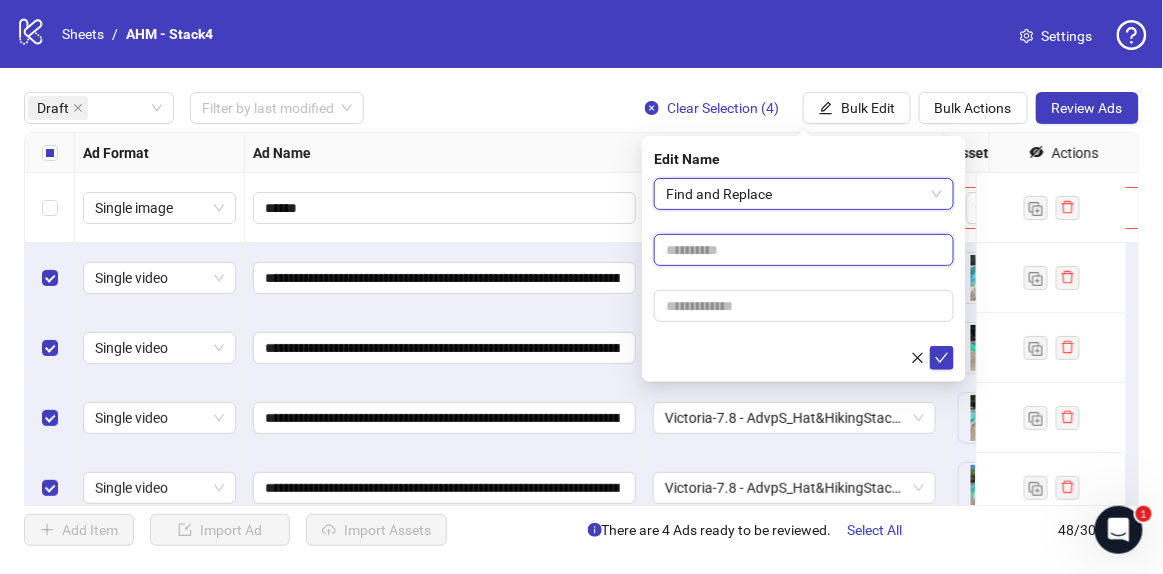 click at bounding box center (804, 250) 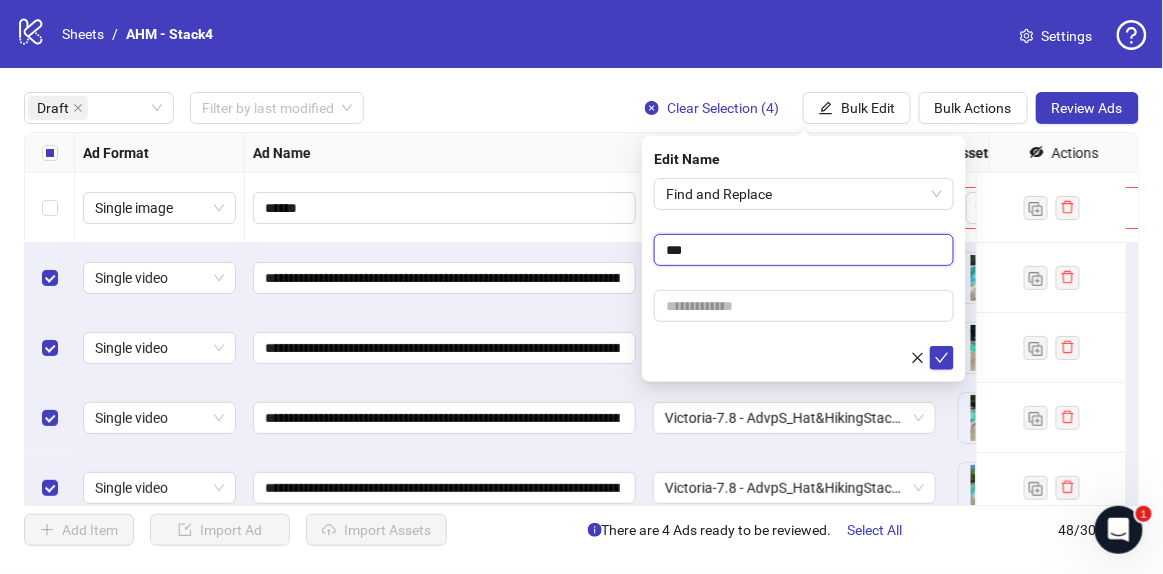 type on "***" 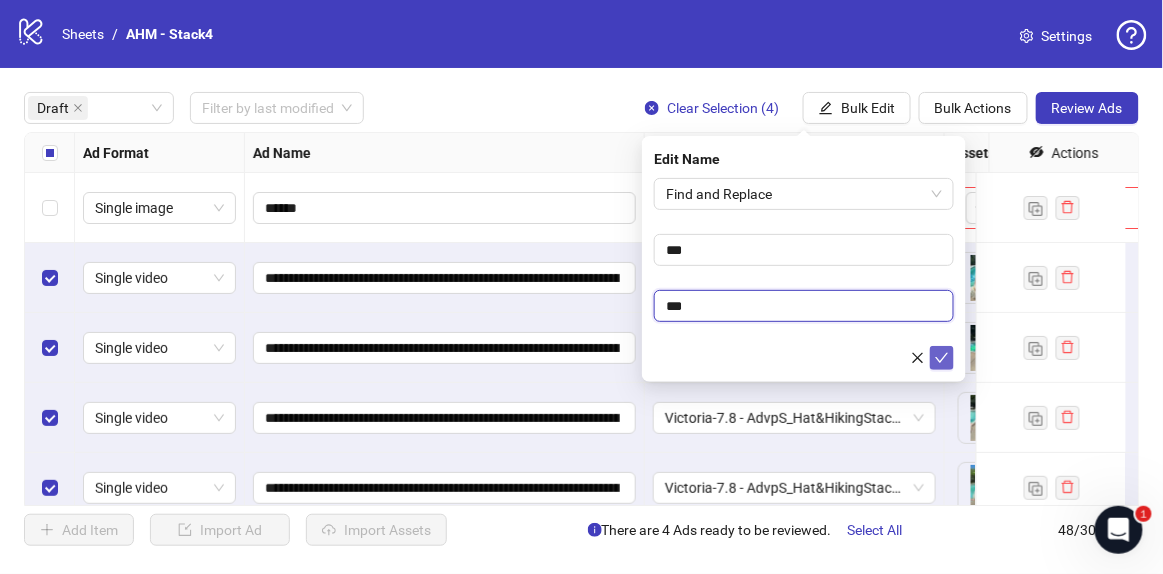 type on "***" 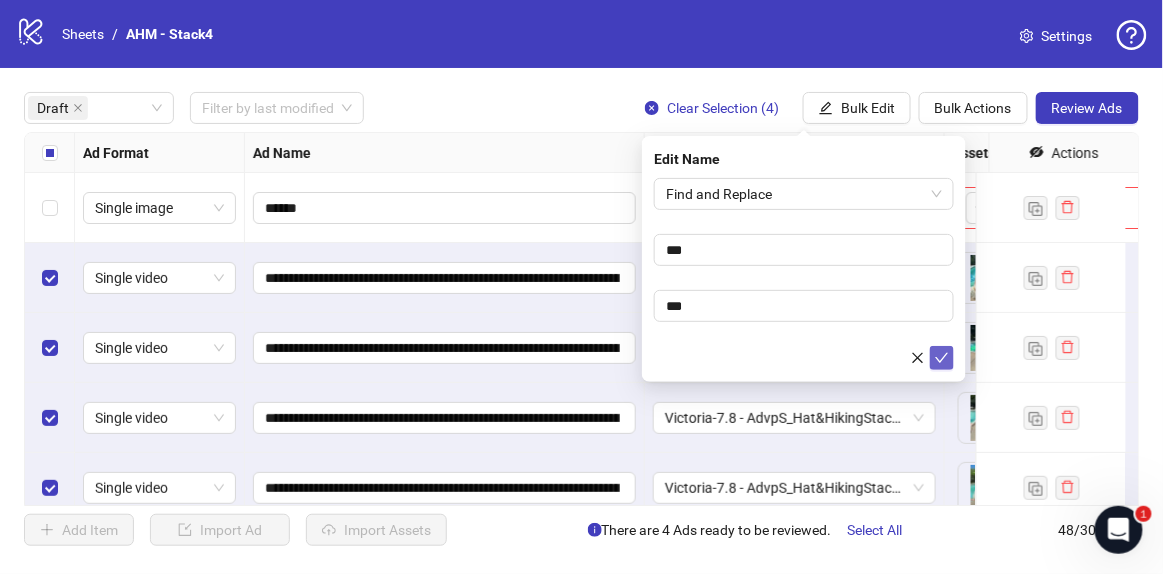 click 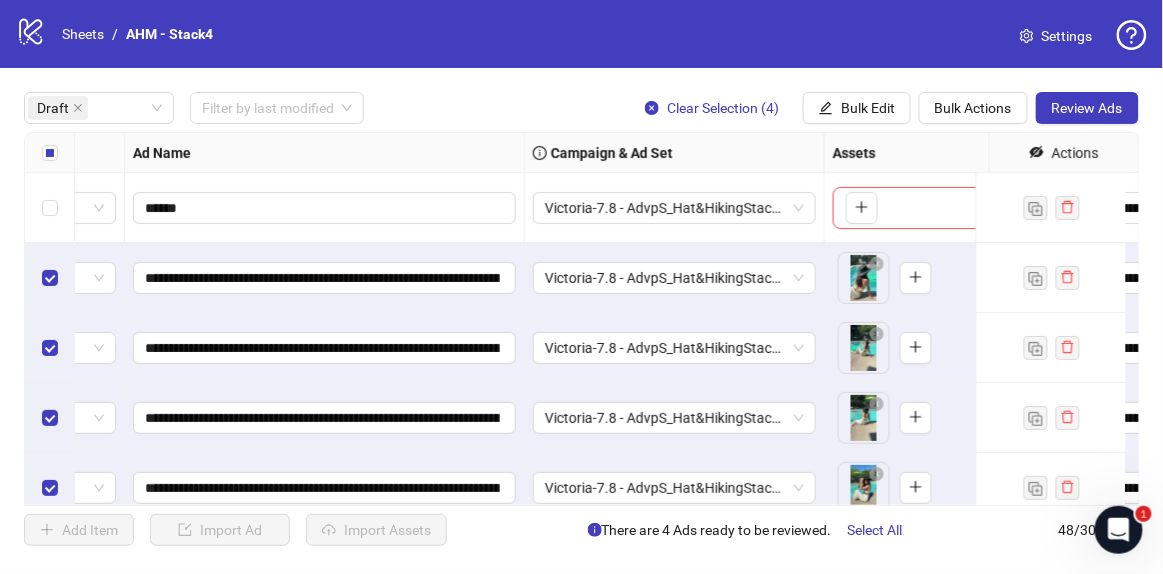 scroll, scrollTop: 0, scrollLeft: 0, axis: both 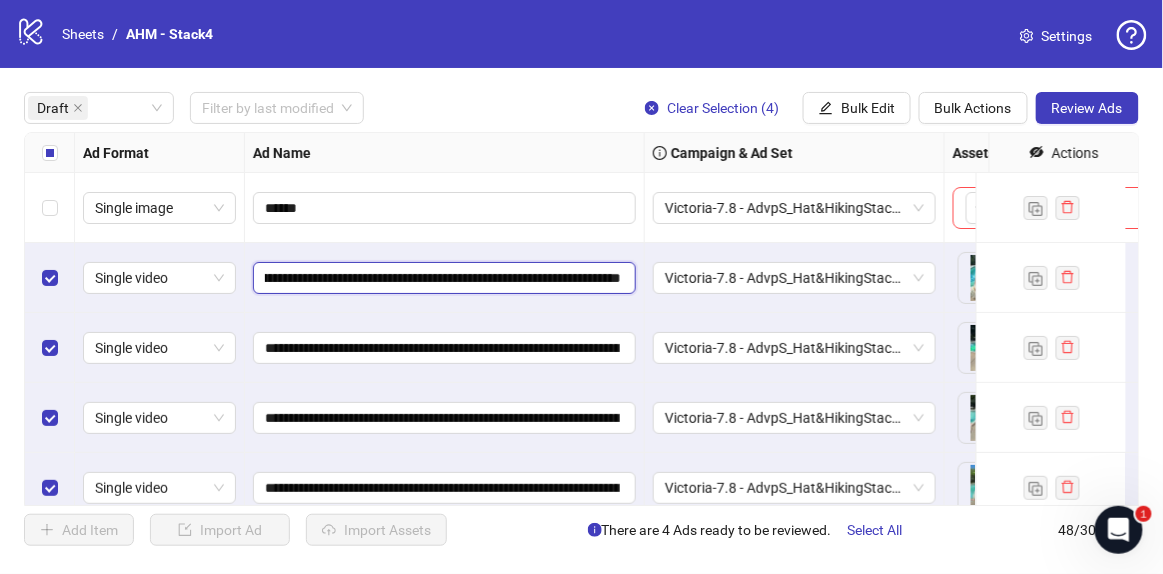 drag, startPoint x: 466, startPoint y: 279, endPoint x: 313, endPoint y: 302, distance: 154.7191 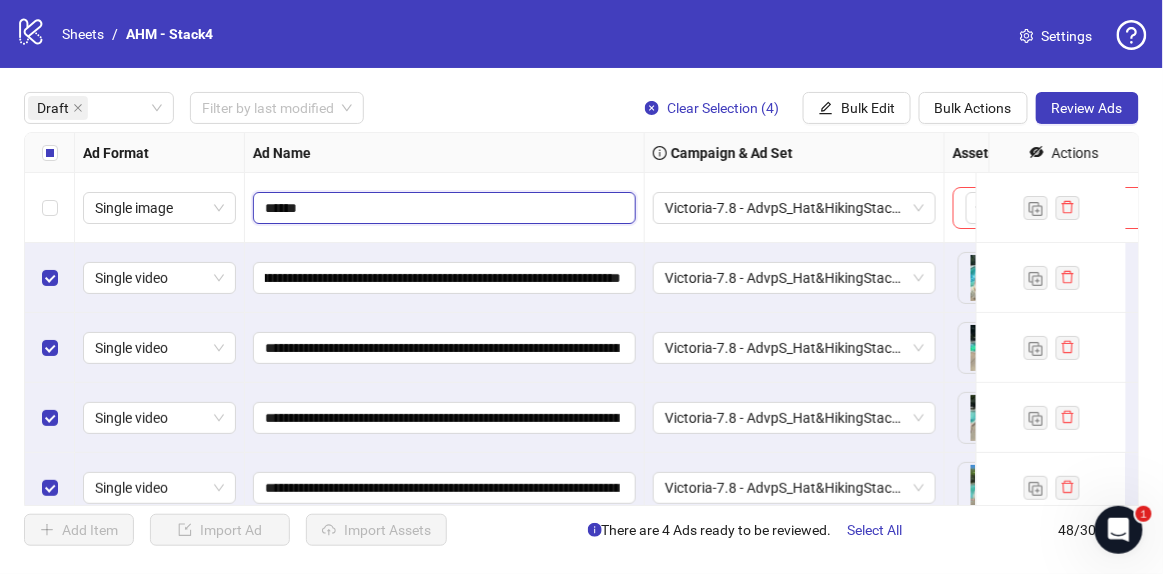 click on "******" at bounding box center [442, 208] 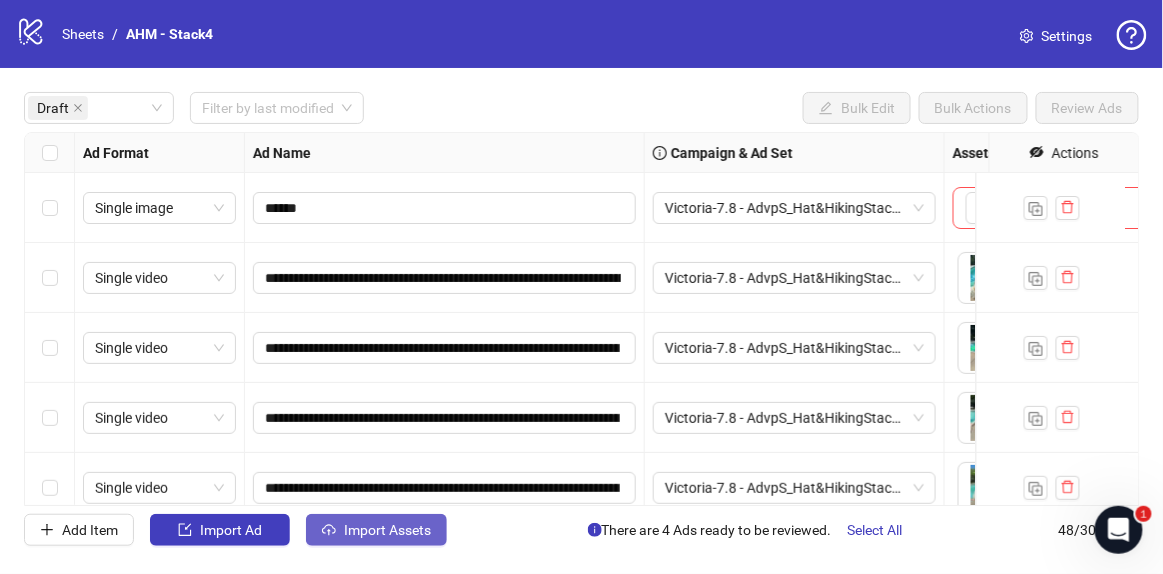 click on "Import Assets" at bounding box center (376, 530) 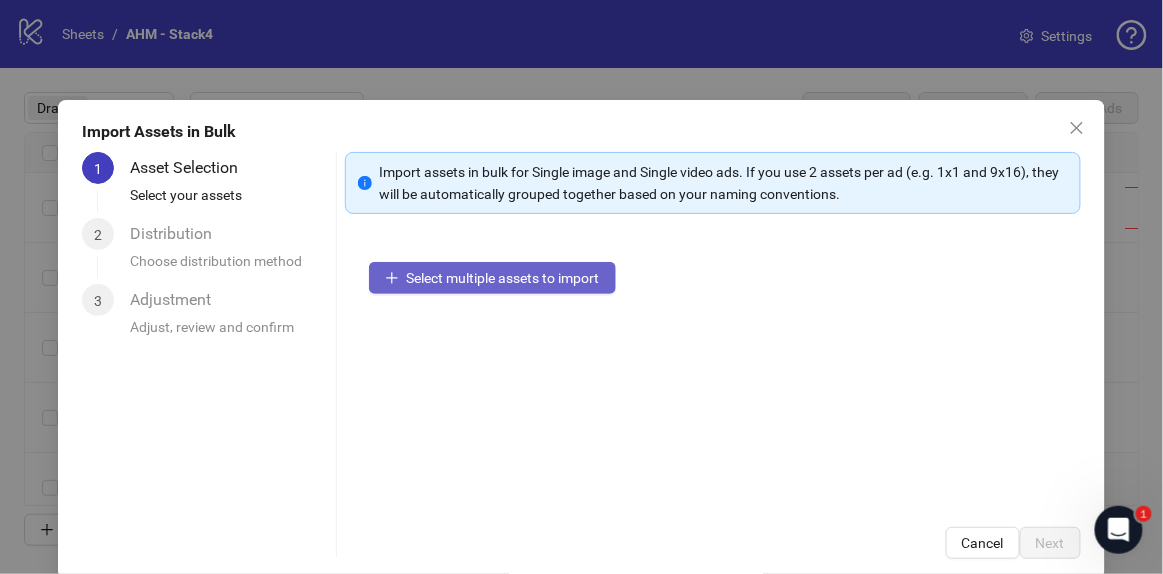 click on "Select multiple assets to import" at bounding box center [503, 278] 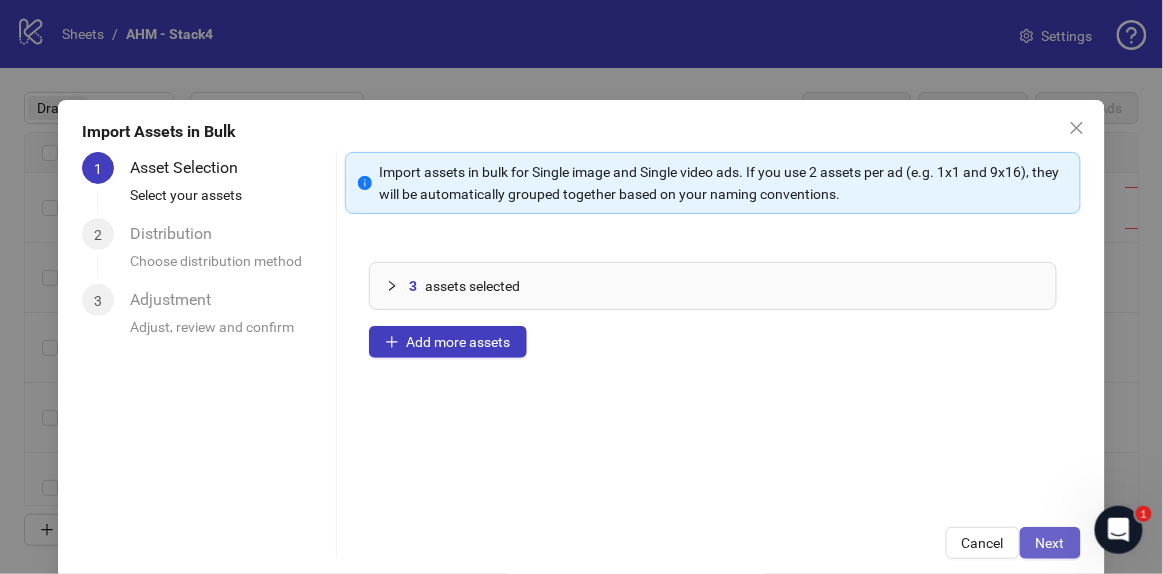 click on "Next" at bounding box center (1050, 543) 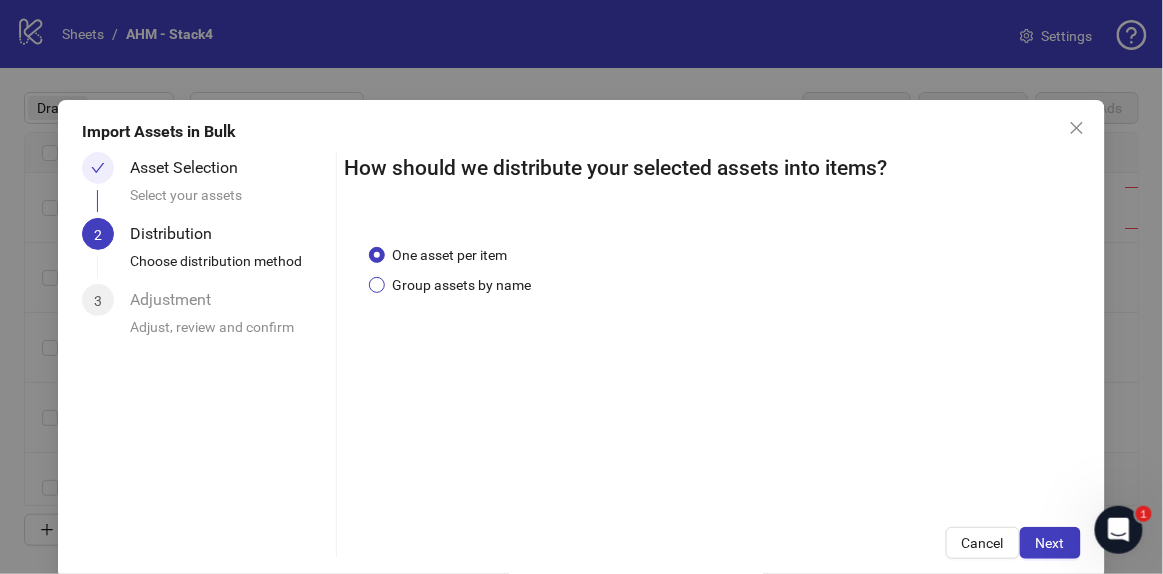 click on "Group assets by name" at bounding box center [462, 285] 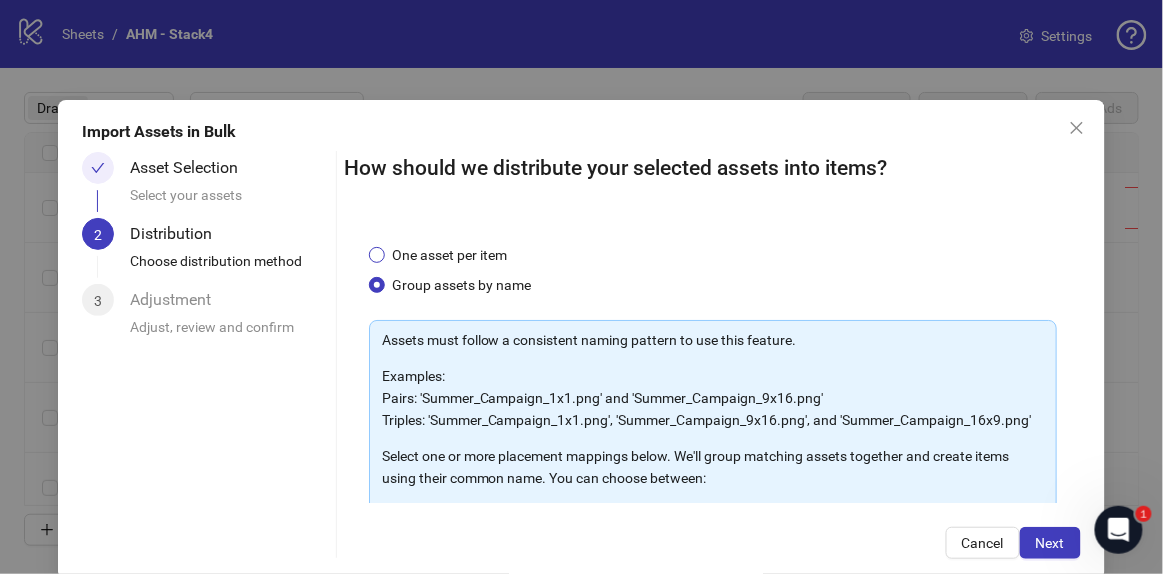 click on "One asset per item" at bounding box center (450, 255) 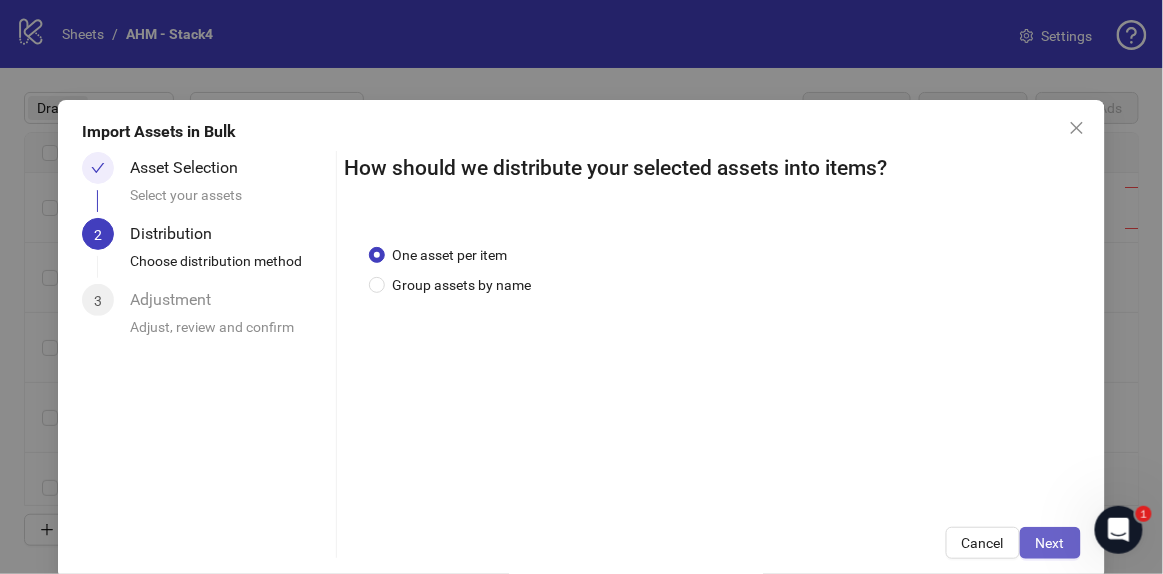 click on "Next" at bounding box center [1050, 543] 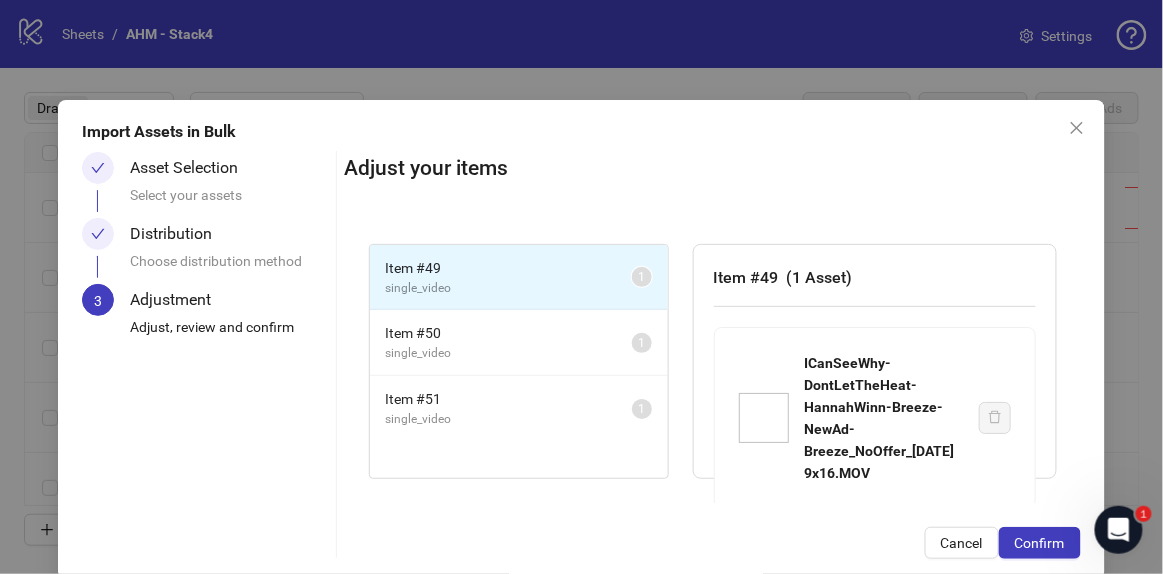 click on "Confirm" at bounding box center [1040, 543] 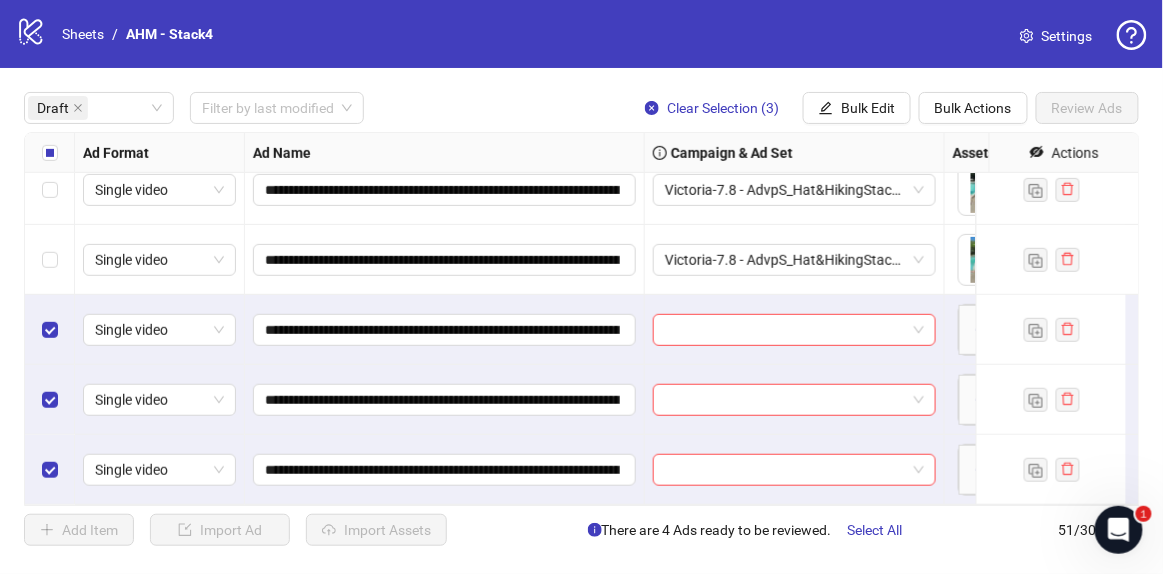 scroll, scrollTop: 241, scrollLeft: 0, axis: vertical 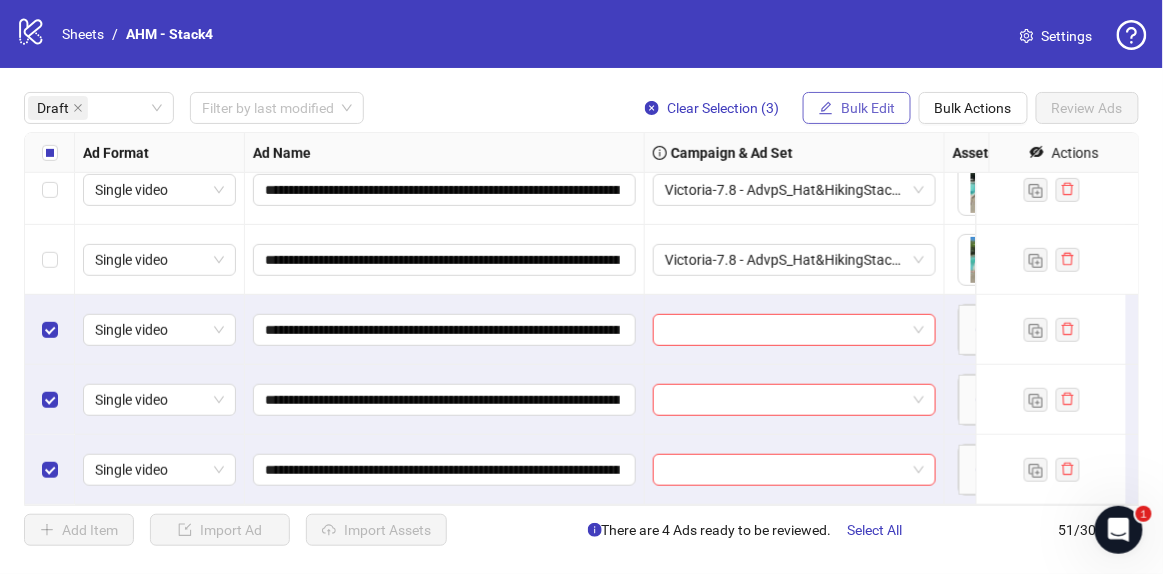 drag, startPoint x: 870, startPoint y: 96, endPoint x: 878, endPoint y: 115, distance: 20.615528 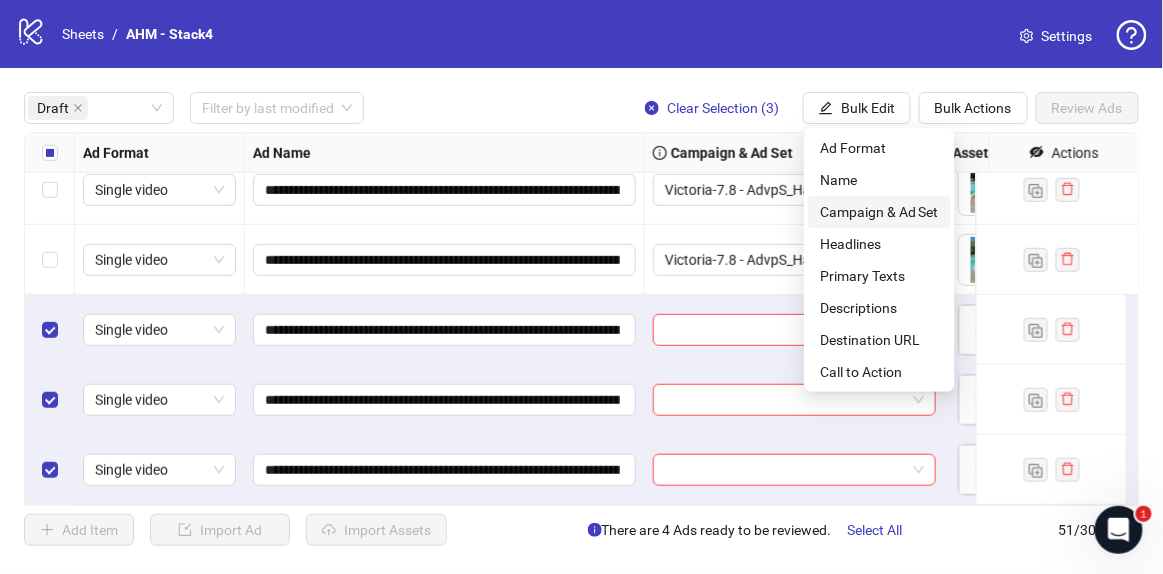 click on "Campaign & Ad Set" at bounding box center (879, 212) 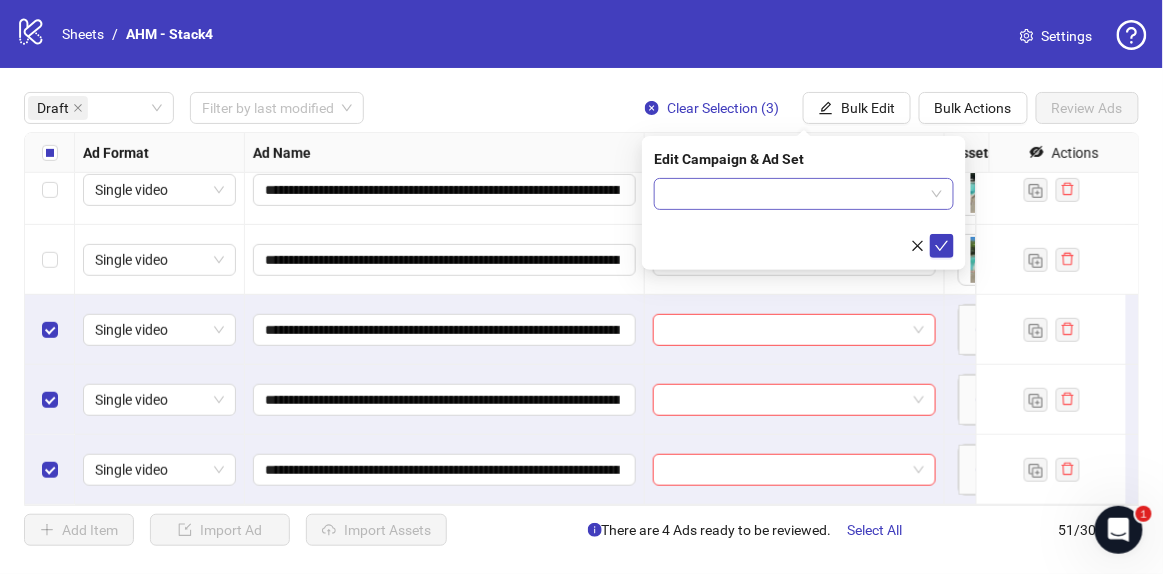 click at bounding box center [795, 194] 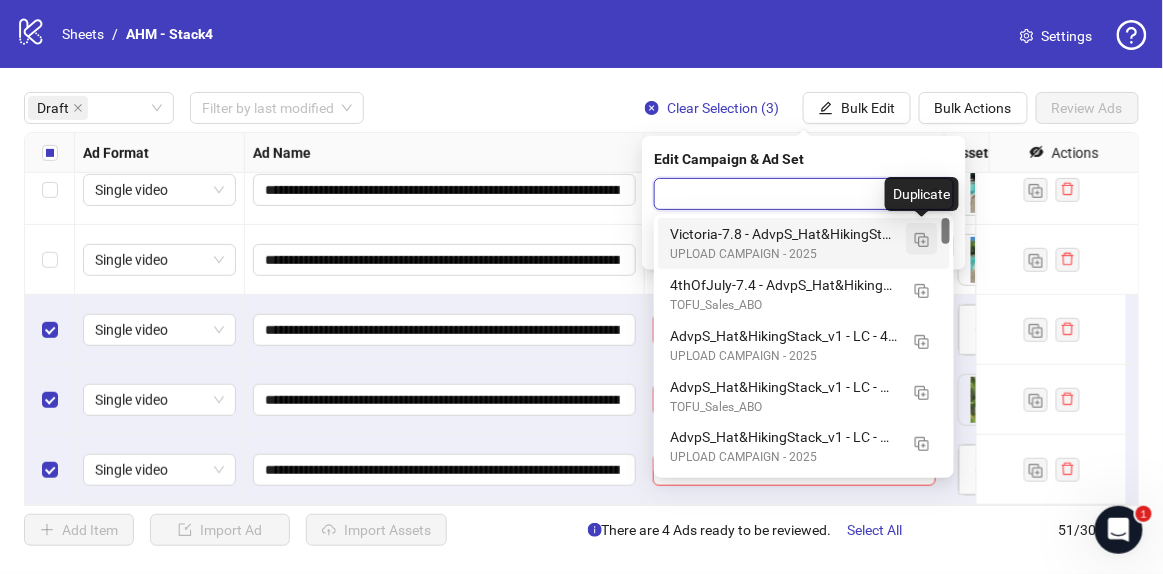 click at bounding box center (922, 239) 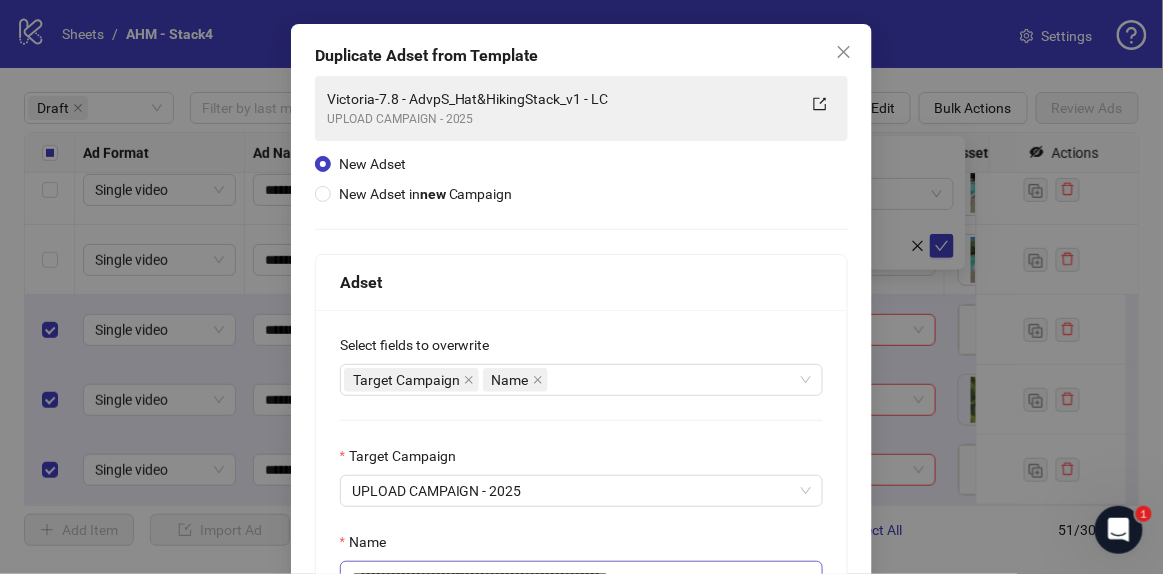 scroll, scrollTop: 181, scrollLeft: 0, axis: vertical 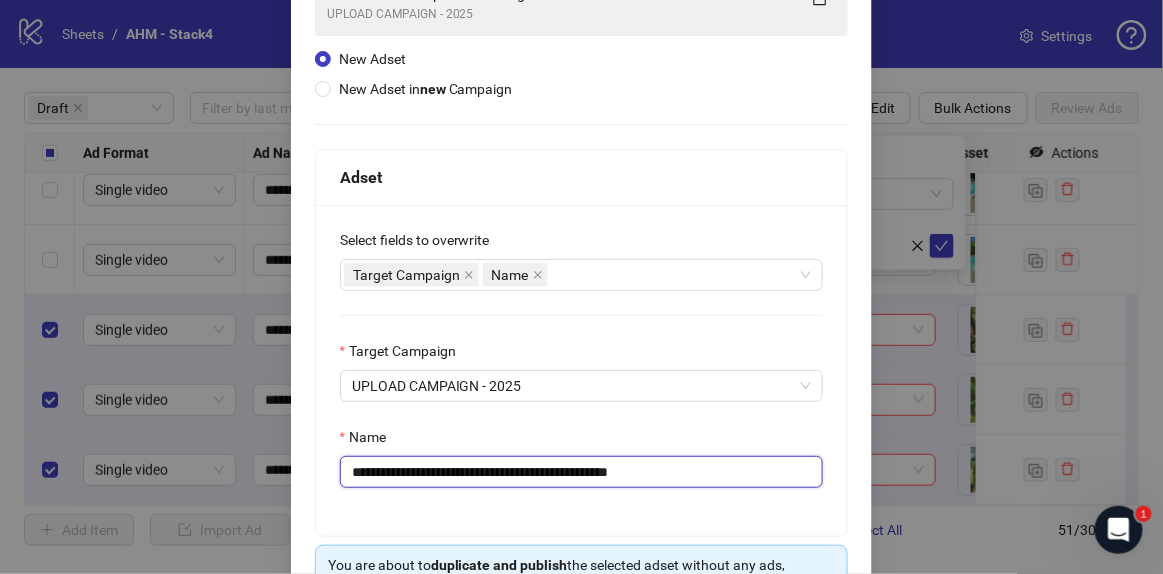 drag, startPoint x: 393, startPoint y: 474, endPoint x: 240, endPoint y: 468, distance: 153.1176 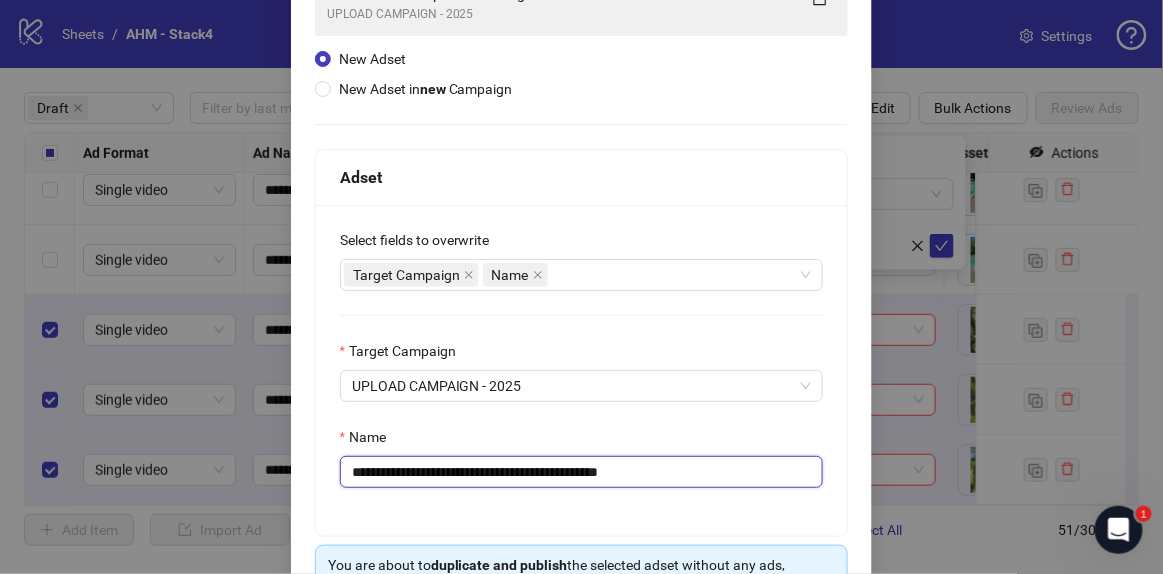 drag, startPoint x: 624, startPoint y: 468, endPoint x: 895, endPoint y: 487, distance: 271.66522 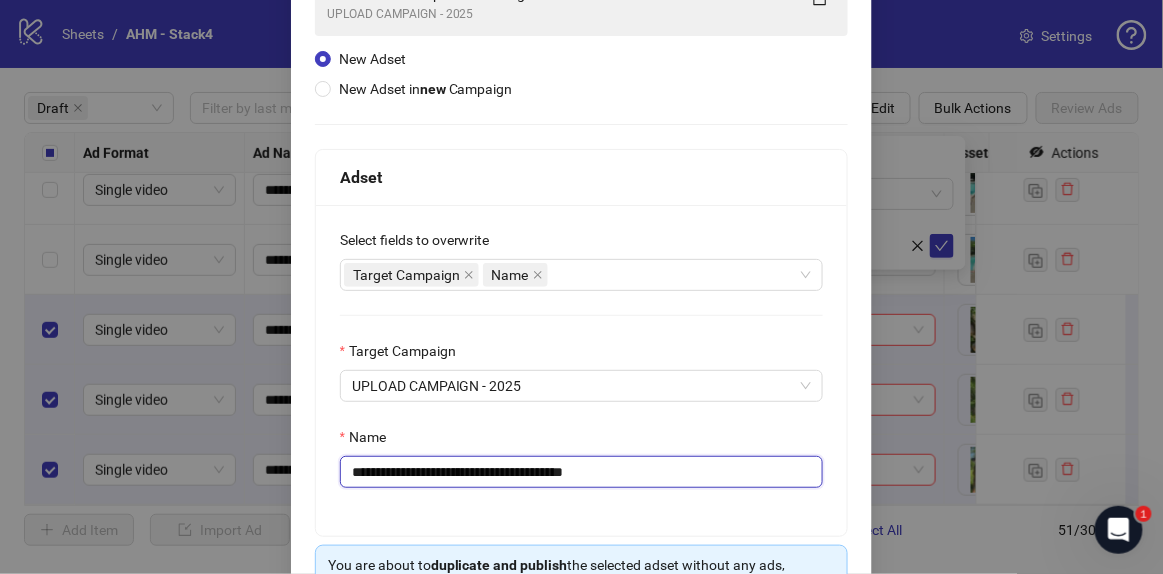 type on "**********" 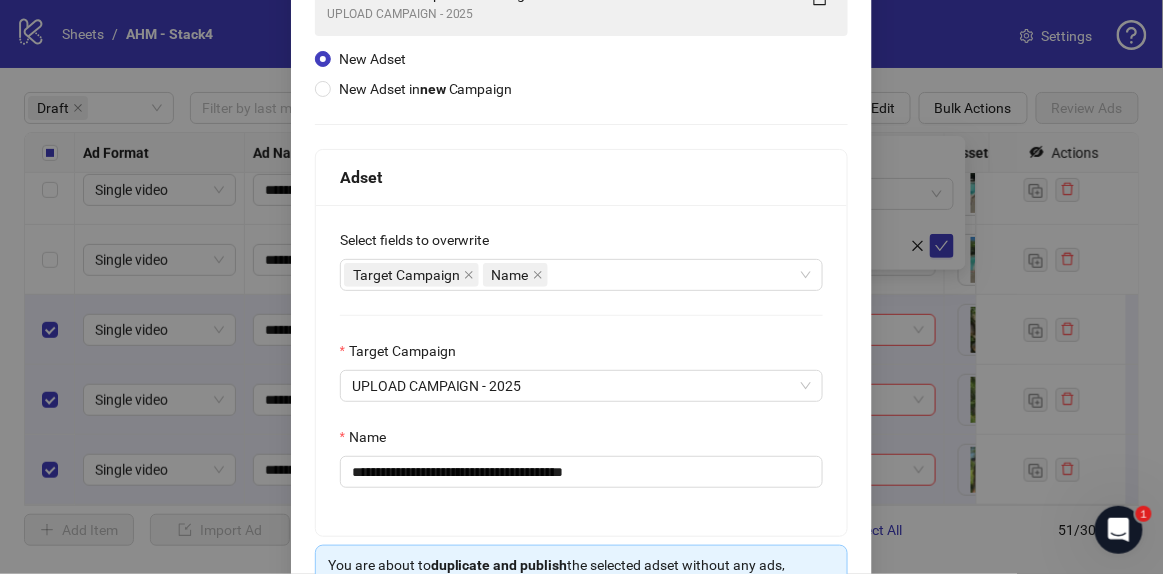 click on "**********" at bounding box center [582, 306] 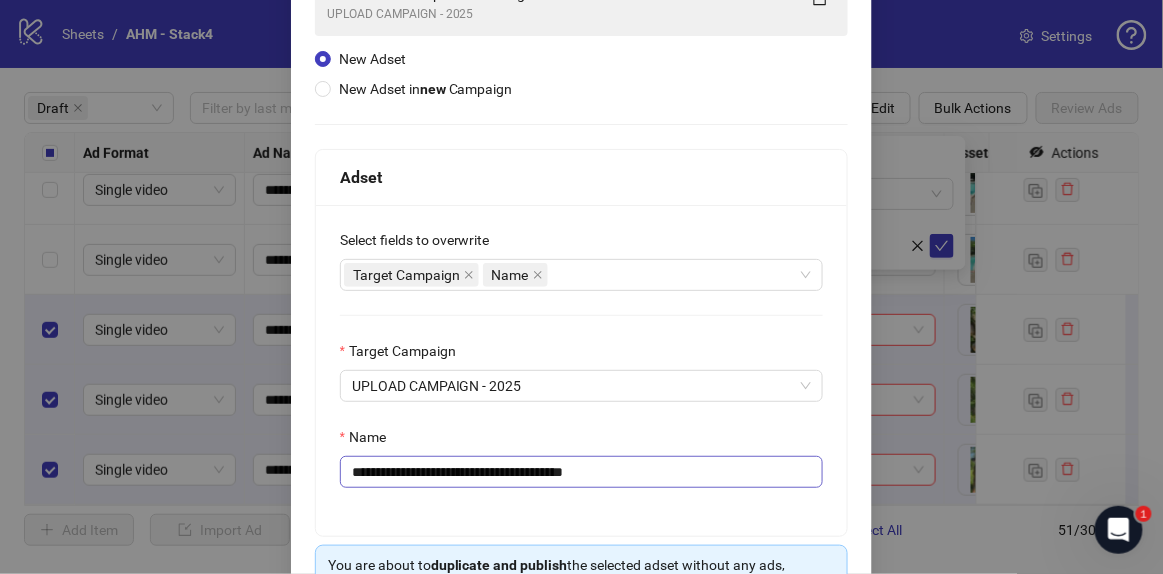scroll, scrollTop: 321, scrollLeft: 0, axis: vertical 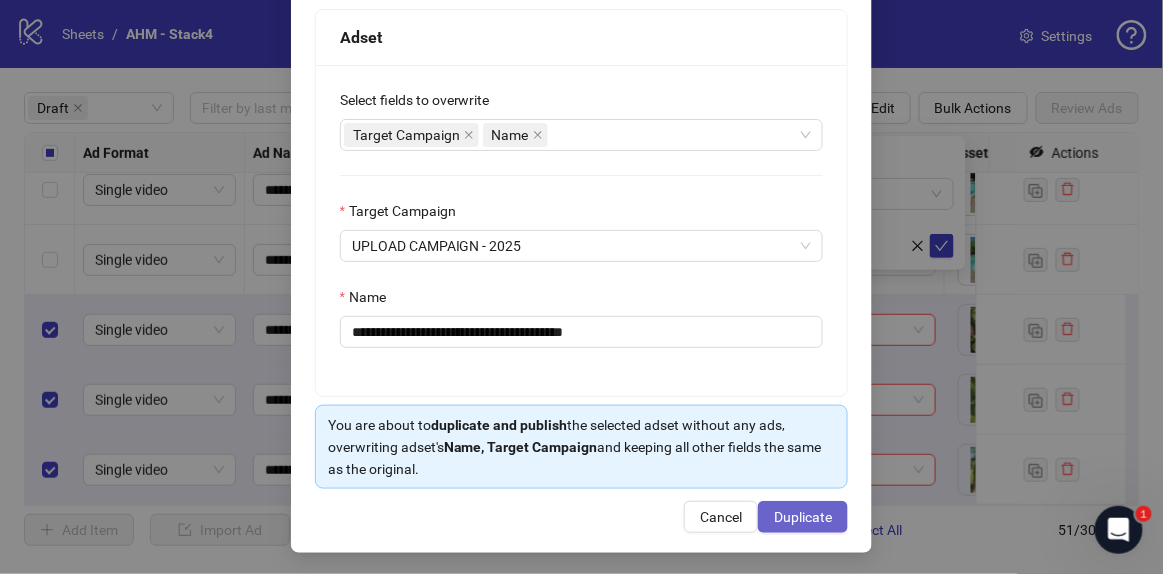 click on "Duplicate" at bounding box center (803, 517) 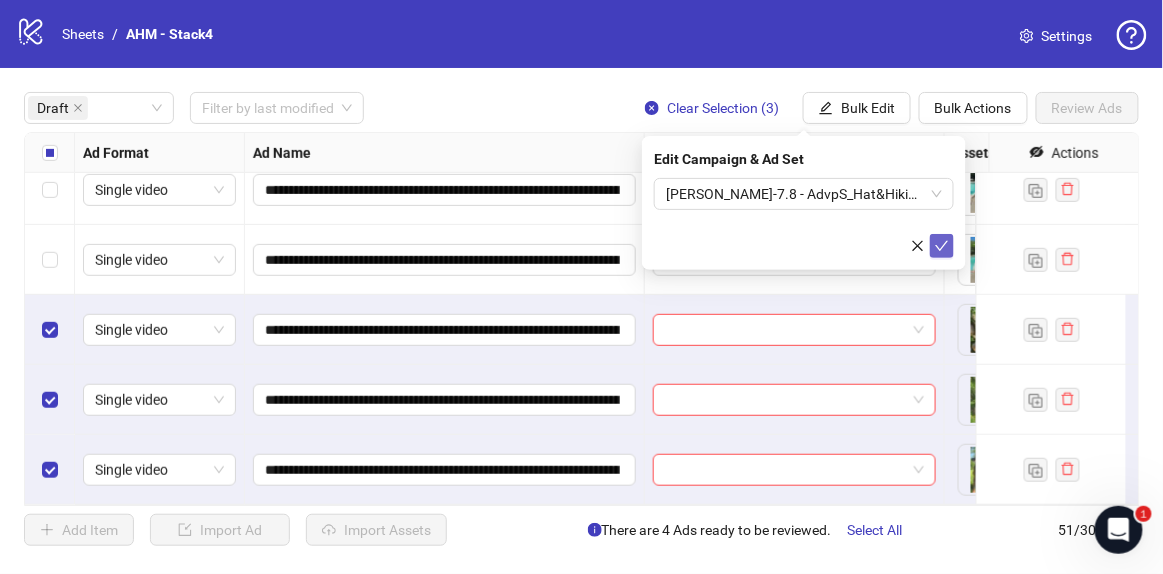 click 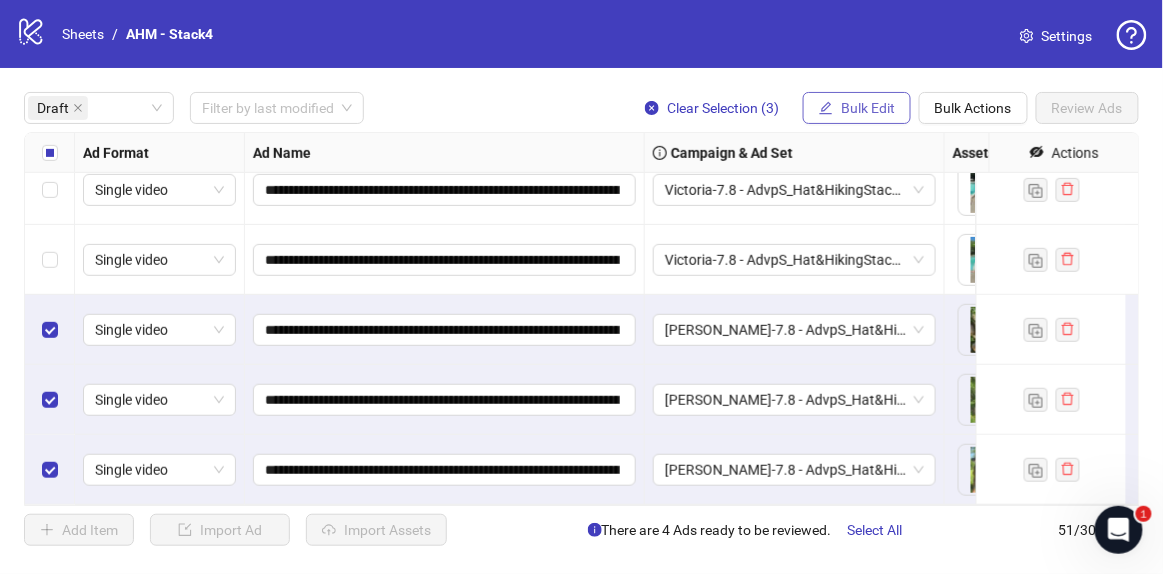 click on "Bulk Edit" at bounding box center (868, 108) 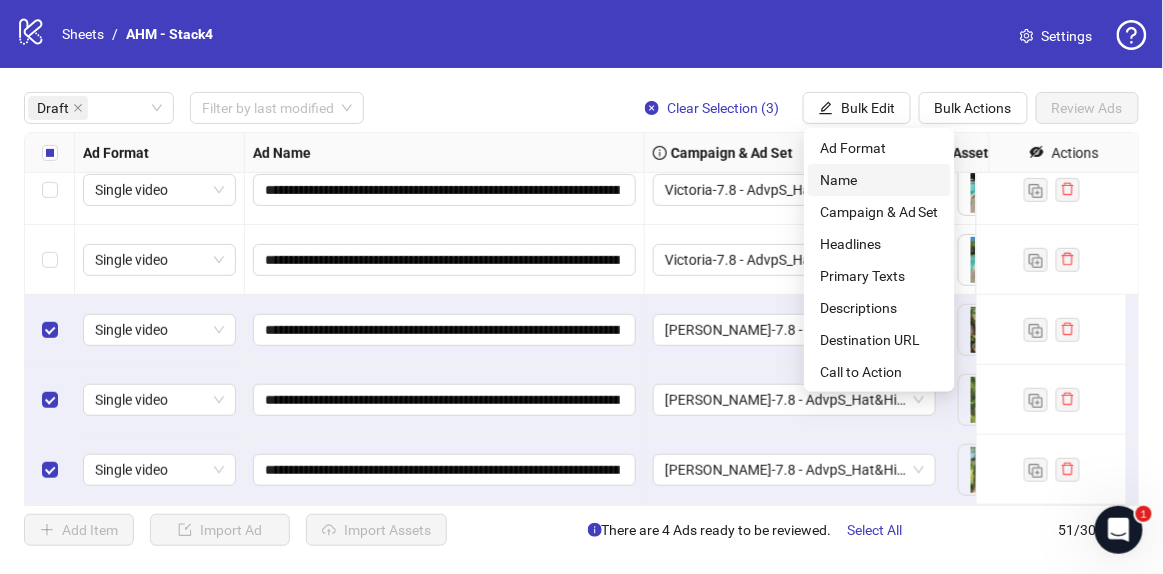 click on "Name" at bounding box center [879, 180] 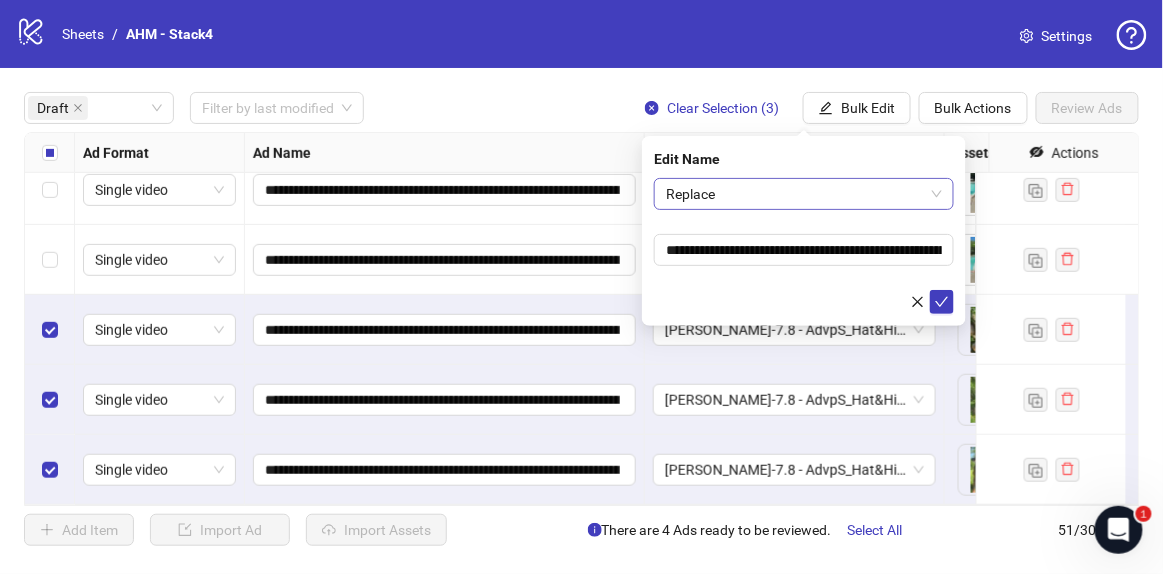 click on "Replace" at bounding box center (804, 194) 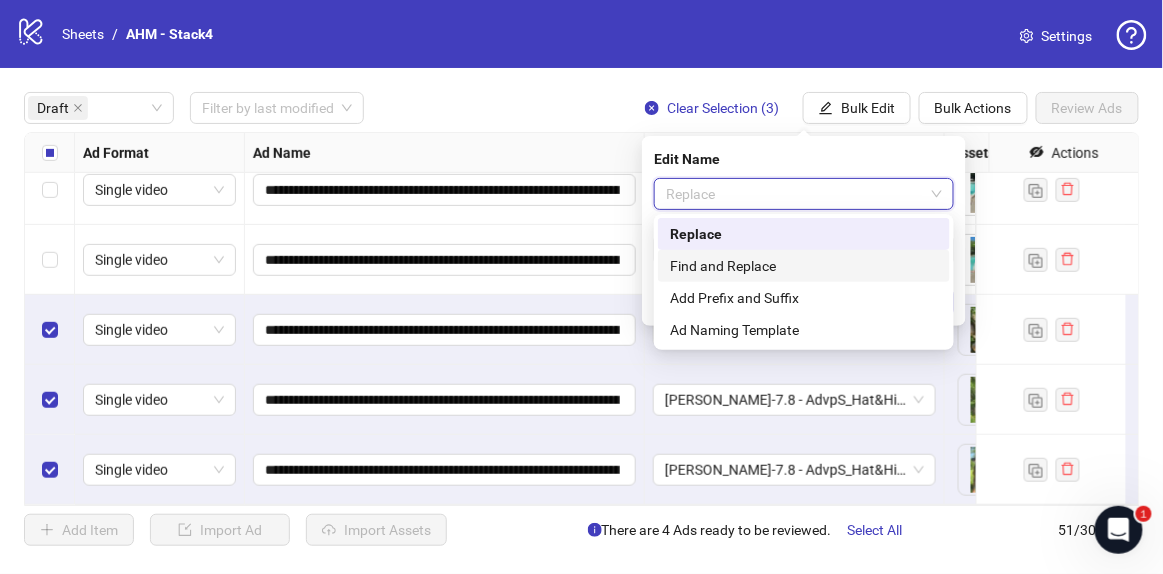 click on "Find and Replace" at bounding box center [804, 266] 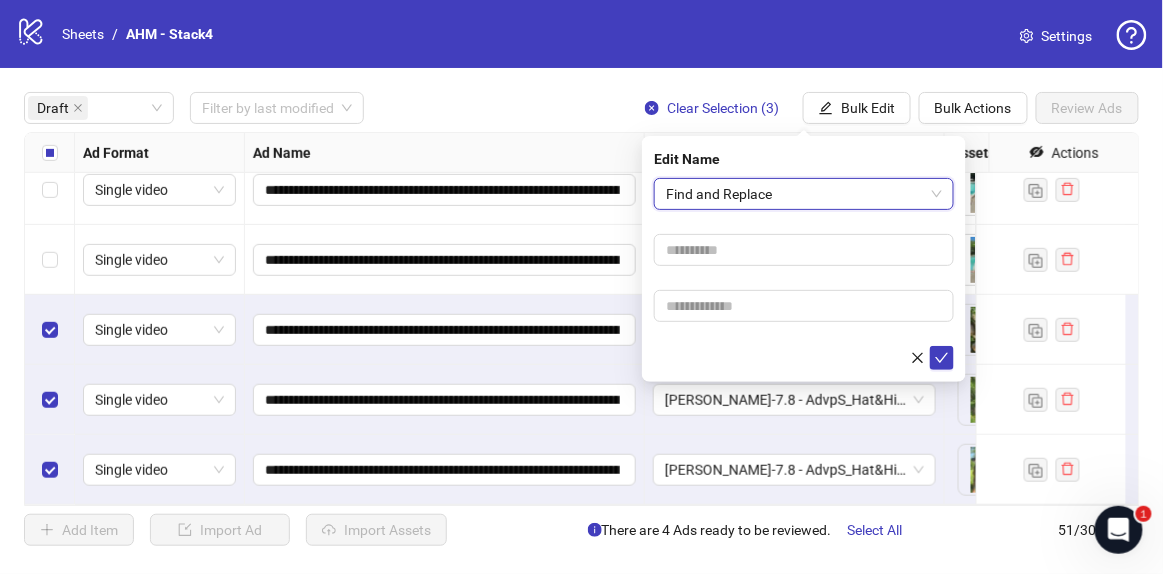 click on "Find and Replace Find and Replace" at bounding box center (804, 274) 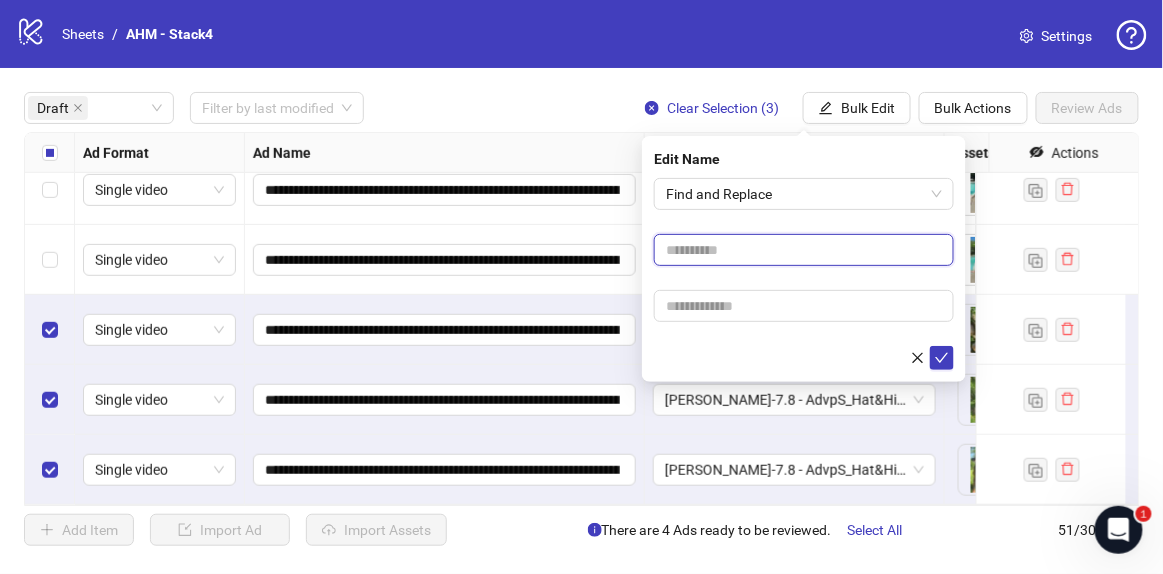 click at bounding box center [804, 250] 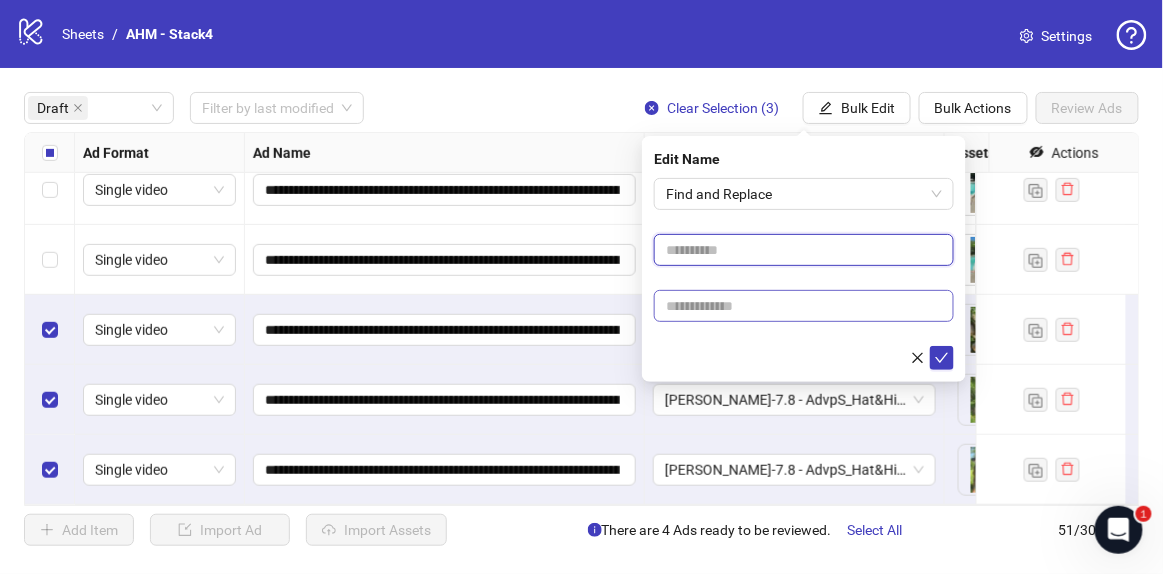 type on "****" 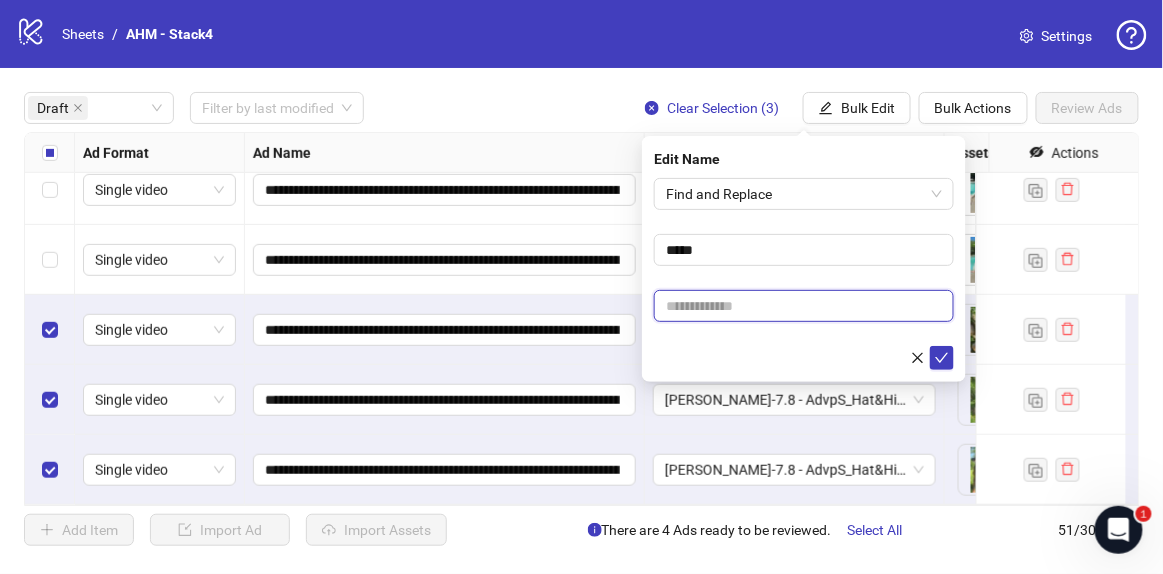drag, startPoint x: 733, startPoint y: 306, endPoint x: 745, endPoint y: 306, distance: 12 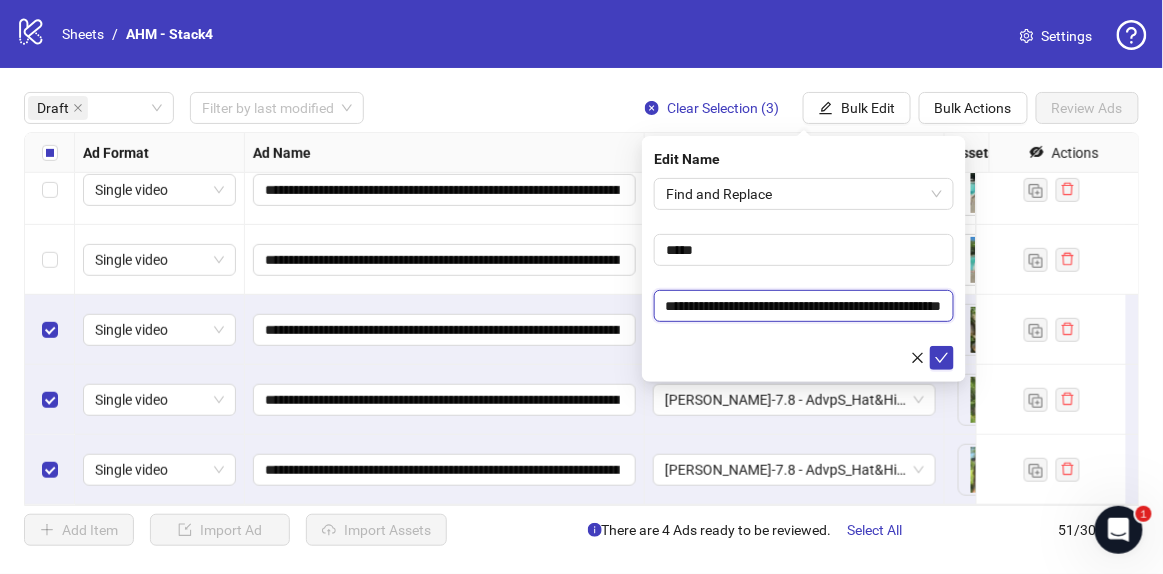 scroll, scrollTop: 0, scrollLeft: 0, axis: both 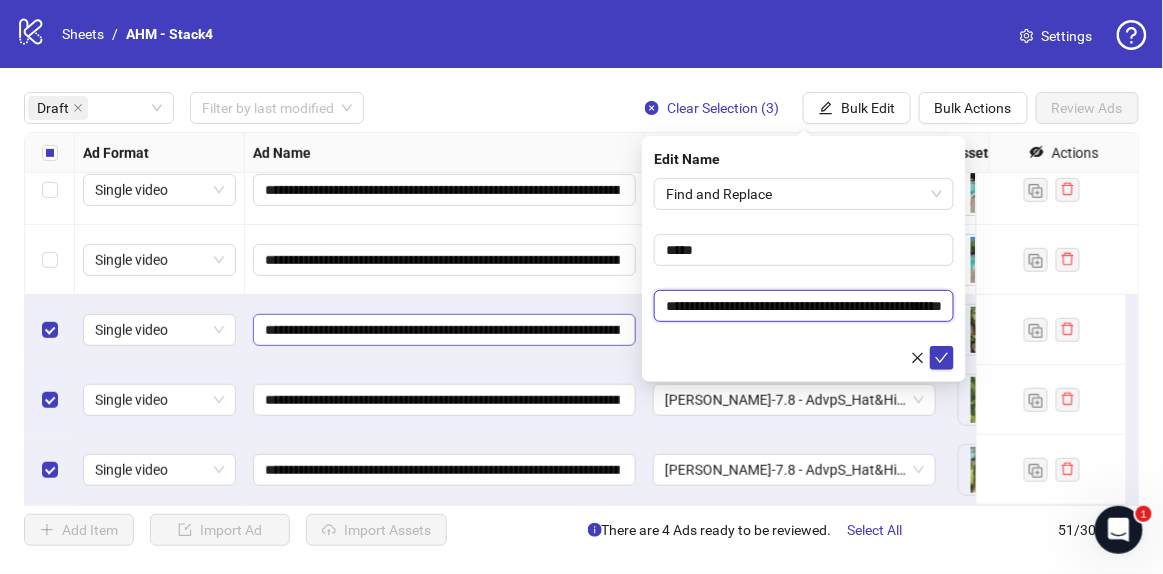 drag, startPoint x: 764, startPoint y: 303, endPoint x: 512, endPoint y: 300, distance: 252.01785 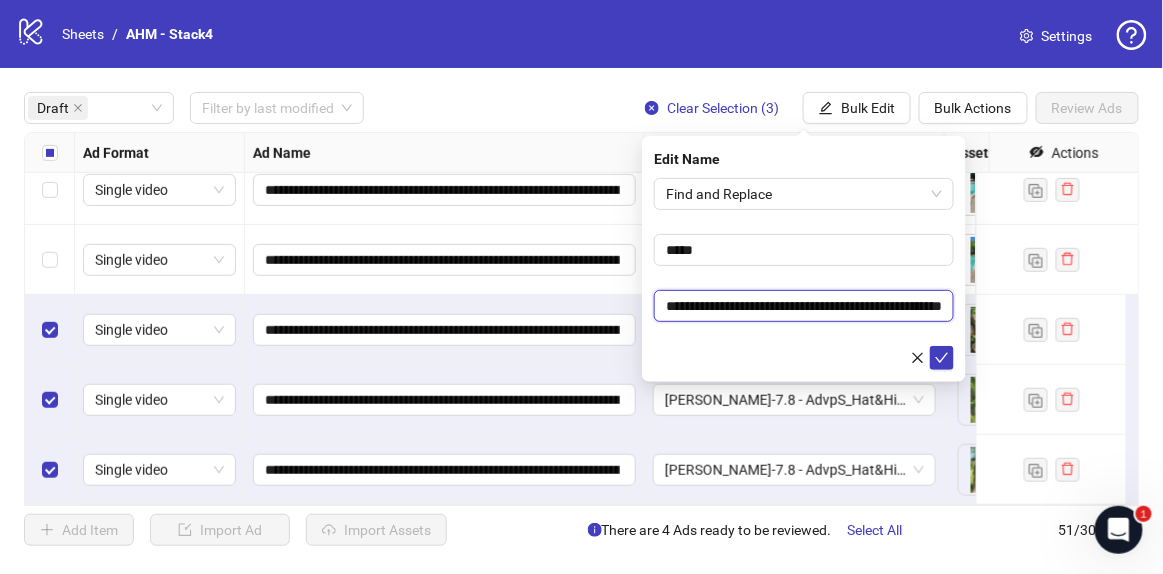 type on "**********" 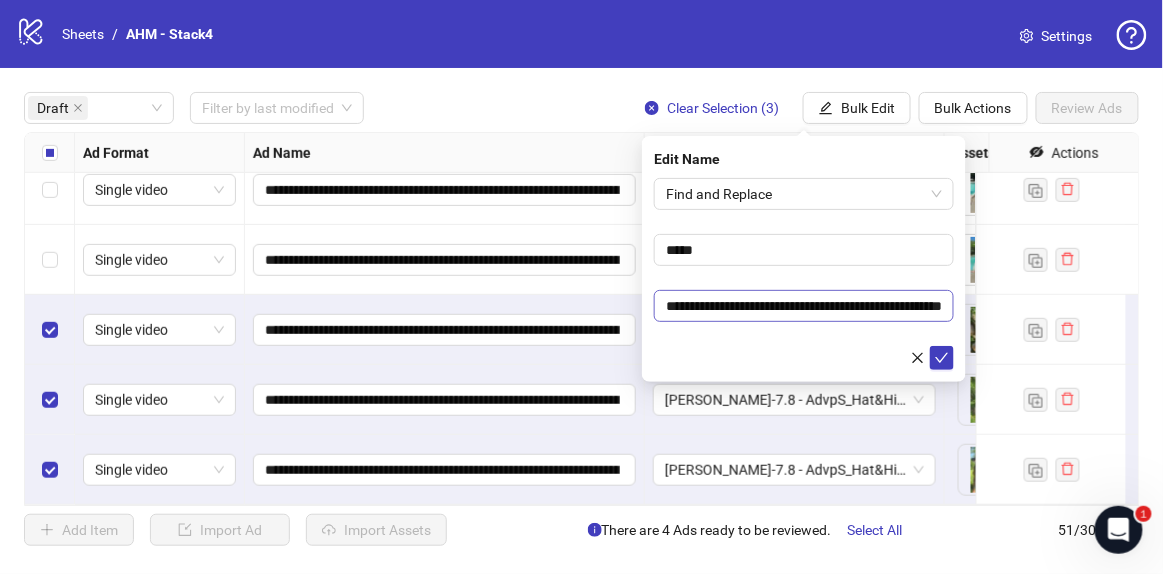 drag, startPoint x: 656, startPoint y: 289, endPoint x: 701, endPoint y: 302, distance: 46.840153 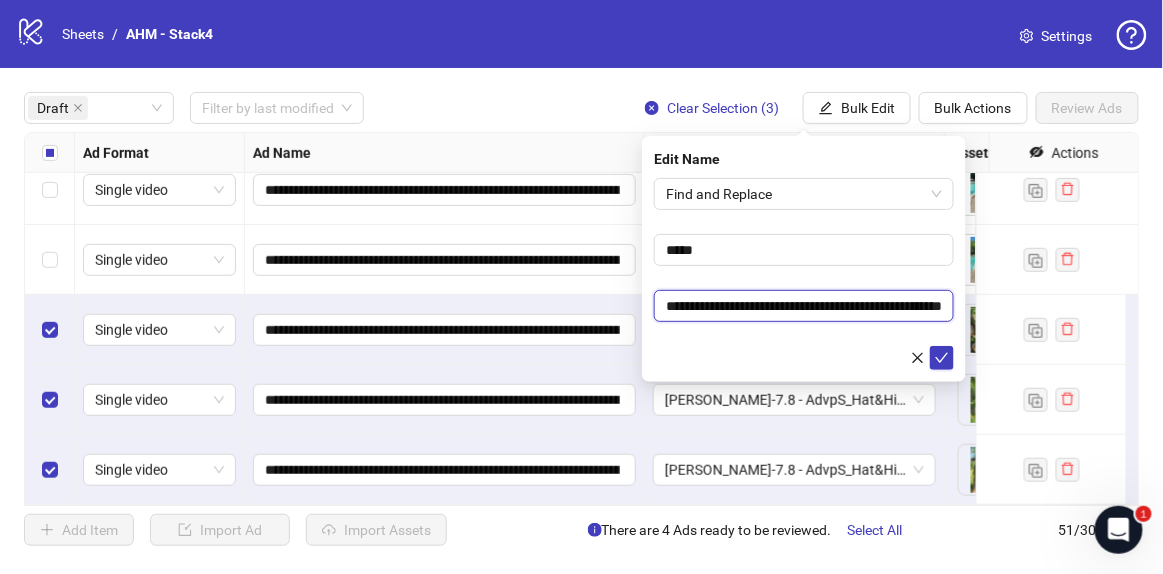 click on "**********" at bounding box center (804, 305) 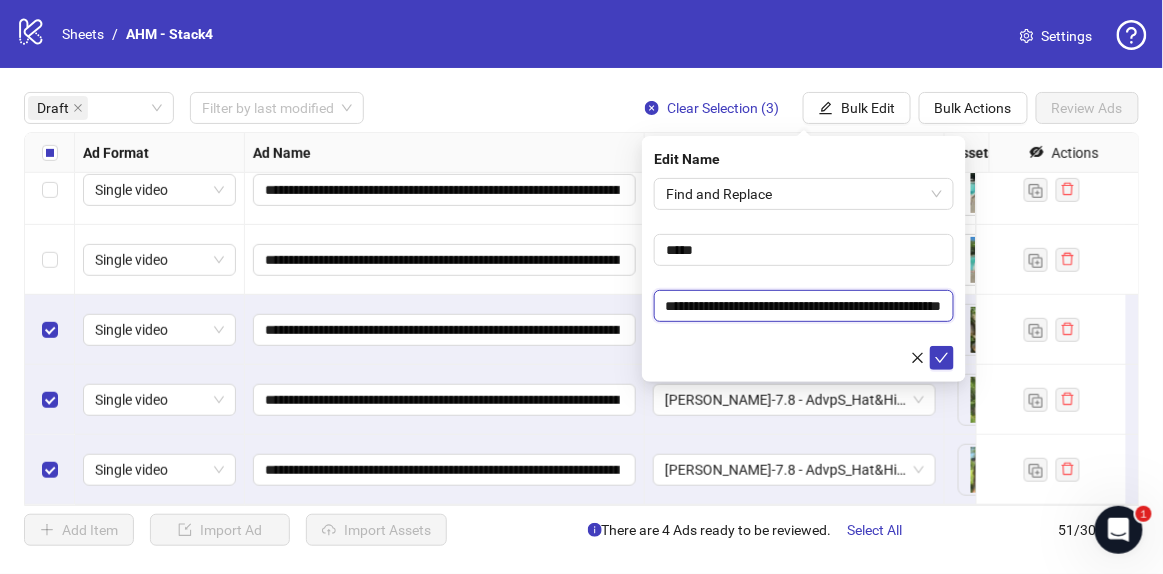 drag, startPoint x: 693, startPoint y: 308, endPoint x: 969, endPoint y: 339, distance: 277.73547 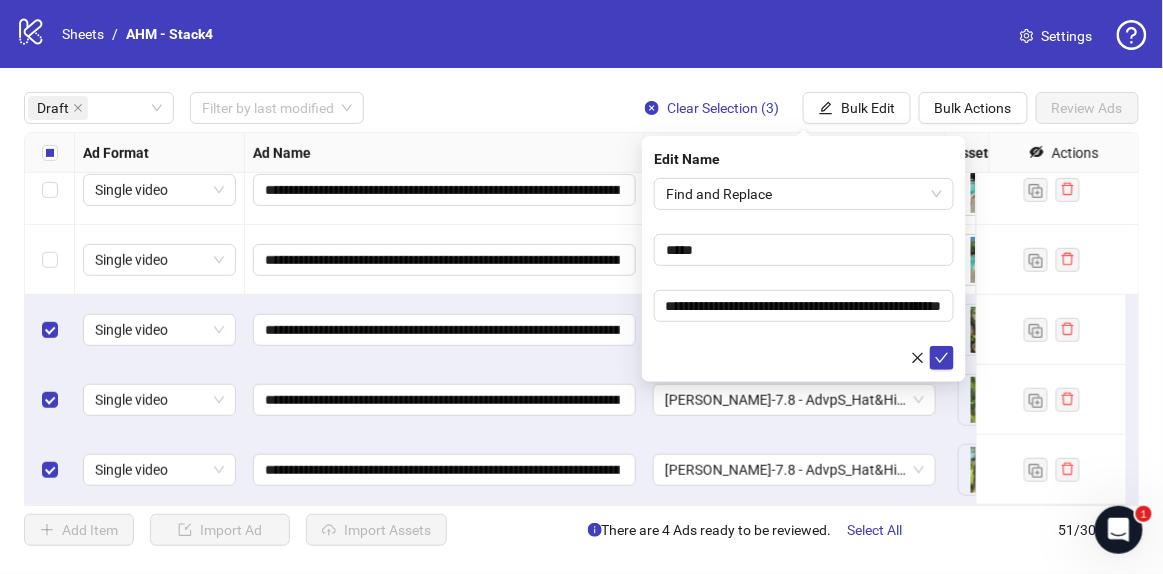 click at bounding box center (918, 358) 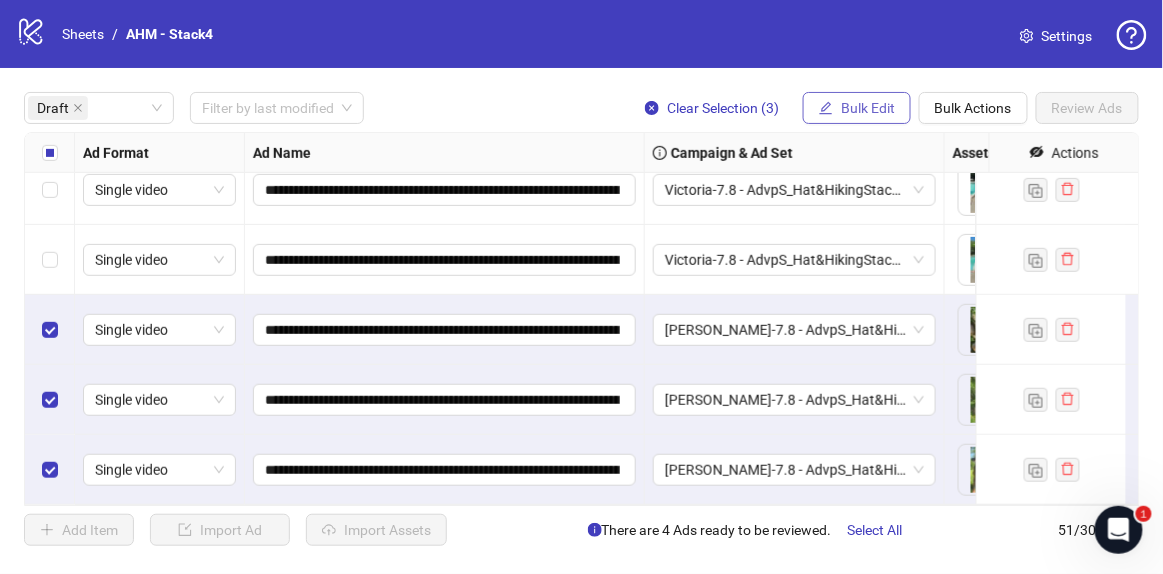 click on "Bulk Edit" at bounding box center [857, 108] 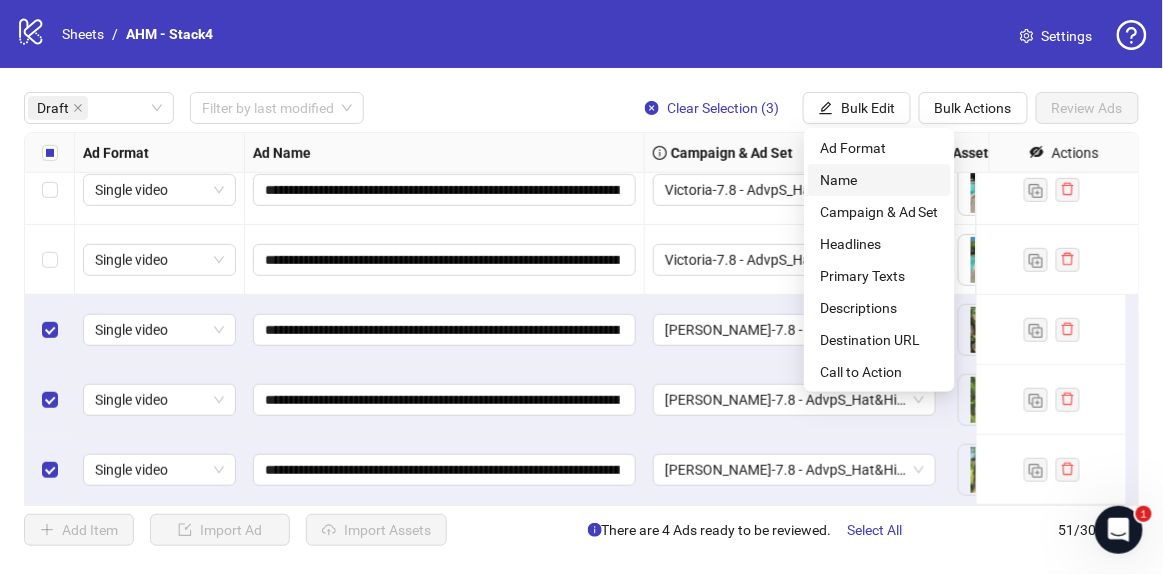 click on "Name" at bounding box center (879, 180) 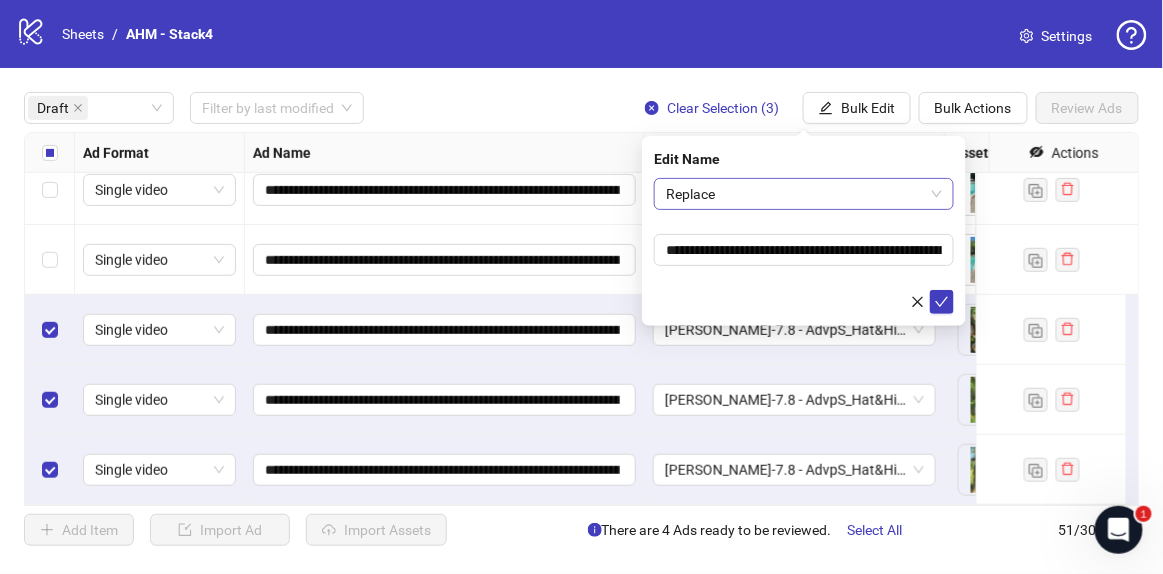 click on "Replace" at bounding box center (804, 194) 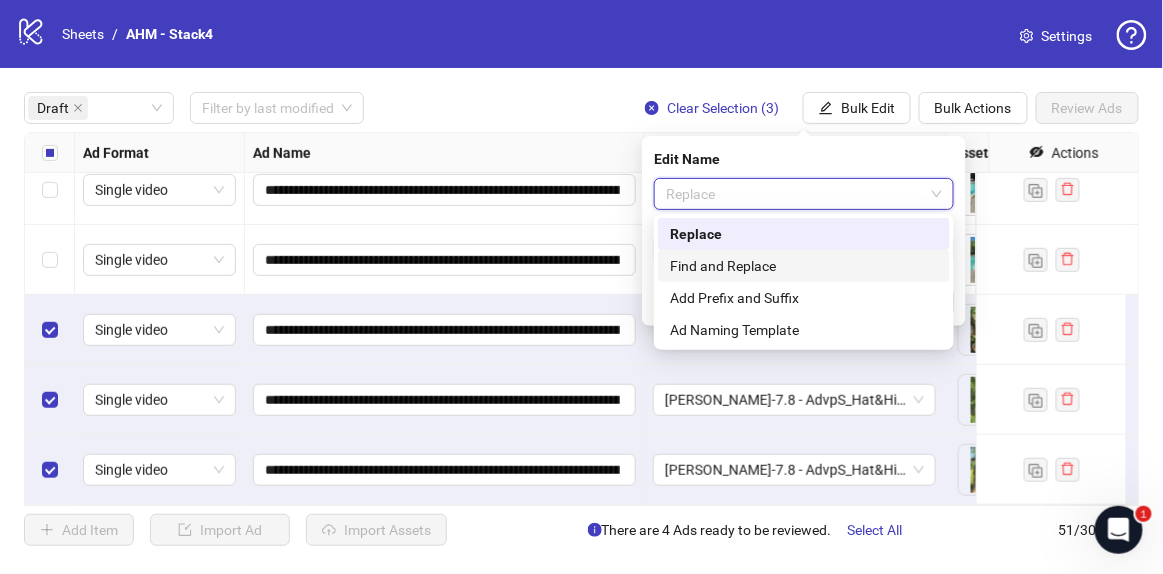 click on "Find and Replace" at bounding box center [804, 266] 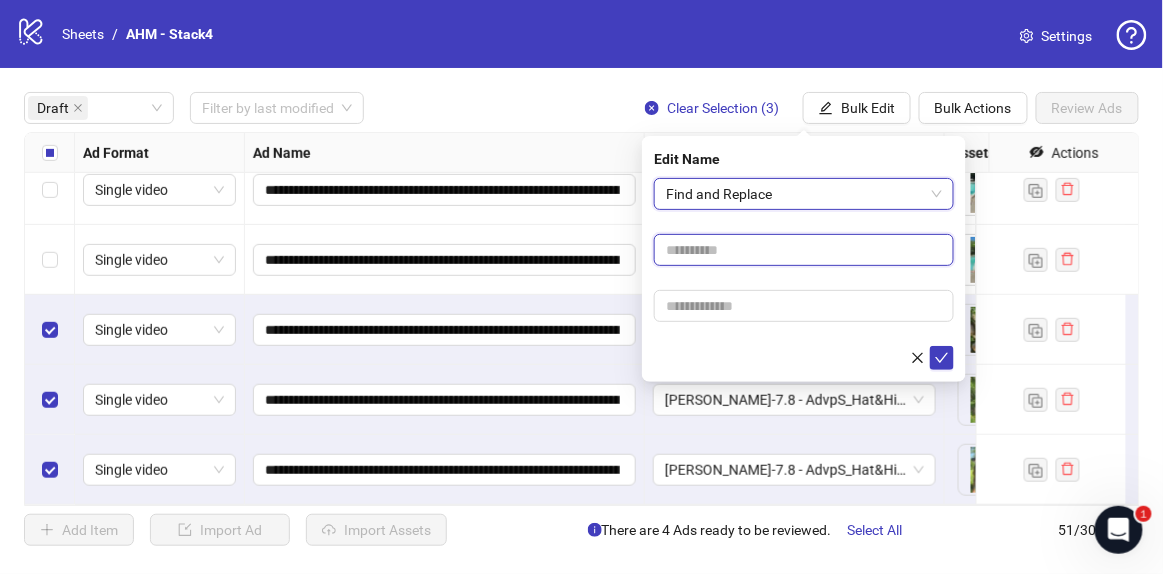 click at bounding box center [804, 250] 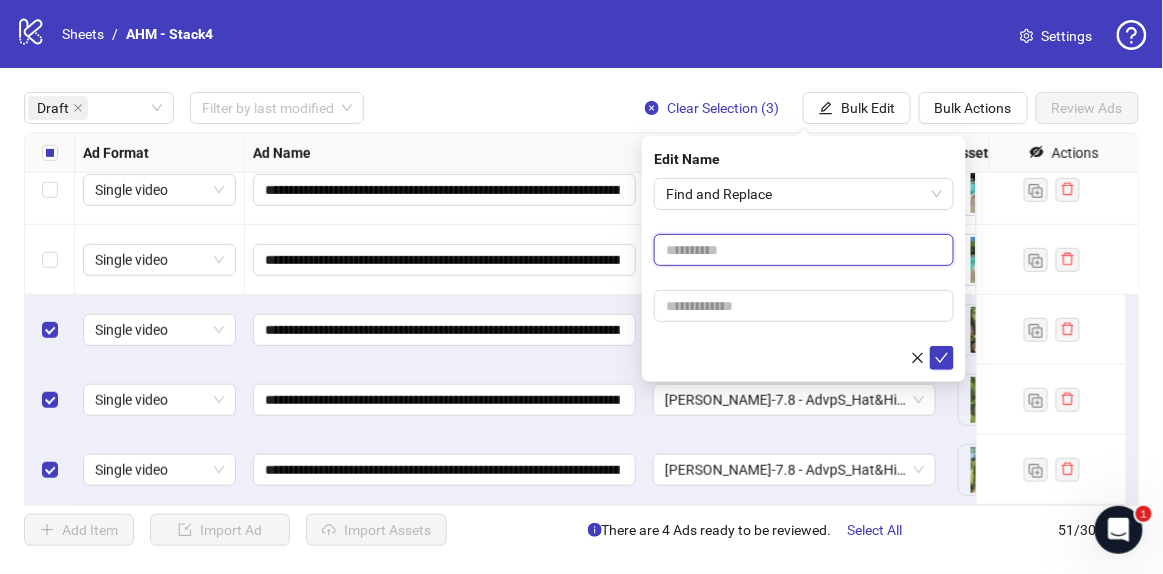 type on "****" 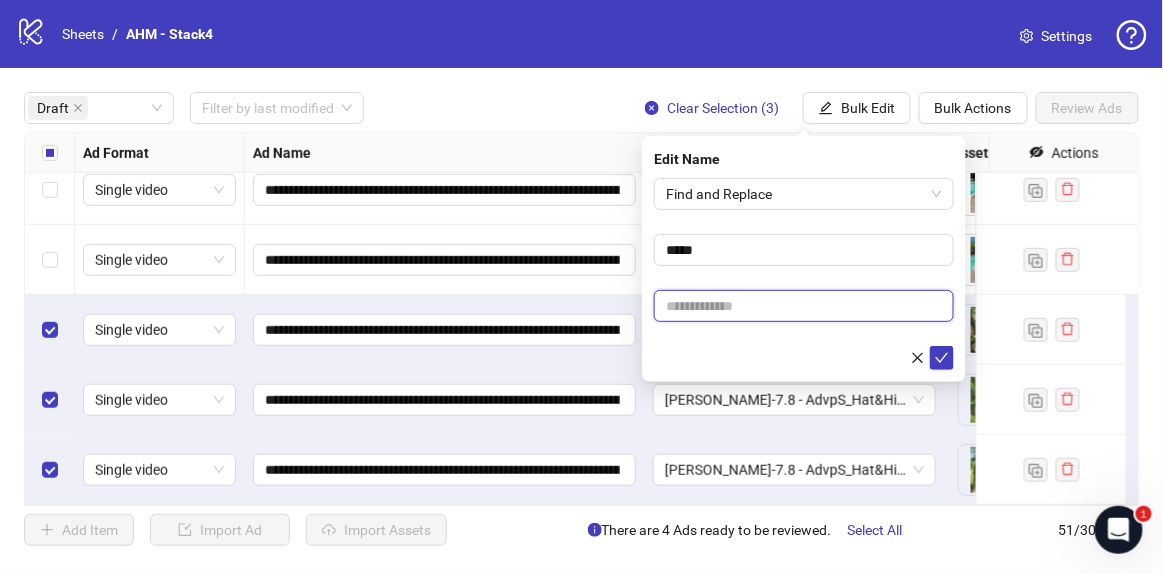 click at bounding box center [804, 306] 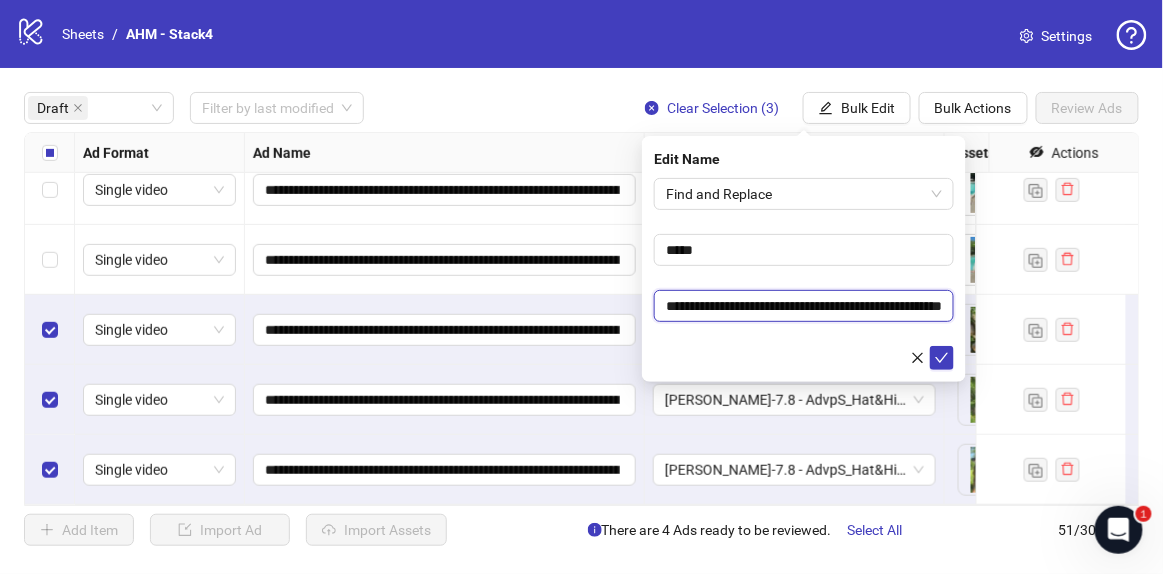 scroll, scrollTop: 0, scrollLeft: 69, axis: horizontal 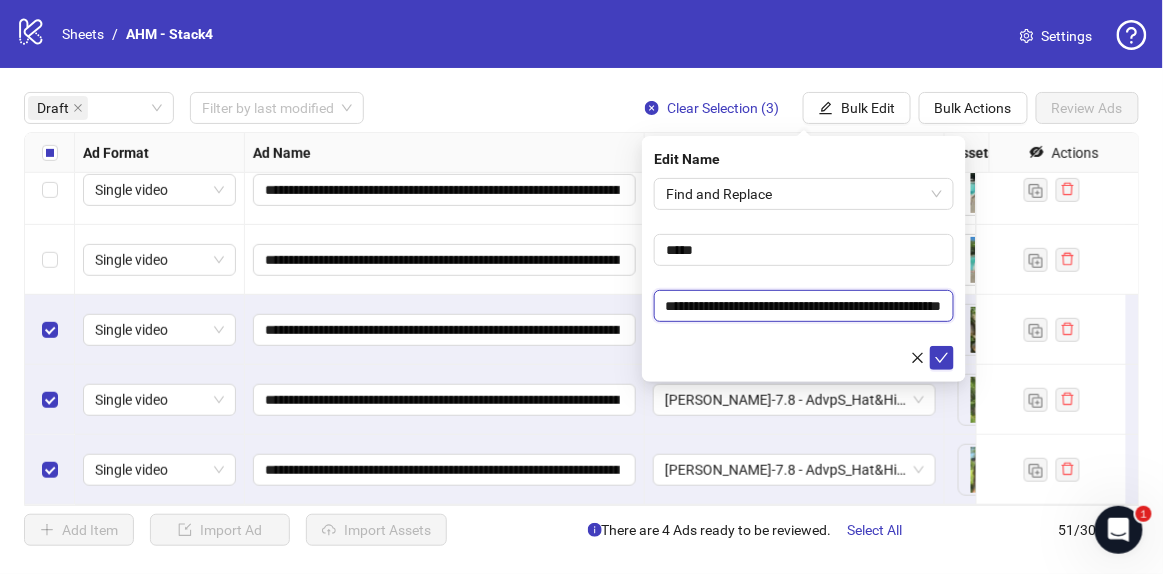 click on "**********" at bounding box center (804, 305) 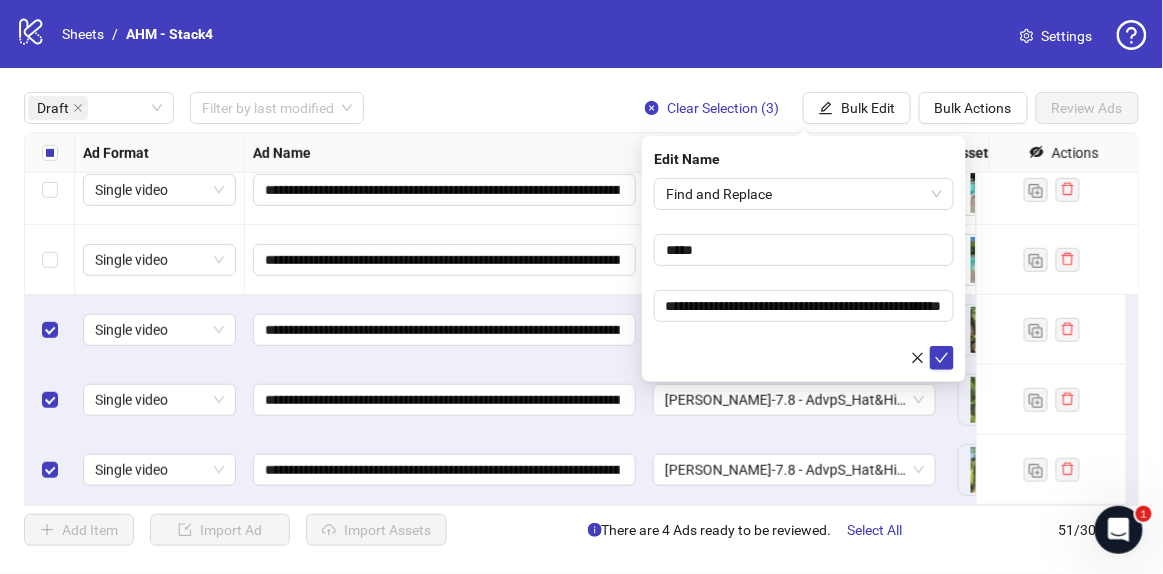 click on "**********" at bounding box center [804, 274] 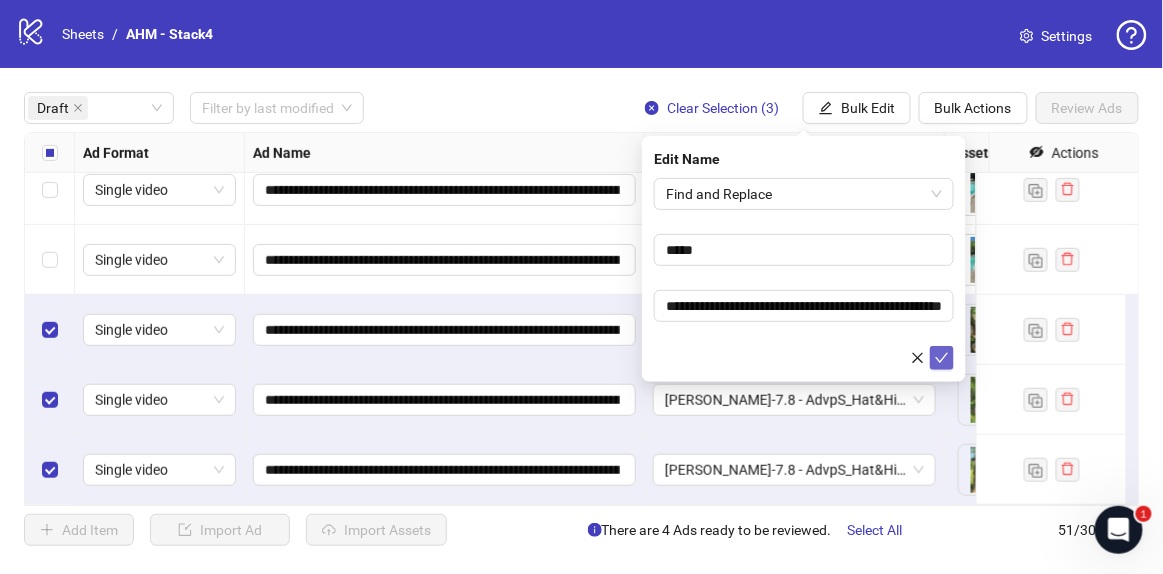 click at bounding box center (942, 358) 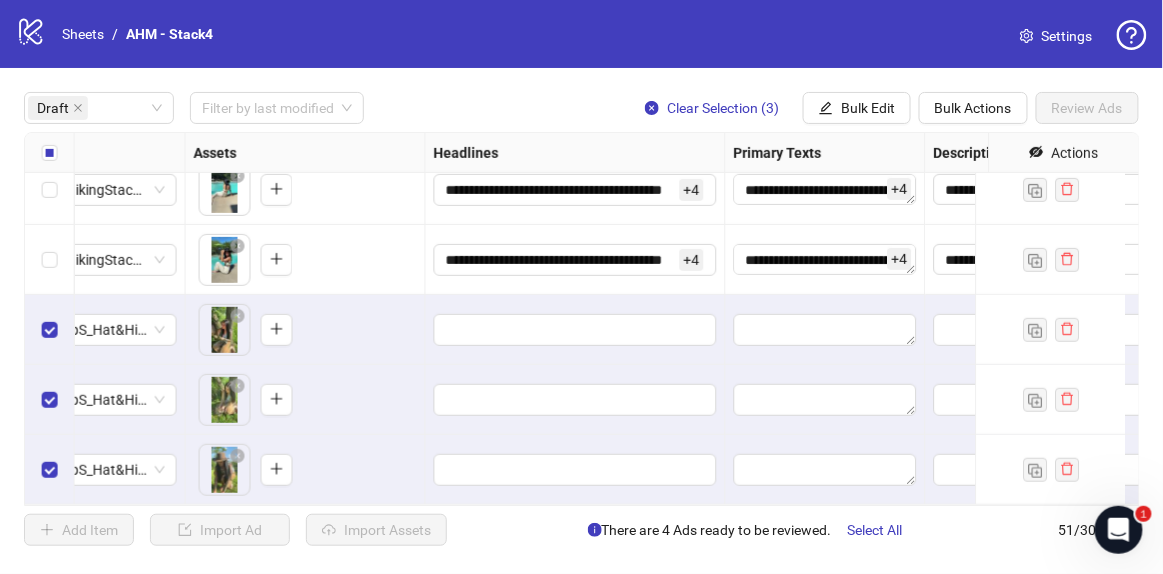 scroll, scrollTop: 241, scrollLeft: 0, axis: vertical 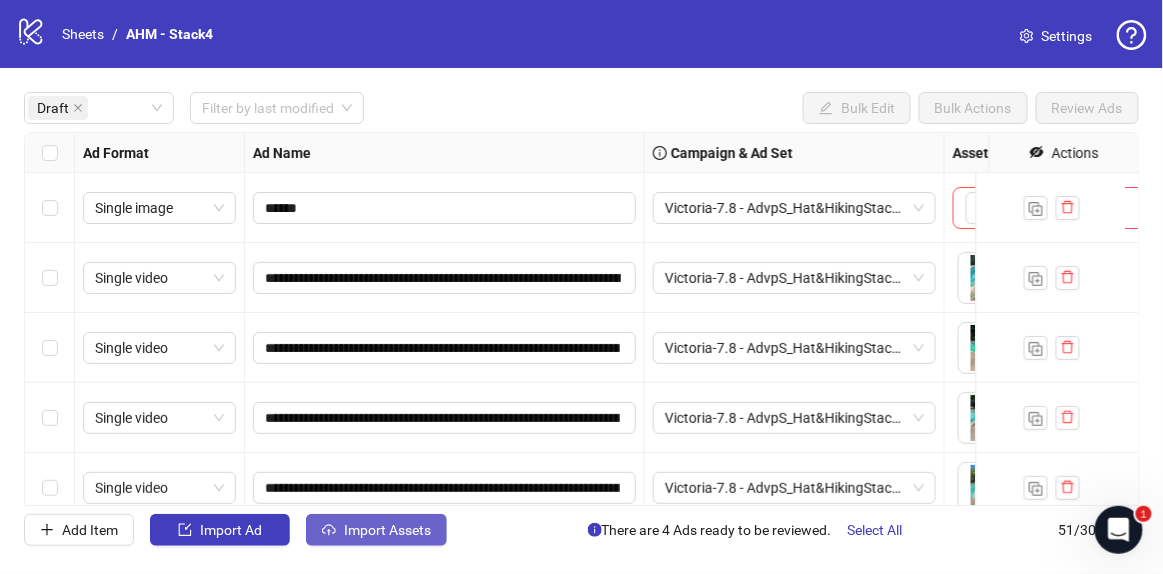 click on "Import Assets" at bounding box center [387, 530] 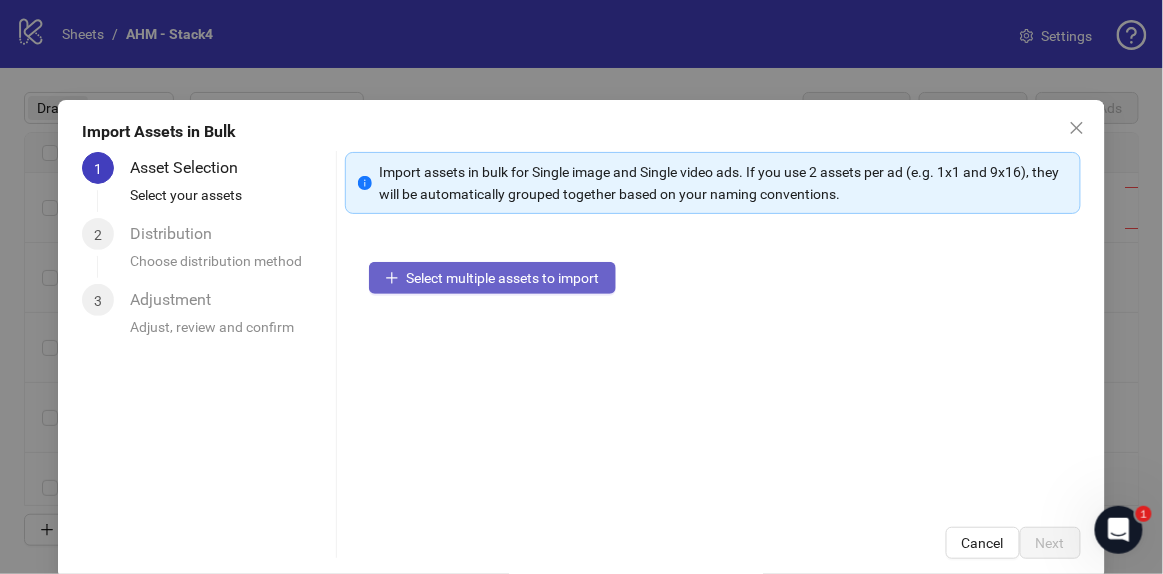click on "Select multiple assets to import" at bounding box center [492, 278] 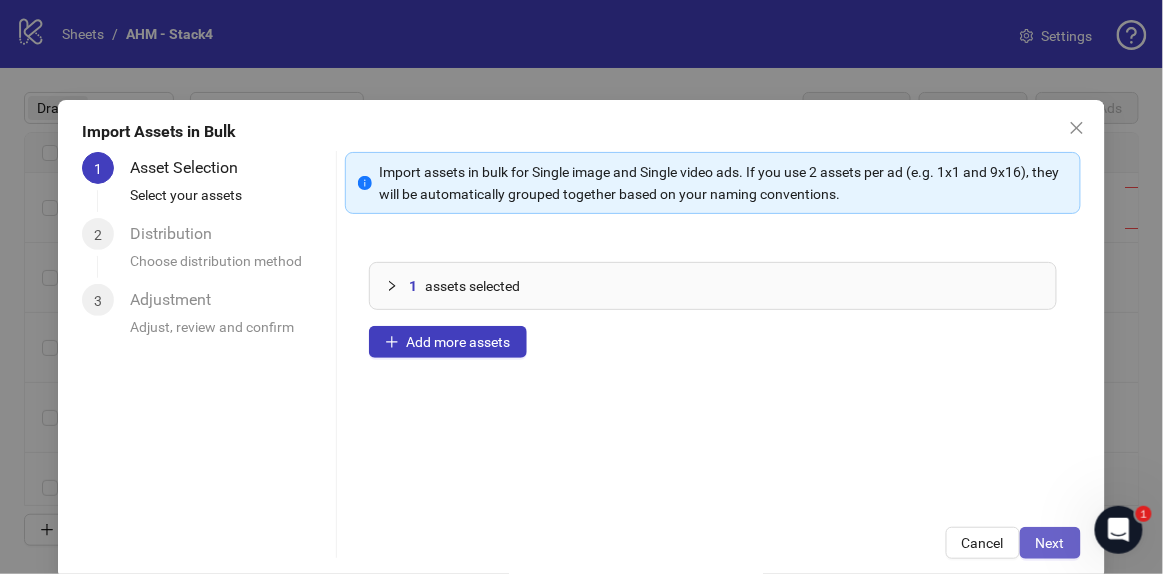 click on "Next" at bounding box center (1050, 543) 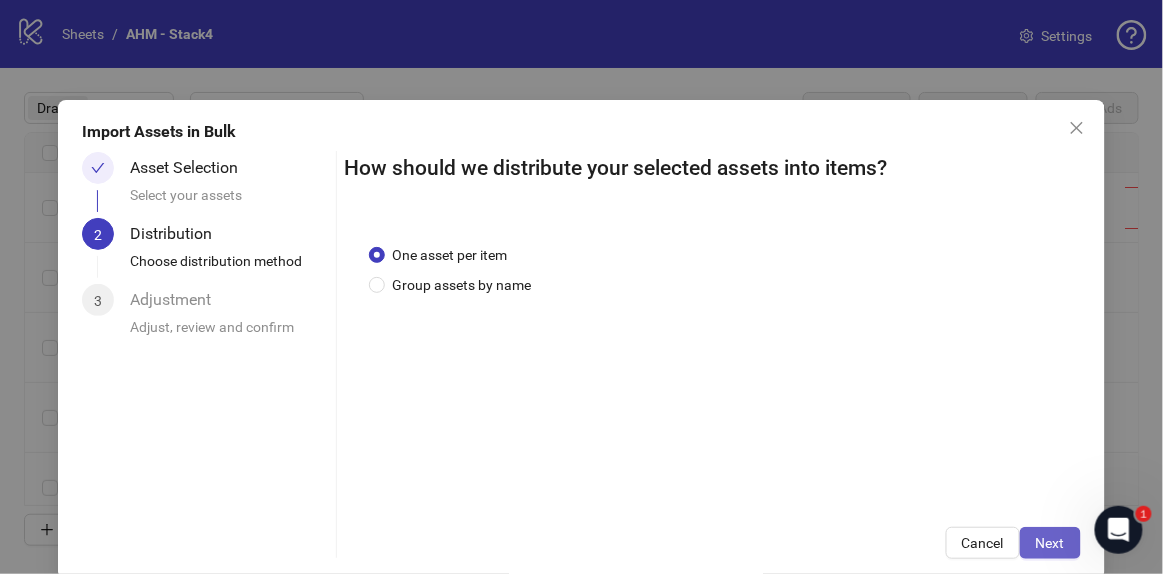 click on "Next" at bounding box center [1050, 543] 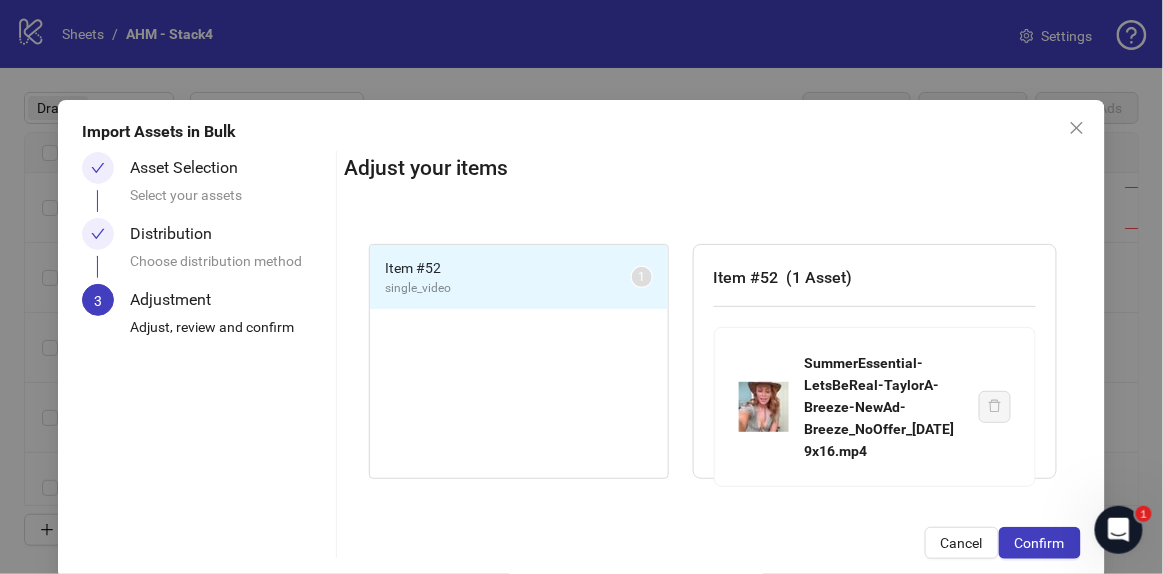 click on "Confirm" at bounding box center (1040, 543) 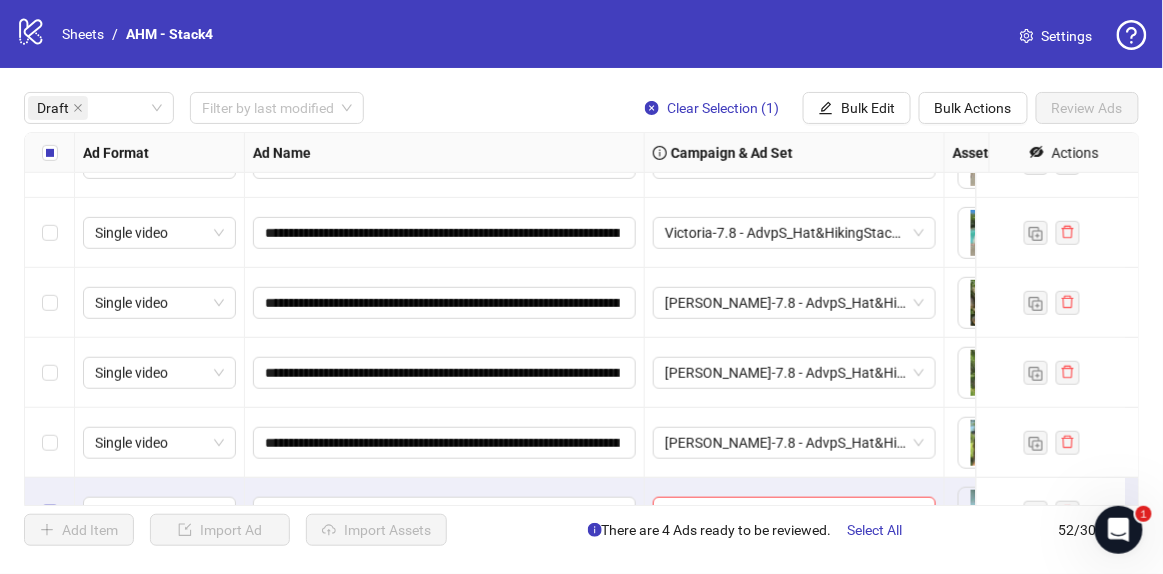 scroll, scrollTop: 311, scrollLeft: 0, axis: vertical 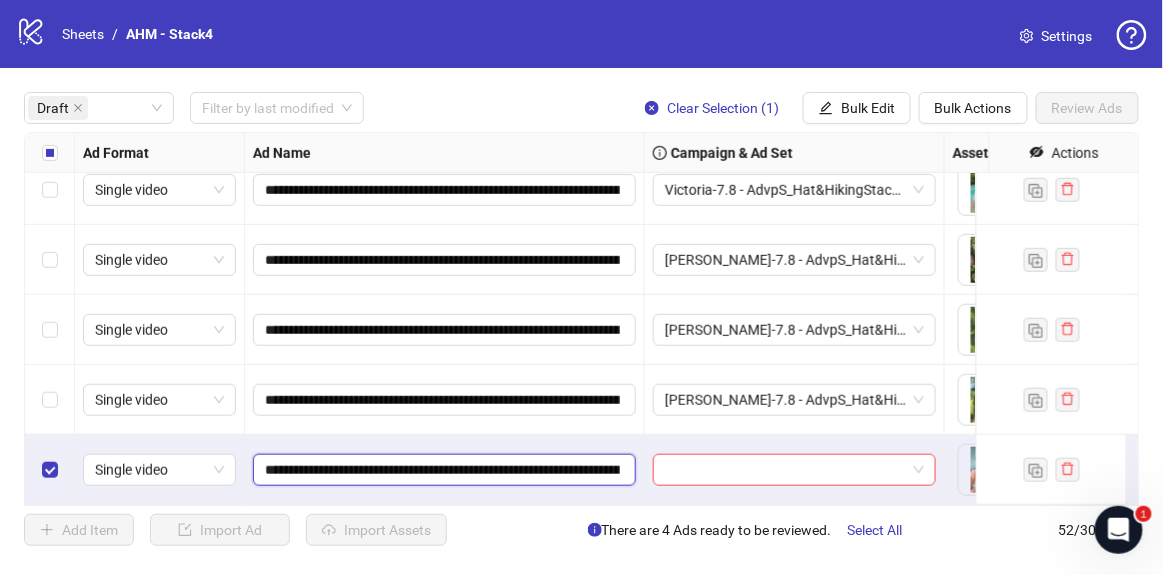 click on "**********" at bounding box center [442, 470] 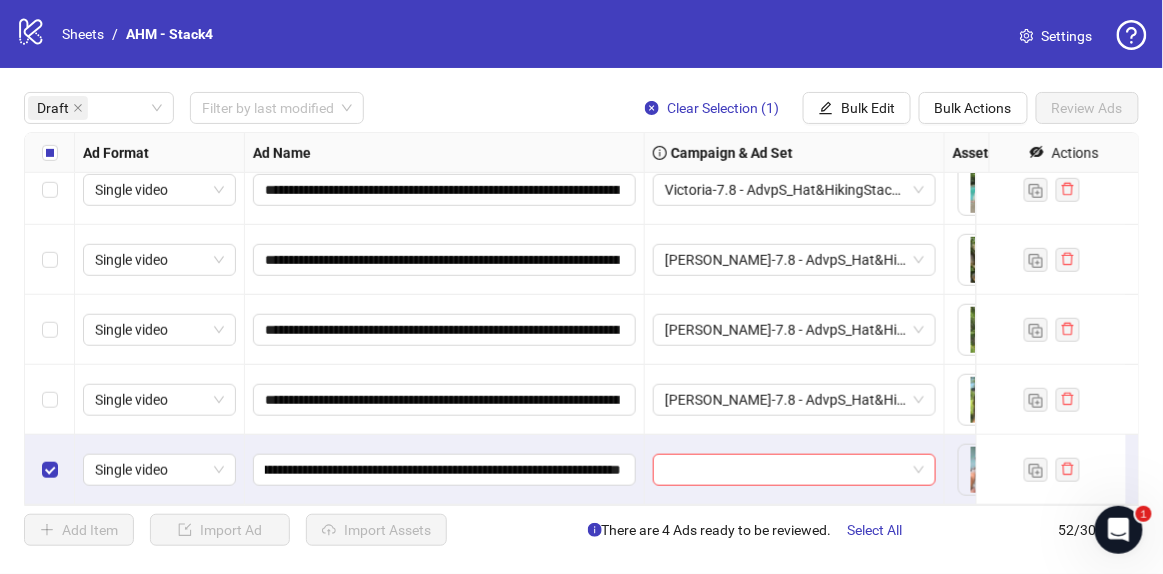 click at bounding box center (795, 470) 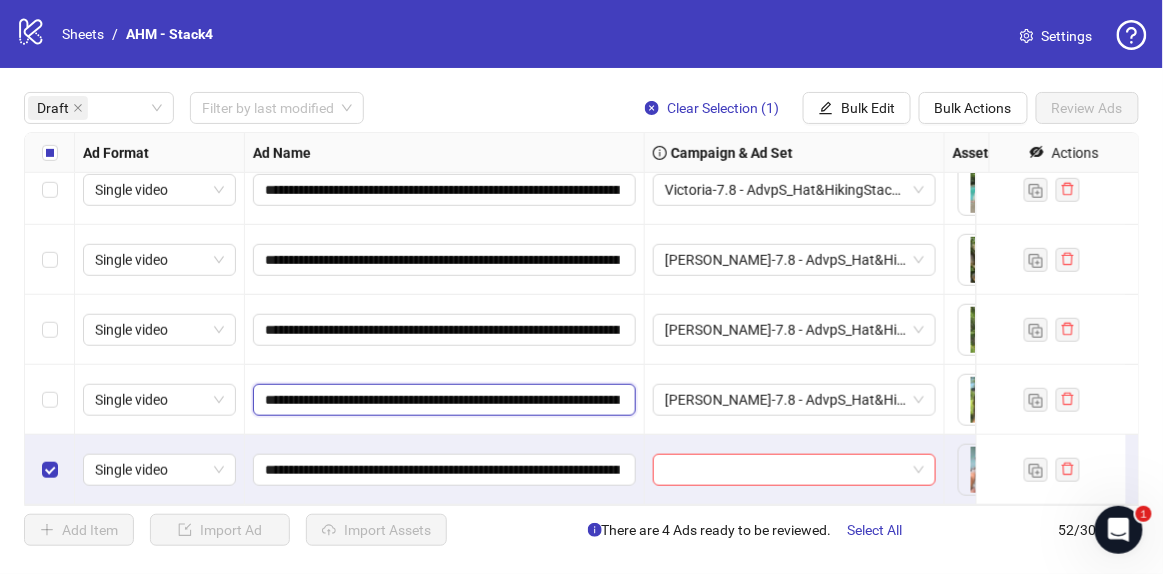 click on "**********" at bounding box center (442, 400) 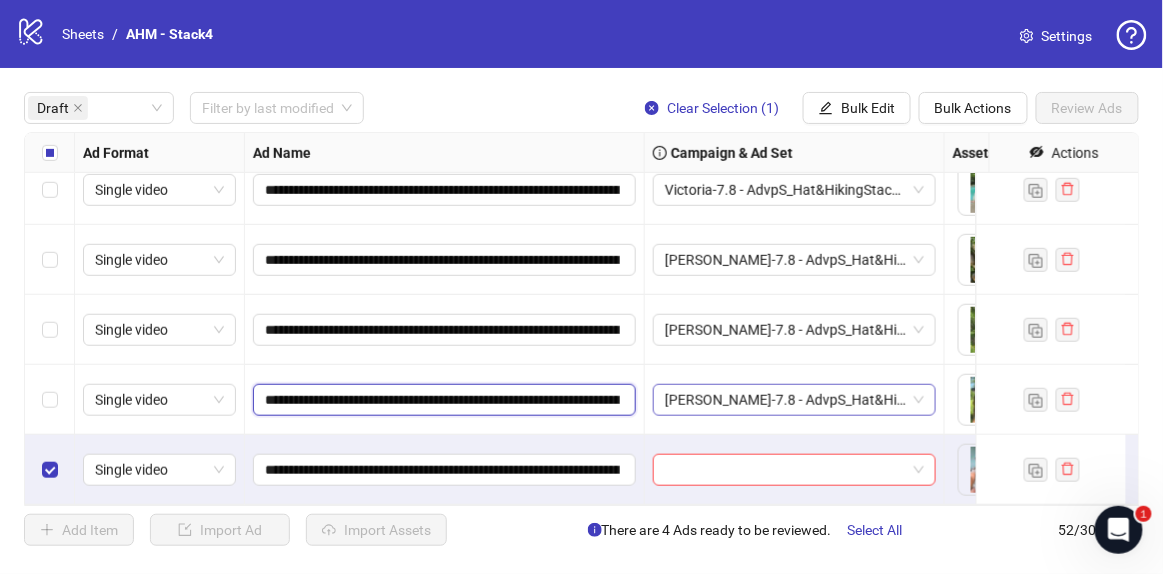 scroll, scrollTop: 0, scrollLeft: 499, axis: horizontal 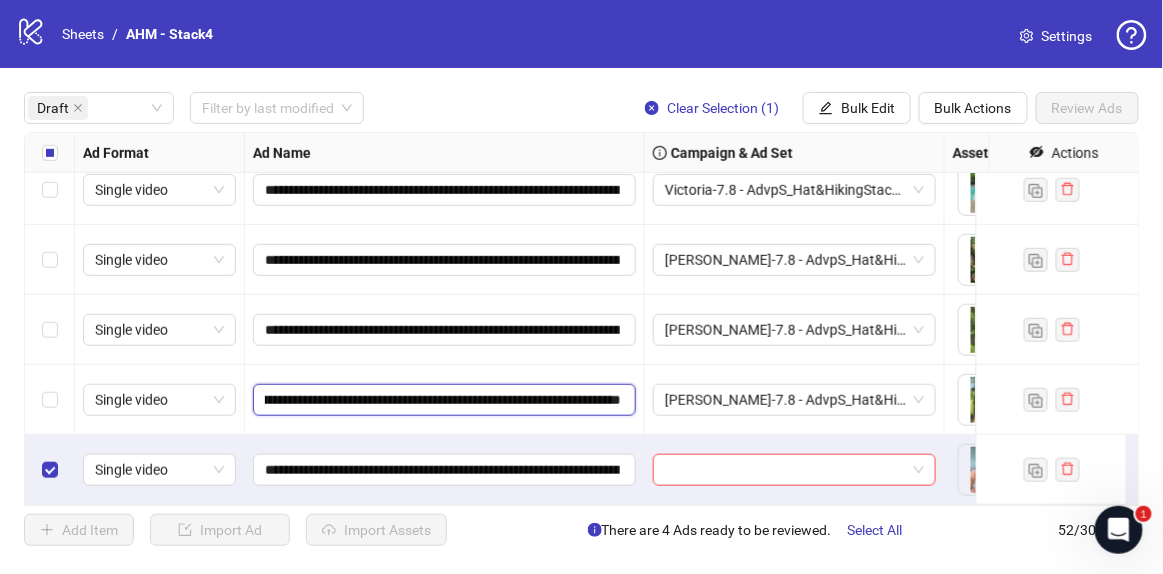 drag, startPoint x: 352, startPoint y: 389, endPoint x: 702, endPoint y: 405, distance: 350.3655 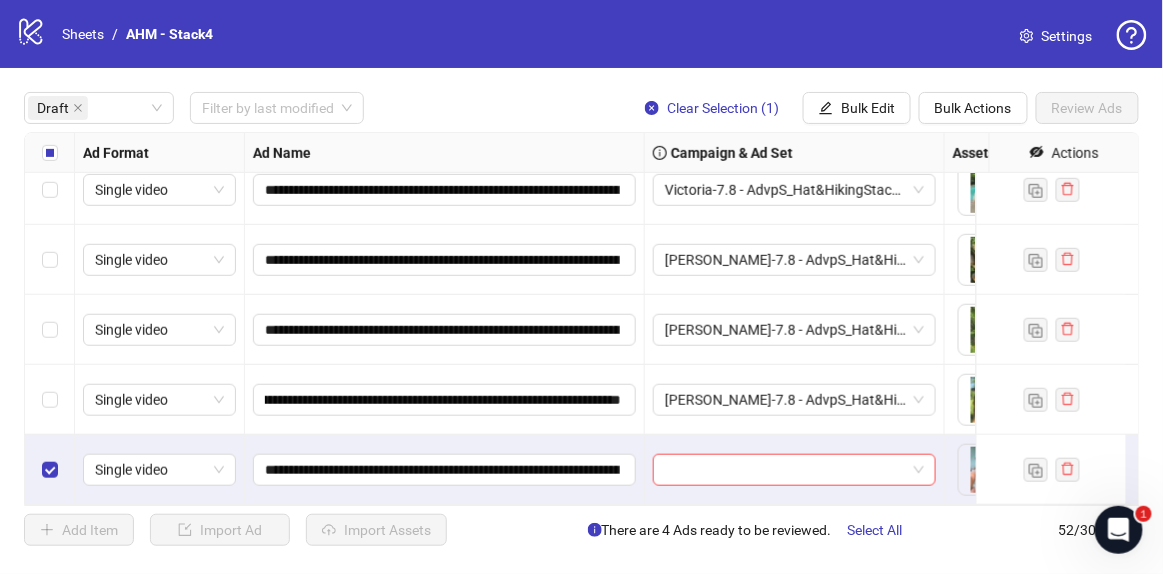 click on "**********" at bounding box center (445, 400) 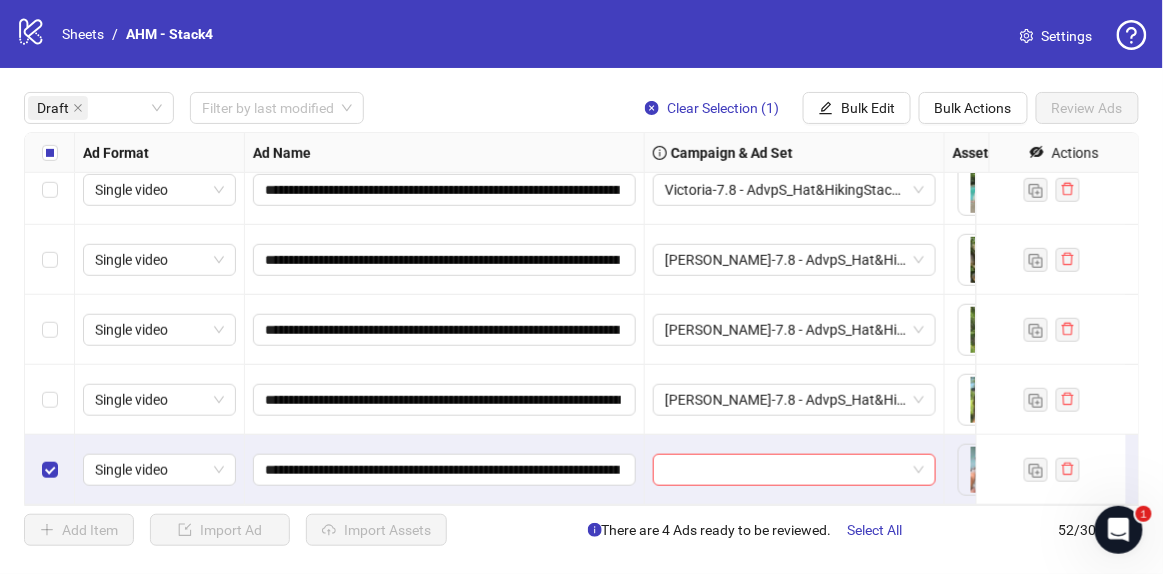 click at bounding box center [50, 470] 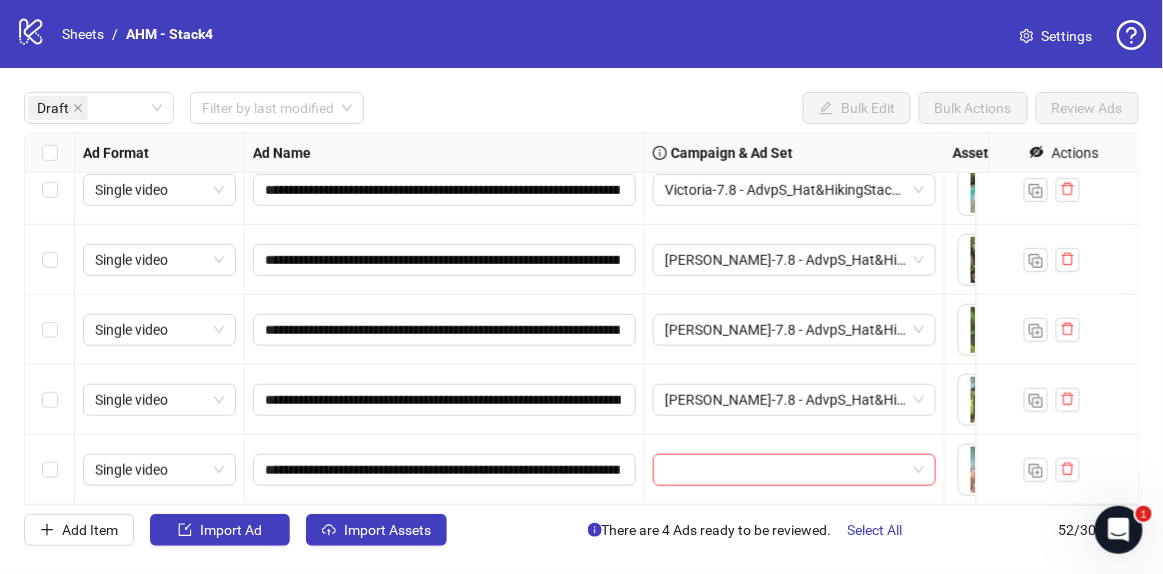 click at bounding box center [50, 470] 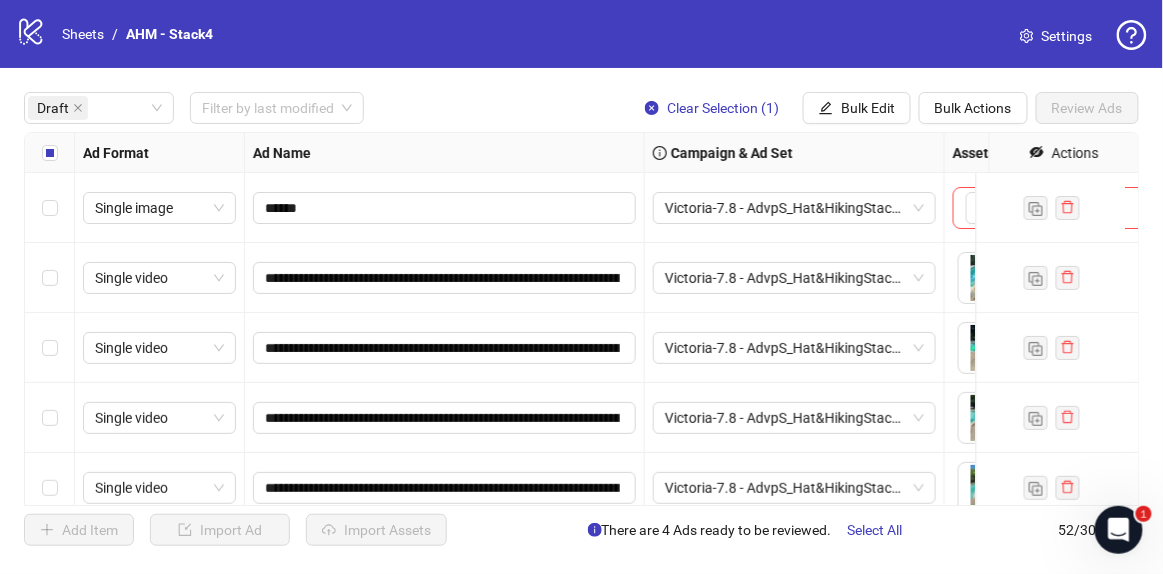 scroll, scrollTop: 311, scrollLeft: 0, axis: vertical 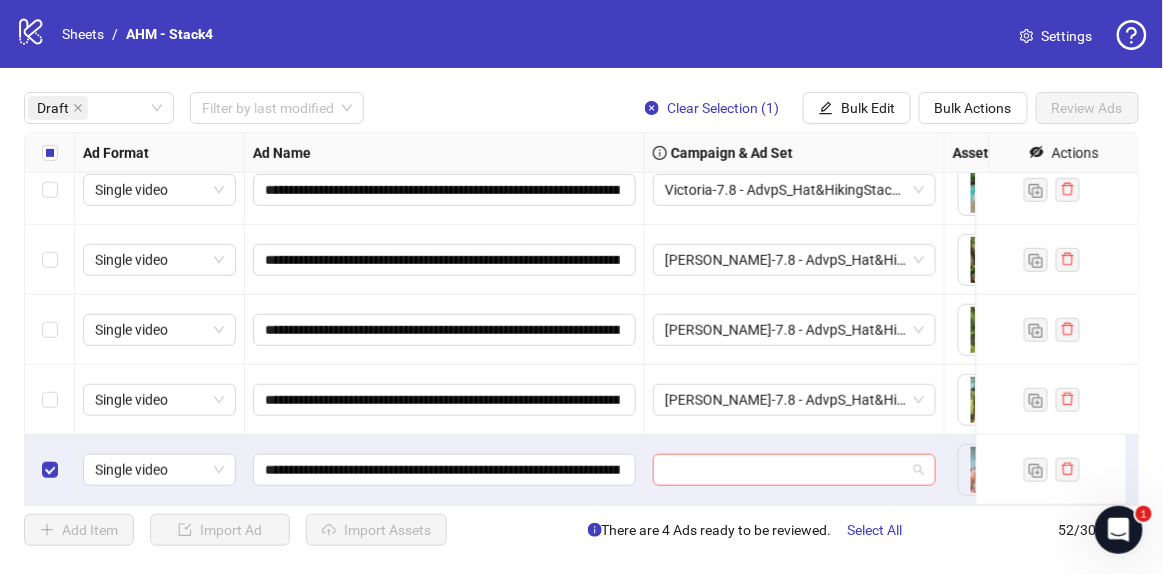 click at bounding box center [785, 470] 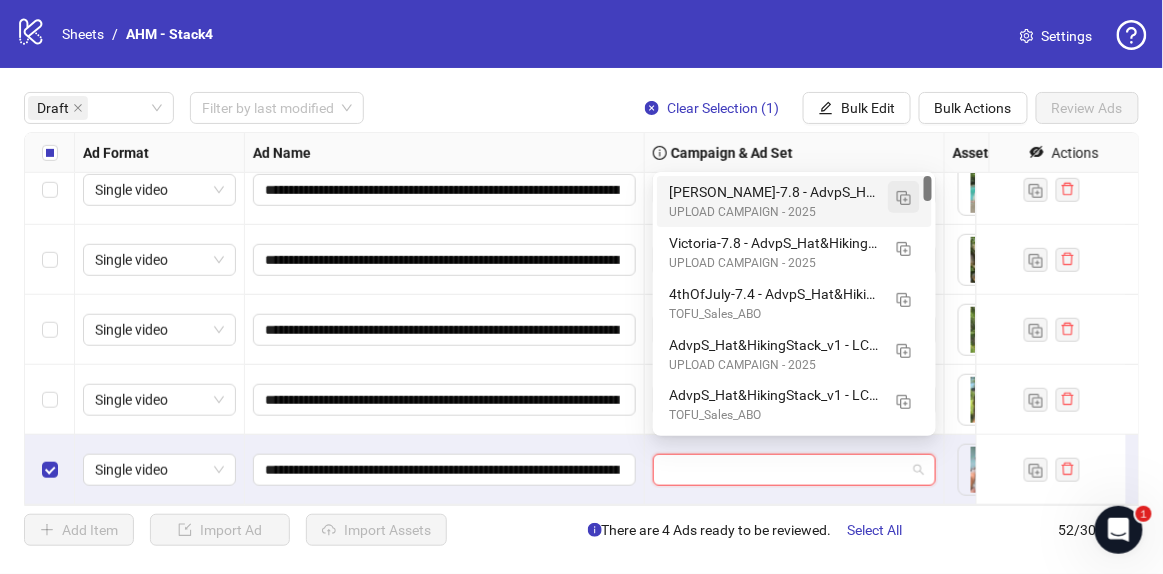 click at bounding box center (904, 198) 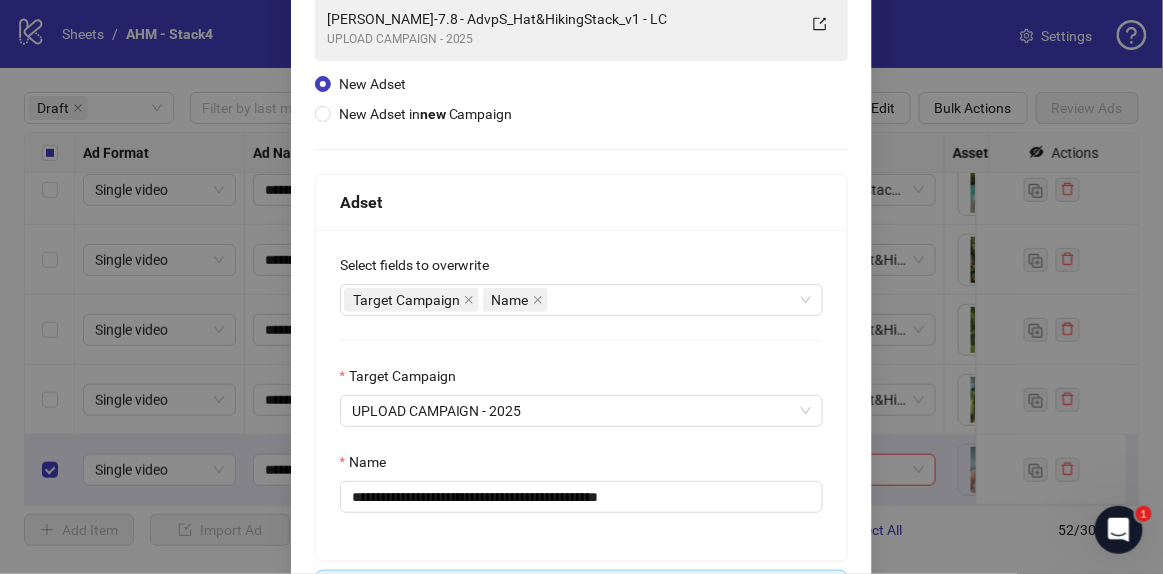 scroll, scrollTop: 272, scrollLeft: 0, axis: vertical 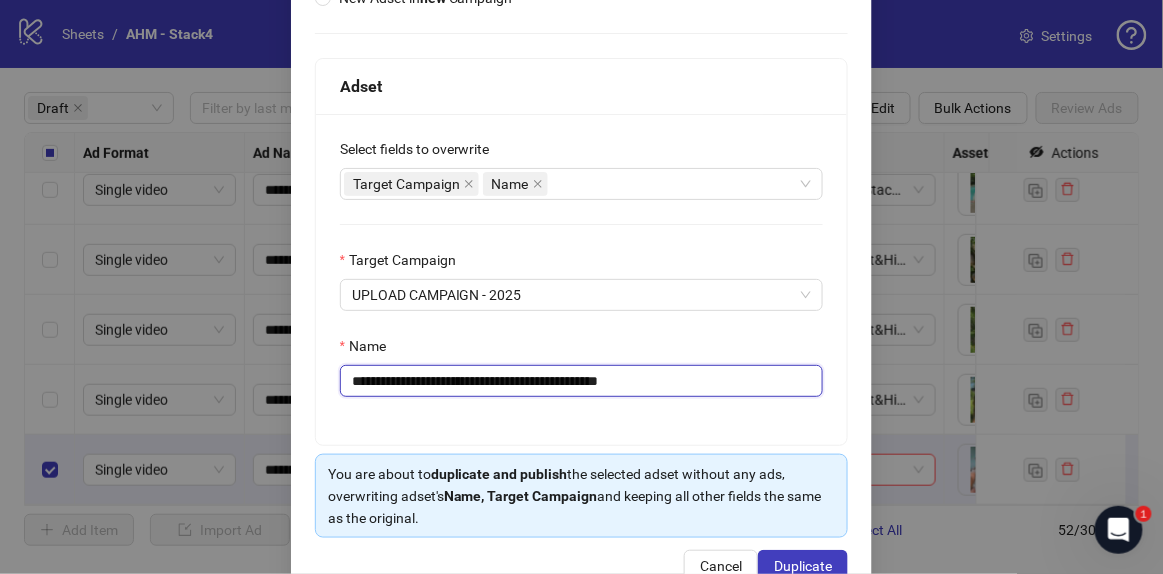 drag, startPoint x: 419, startPoint y: 379, endPoint x: 127, endPoint y: 368, distance: 292.20712 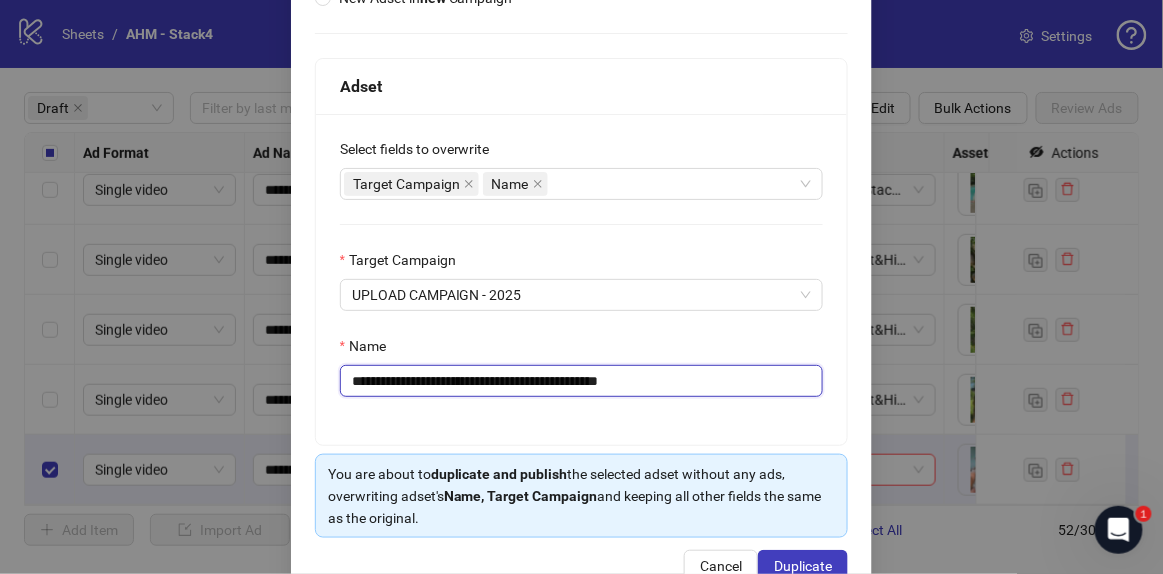 drag, startPoint x: 615, startPoint y: 377, endPoint x: 839, endPoint y: 377, distance: 224 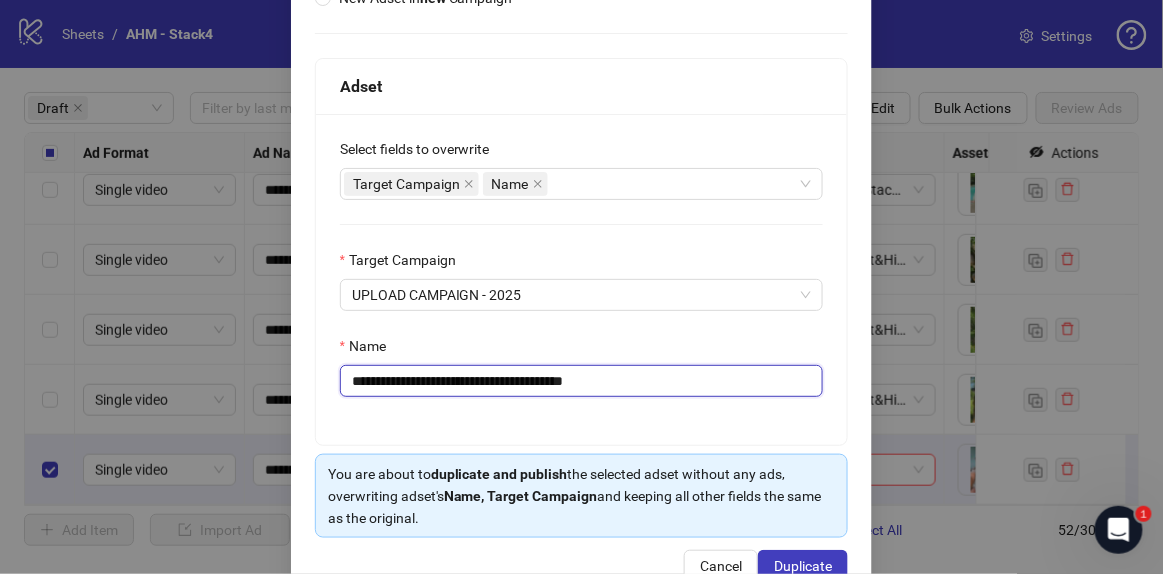 type on "**********" 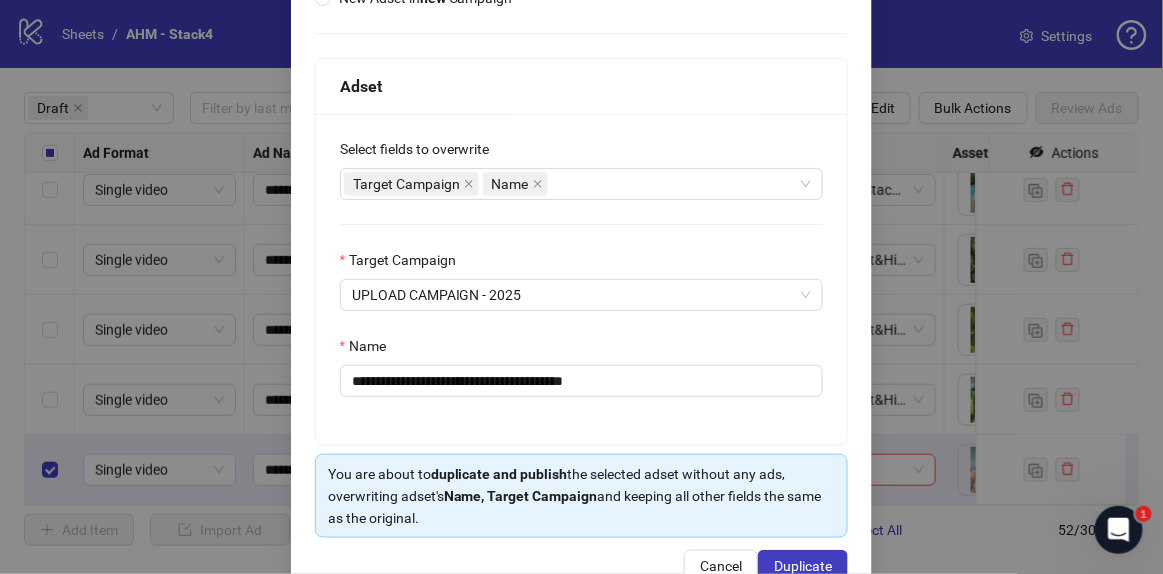 drag, startPoint x: 858, startPoint y: 238, endPoint x: 812, endPoint y: 422, distance: 189.66286 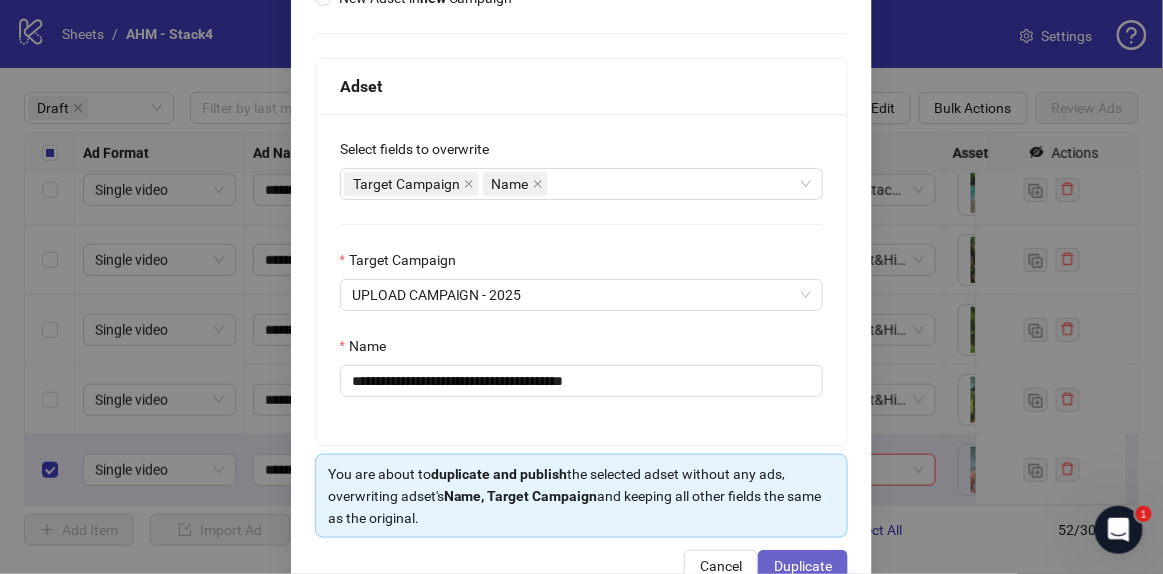 click on "Duplicate" at bounding box center (803, 566) 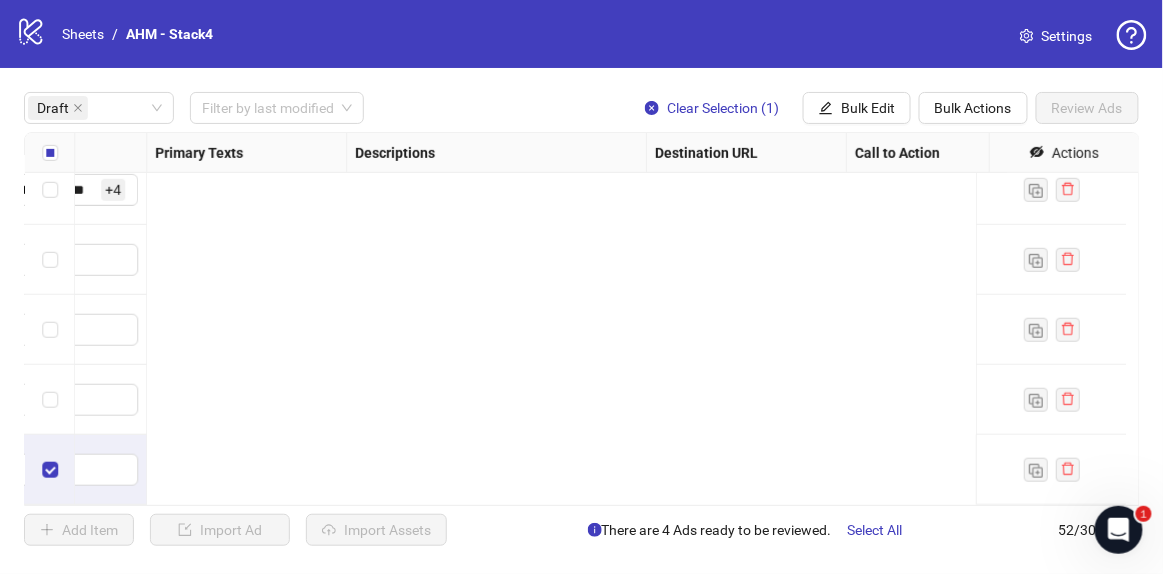 scroll, scrollTop: 311, scrollLeft: 0, axis: vertical 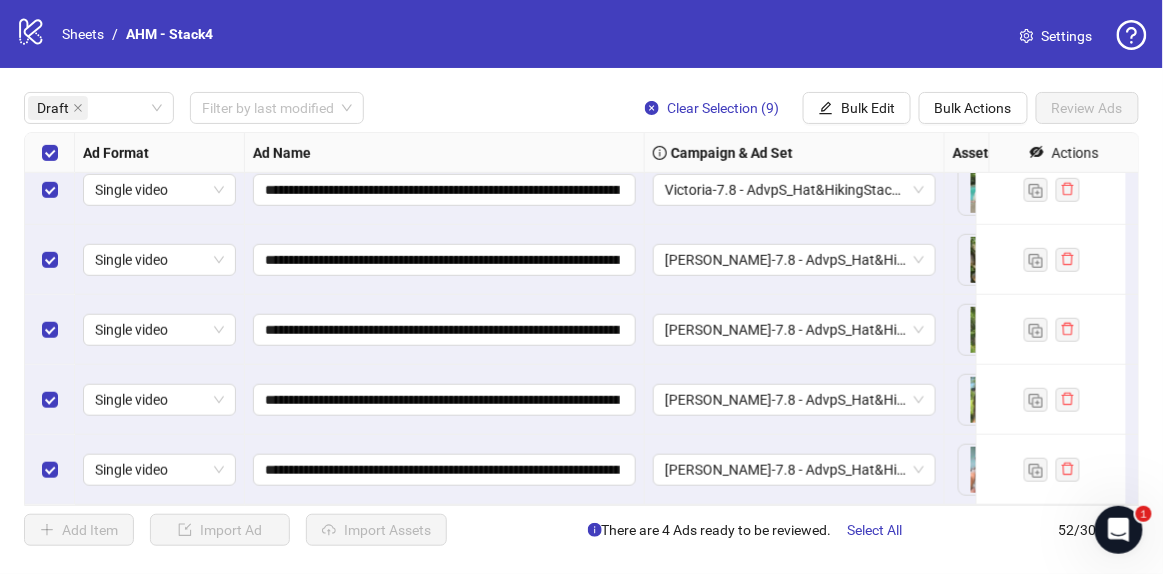 click on "**********" at bounding box center [581, 319] 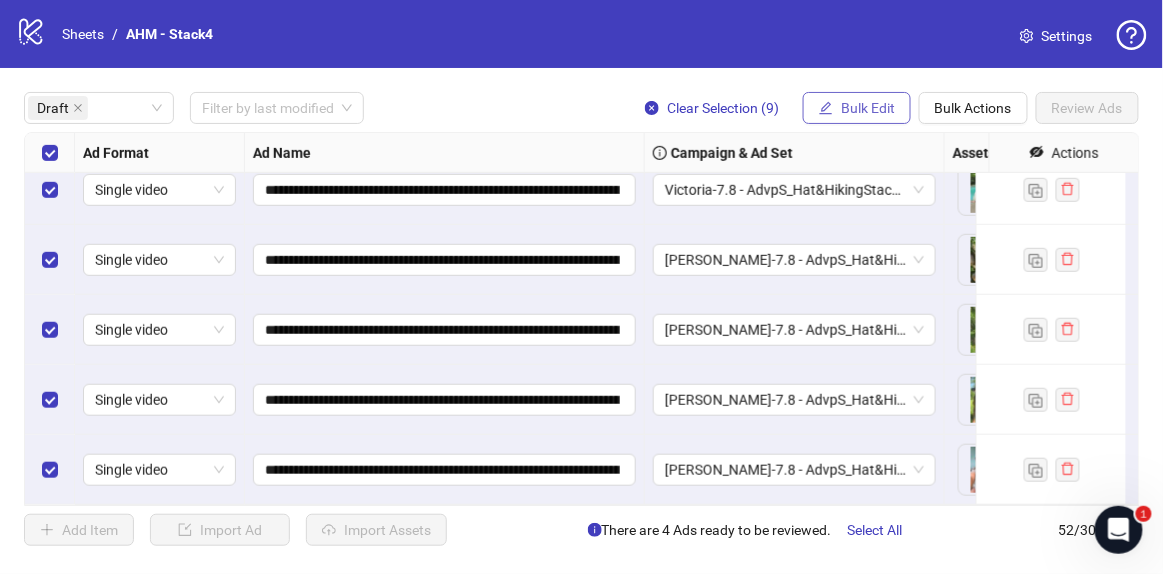 click on "Bulk Edit" at bounding box center [857, 108] 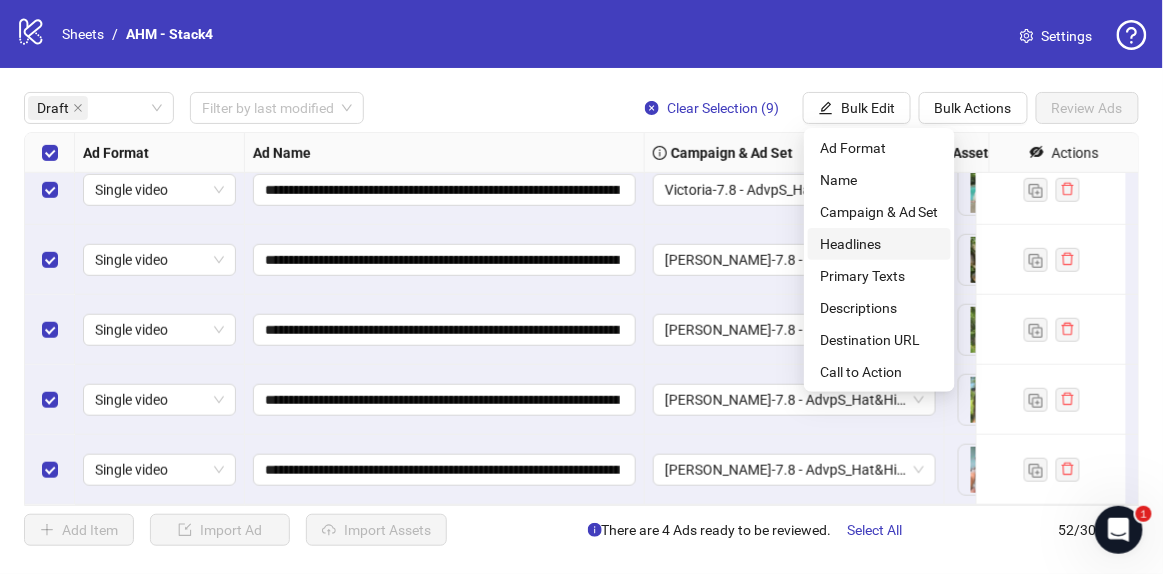 click on "Headlines" at bounding box center [879, 244] 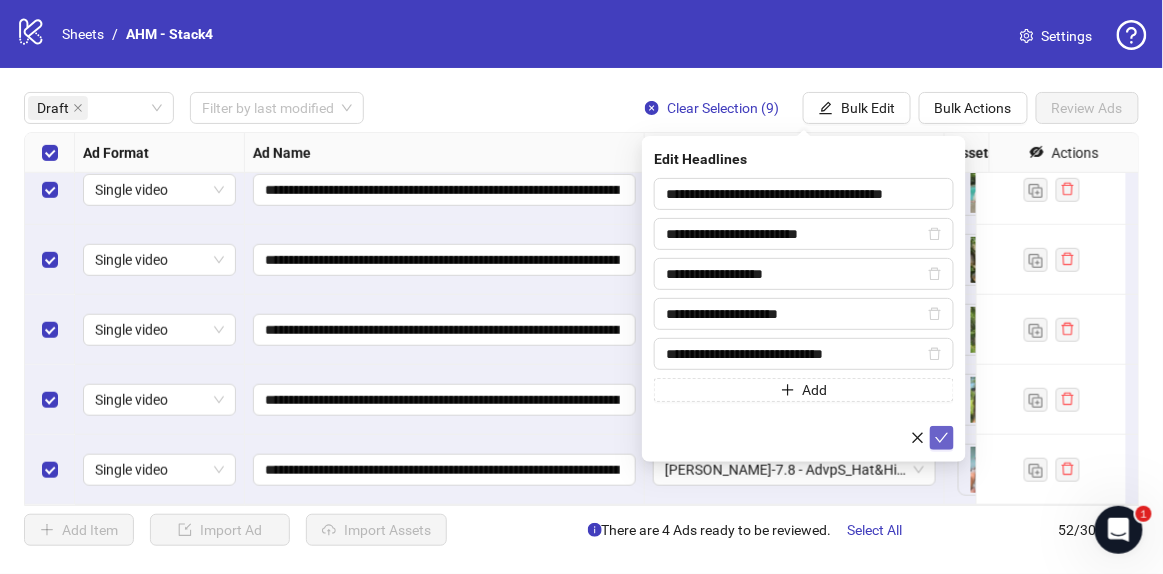 click at bounding box center [942, 438] 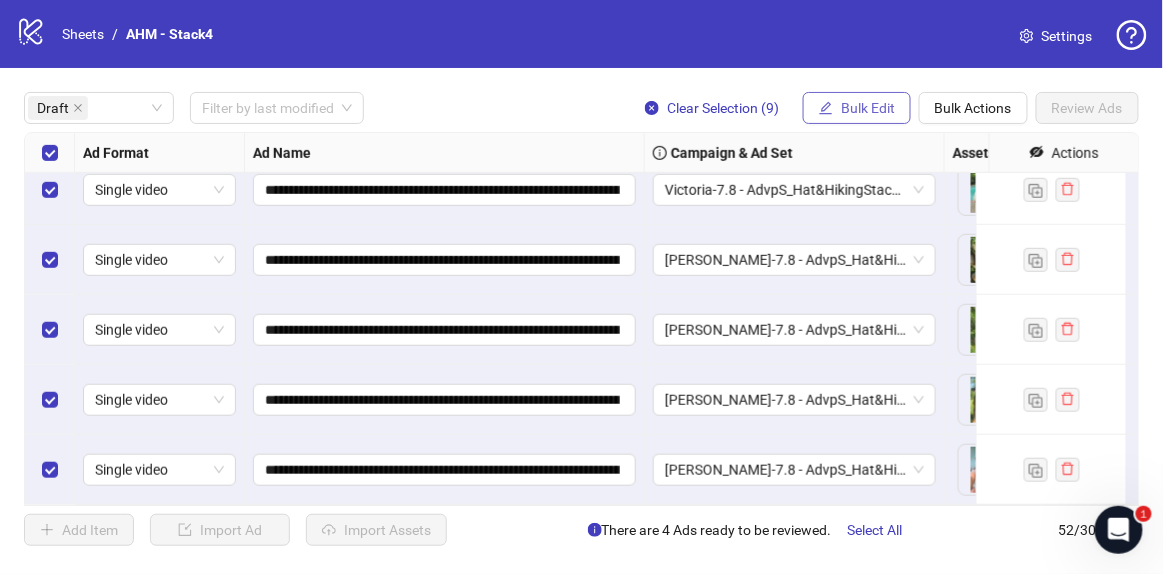 click on "Bulk Edit" at bounding box center (868, 108) 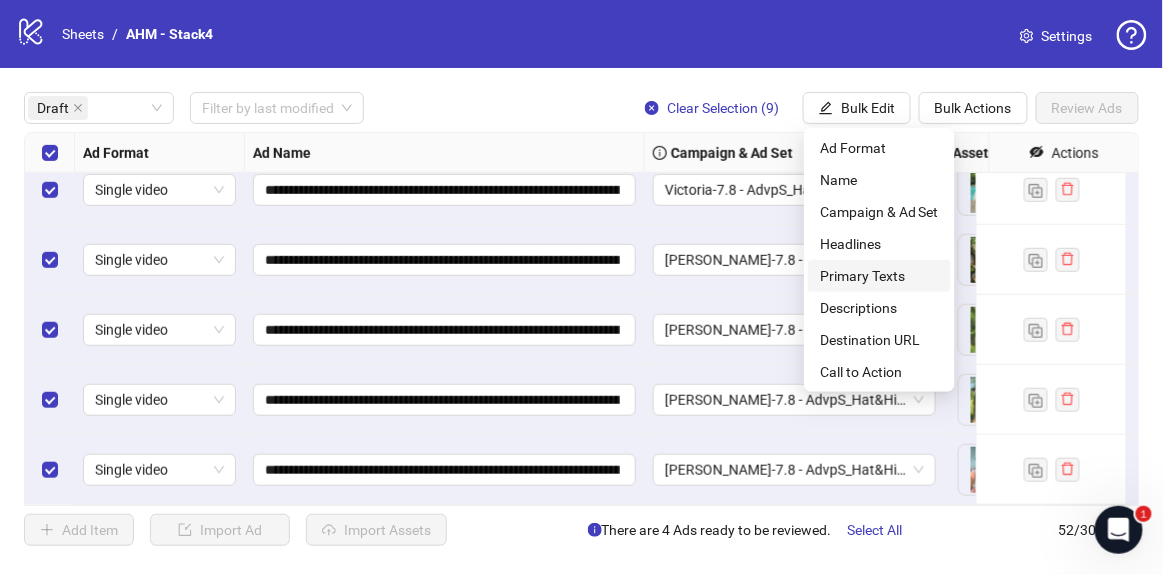 click on "Primary Texts" at bounding box center (879, 276) 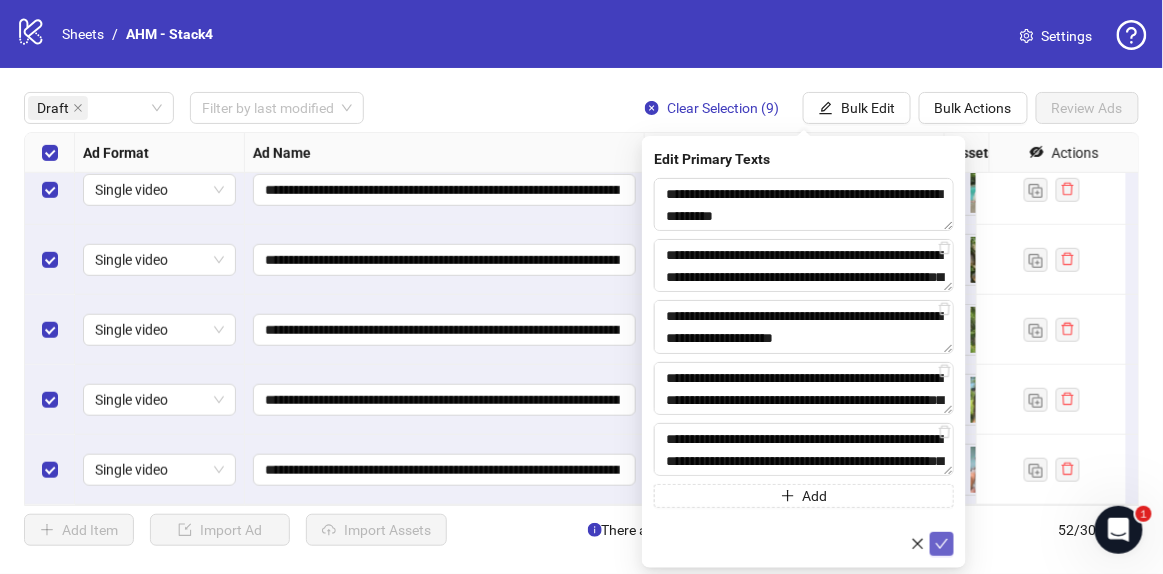 click 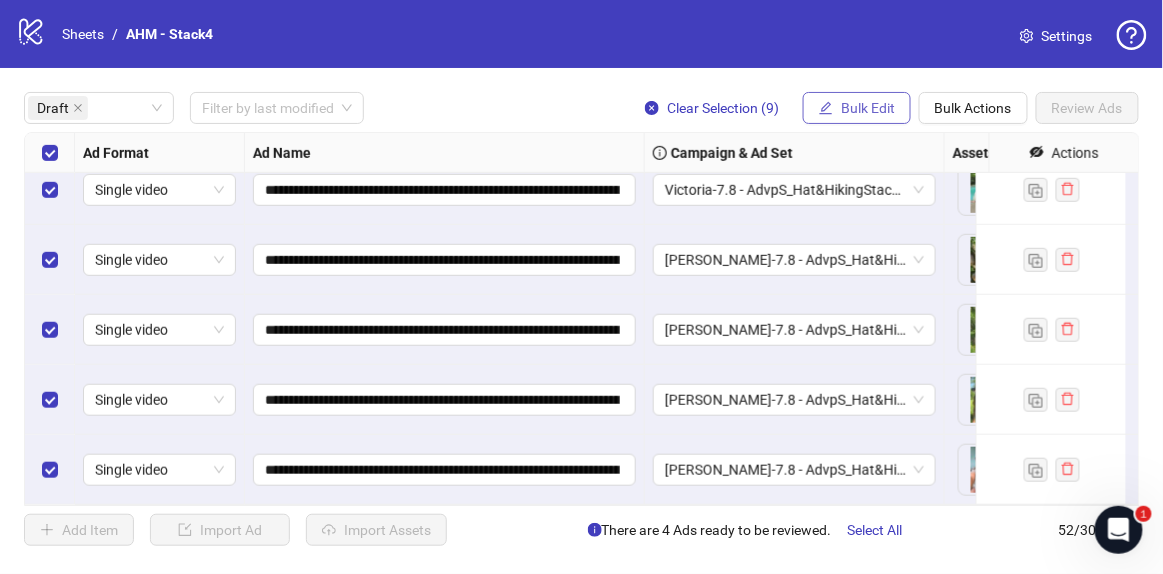 click on "Bulk Edit" at bounding box center (868, 108) 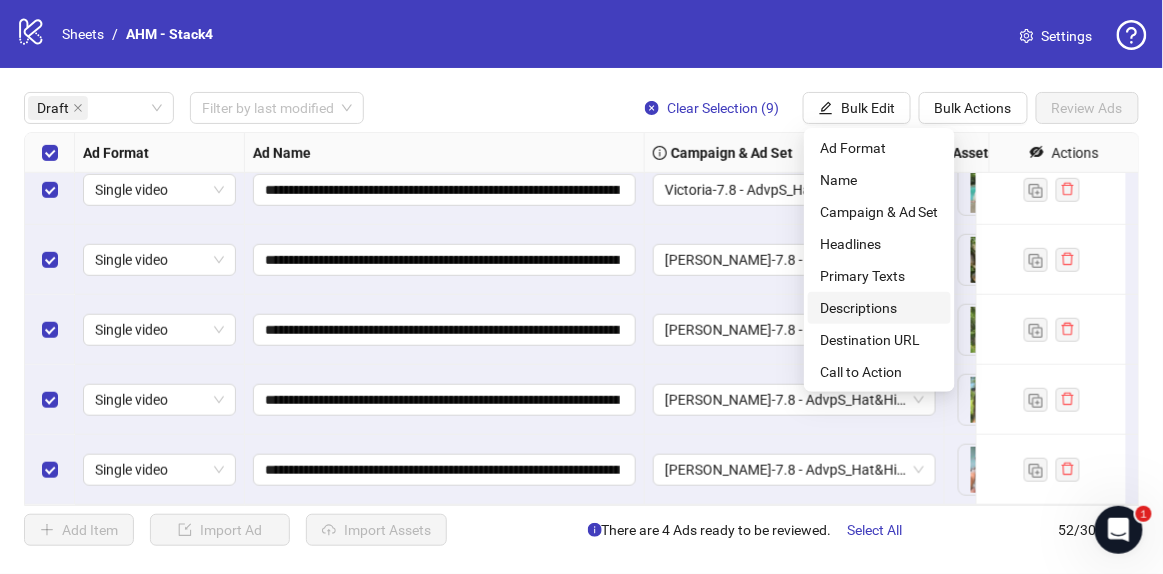 click on "Descriptions" at bounding box center (879, 308) 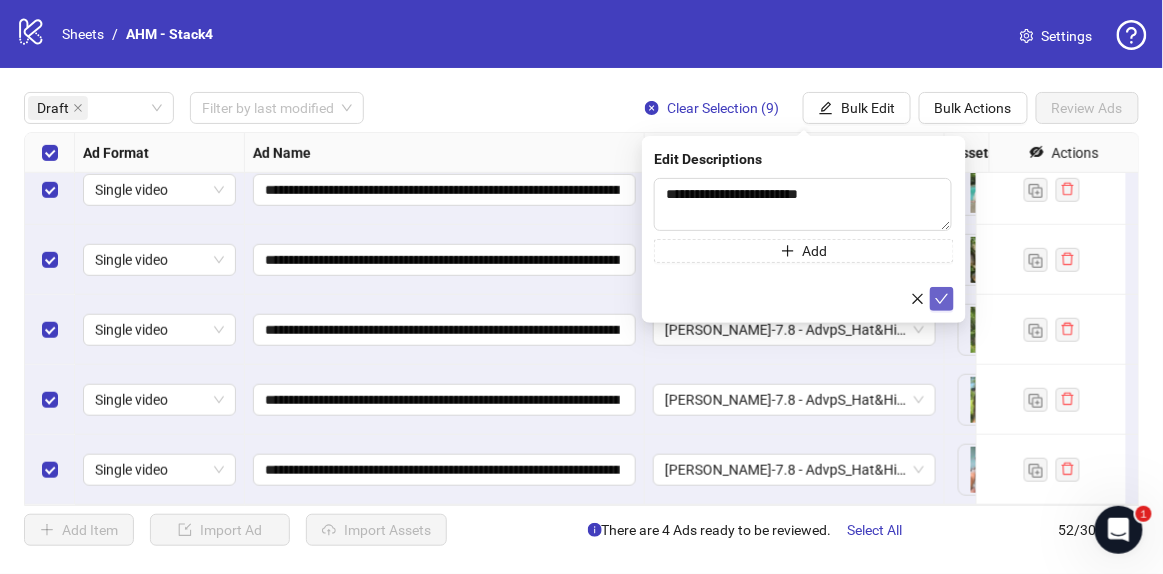 click 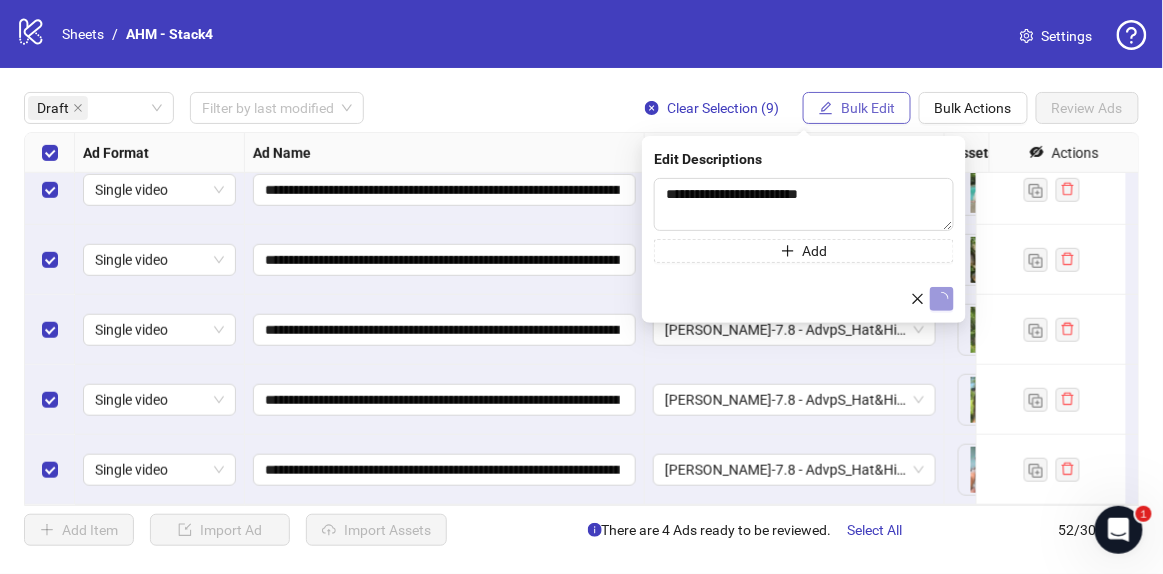 click on "Bulk Edit" at bounding box center [868, 108] 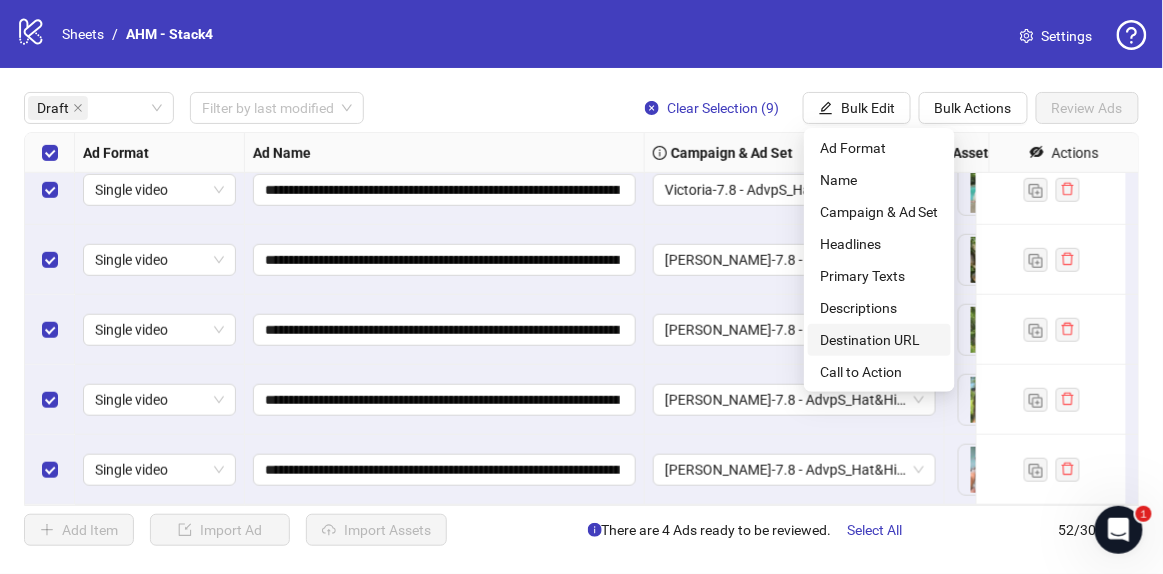 click on "Destination URL" at bounding box center [879, 340] 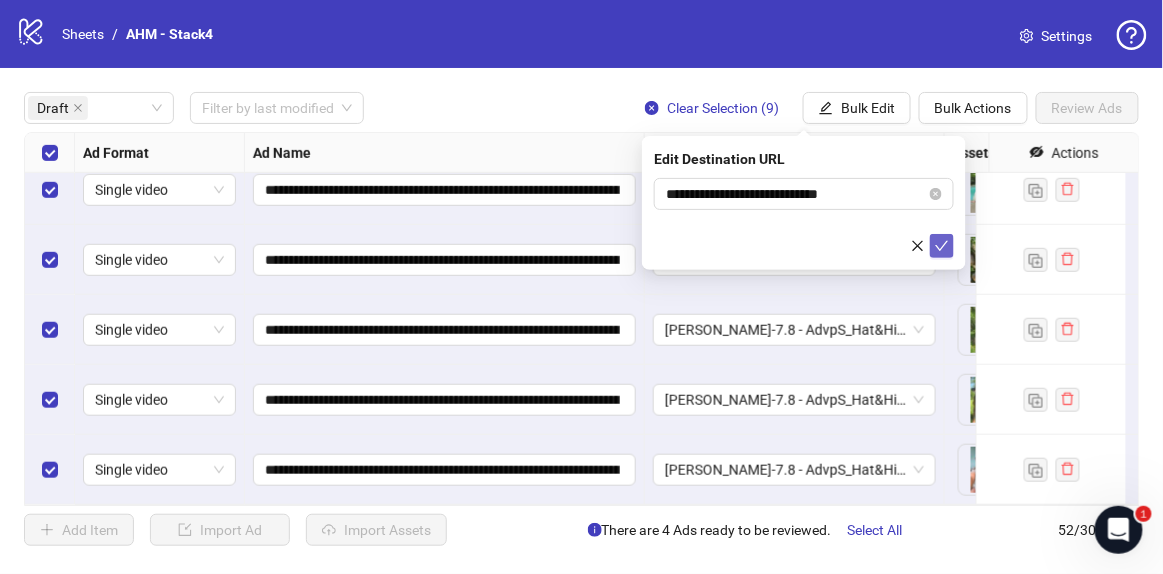 click at bounding box center (942, 246) 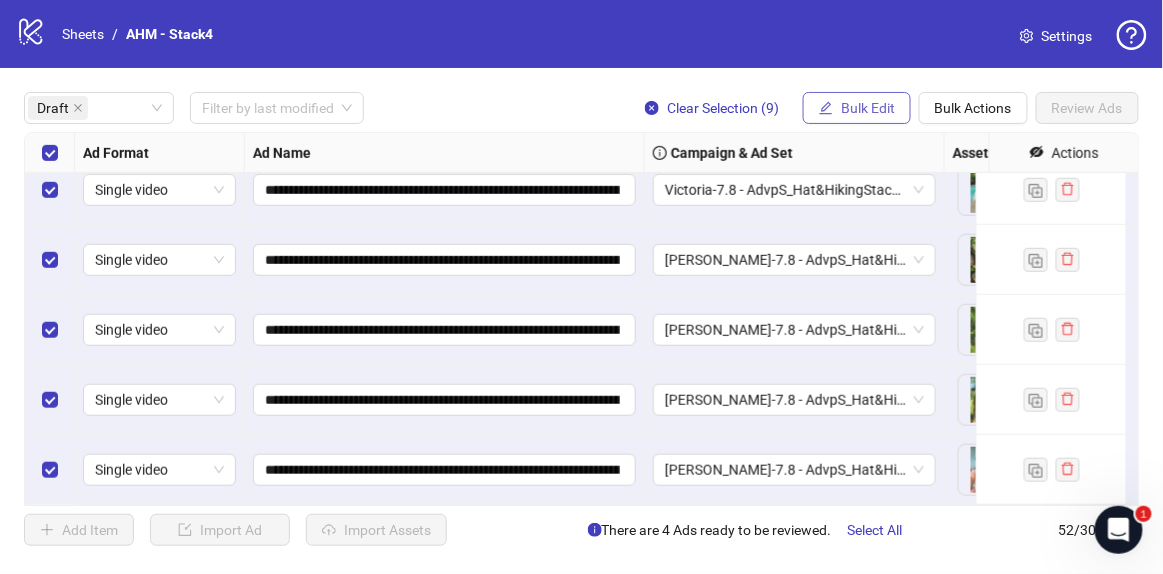 click on "Bulk Edit" at bounding box center (868, 108) 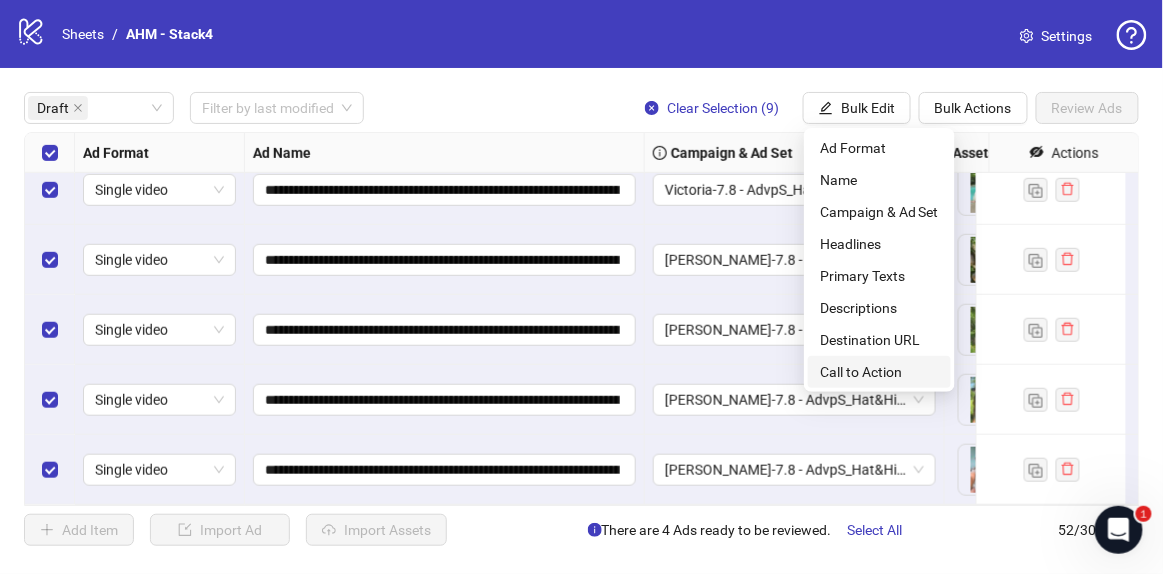 click on "Call to Action" at bounding box center [879, 372] 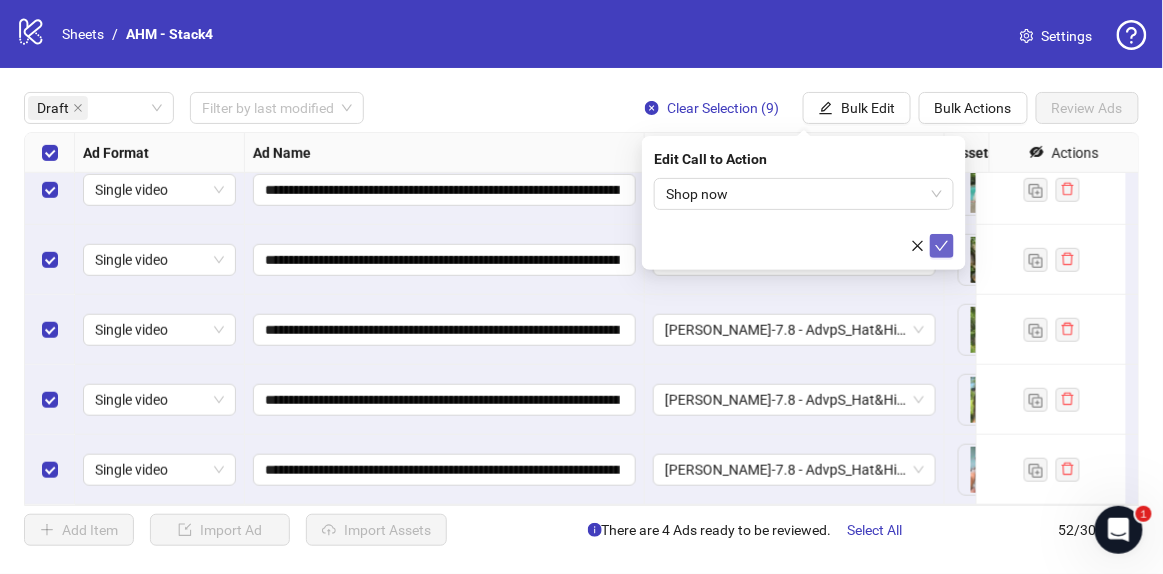 click at bounding box center [942, 246] 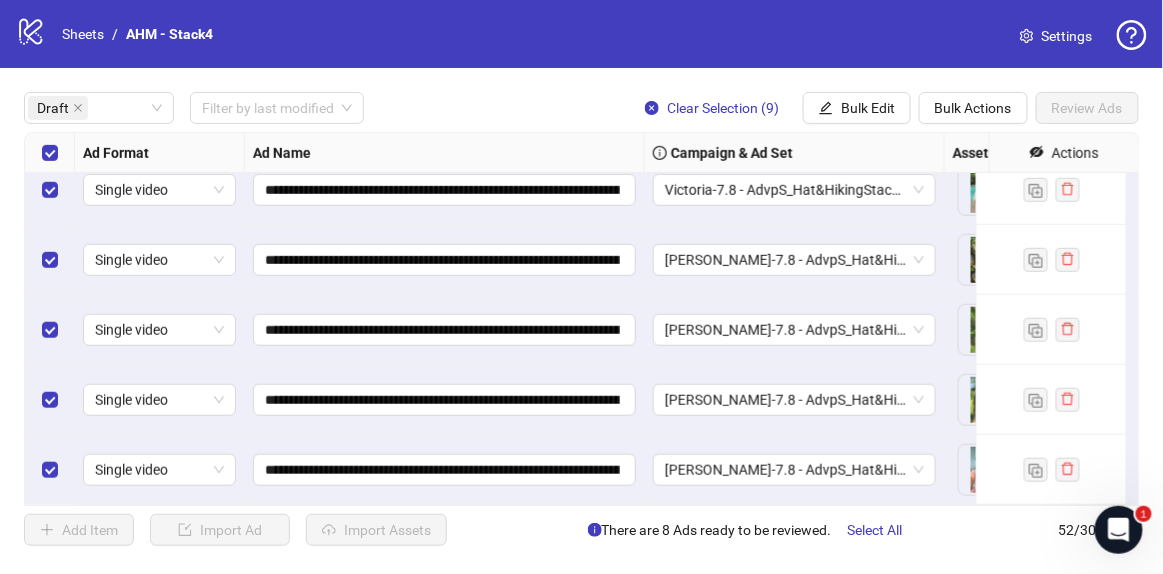 scroll, scrollTop: 0, scrollLeft: 0, axis: both 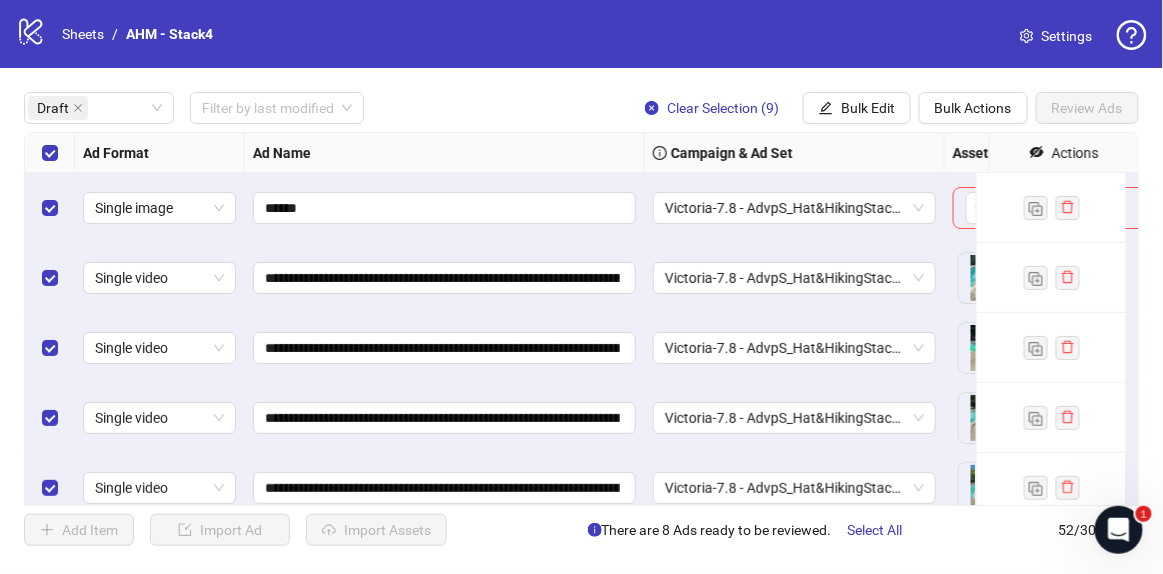 click at bounding box center (50, 208) 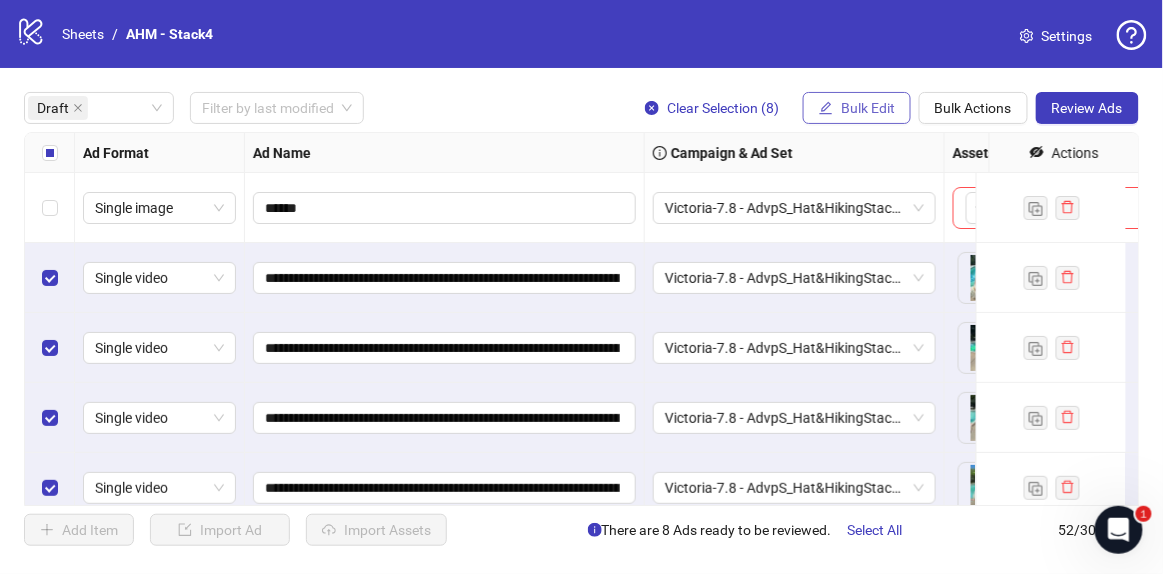 click on "Bulk Edit" at bounding box center [868, 108] 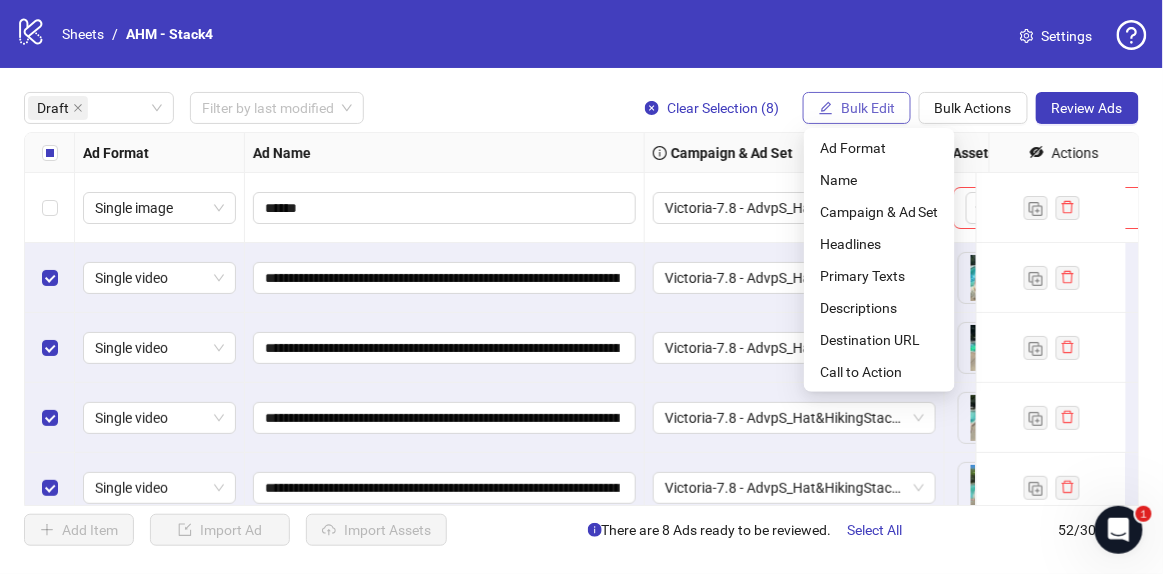 click on "Bulk Edit" at bounding box center (868, 108) 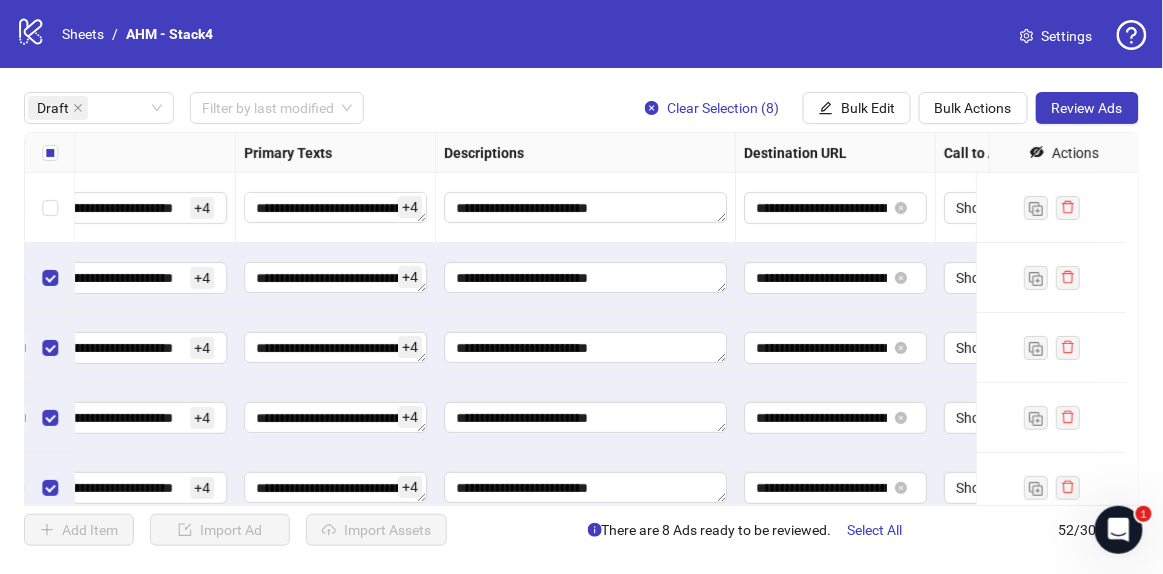 scroll, scrollTop: 0, scrollLeft: 1285, axis: horizontal 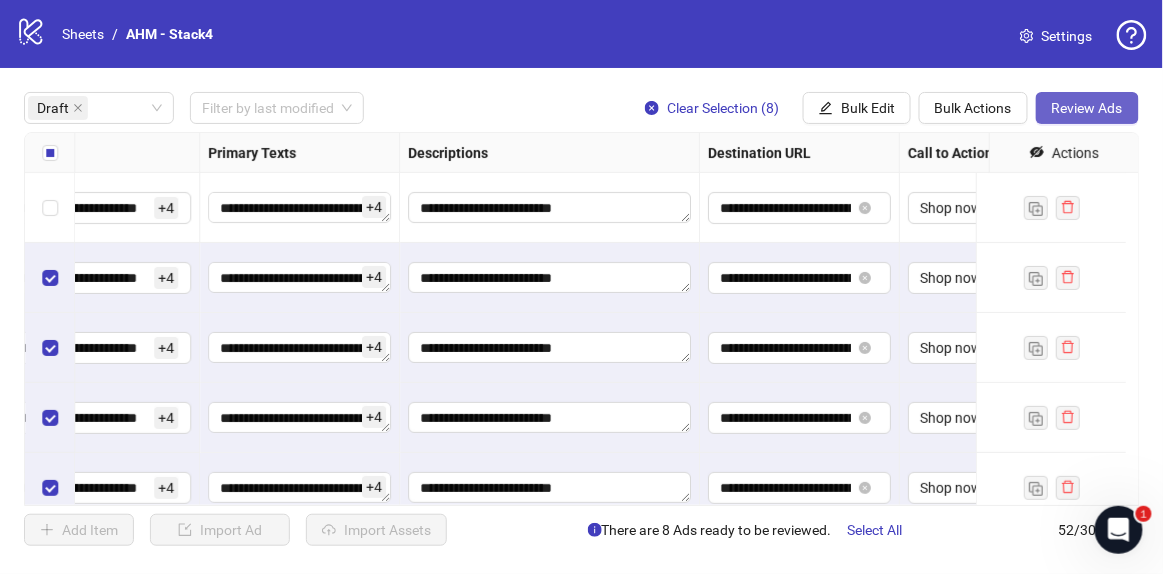 click on "Review Ads" at bounding box center (1087, 108) 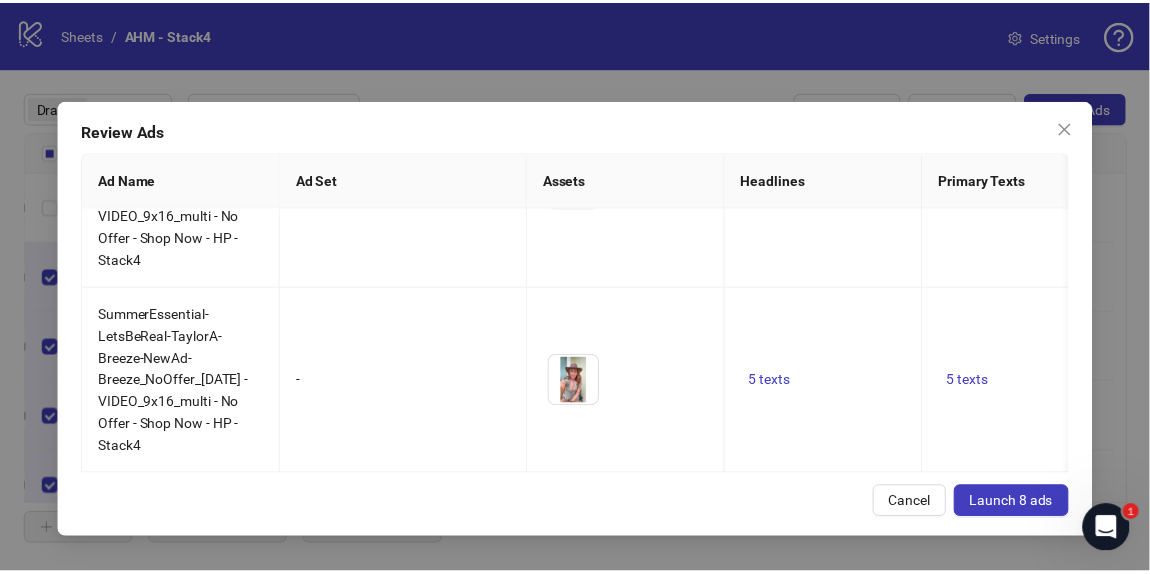 scroll, scrollTop: 1283, scrollLeft: 0, axis: vertical 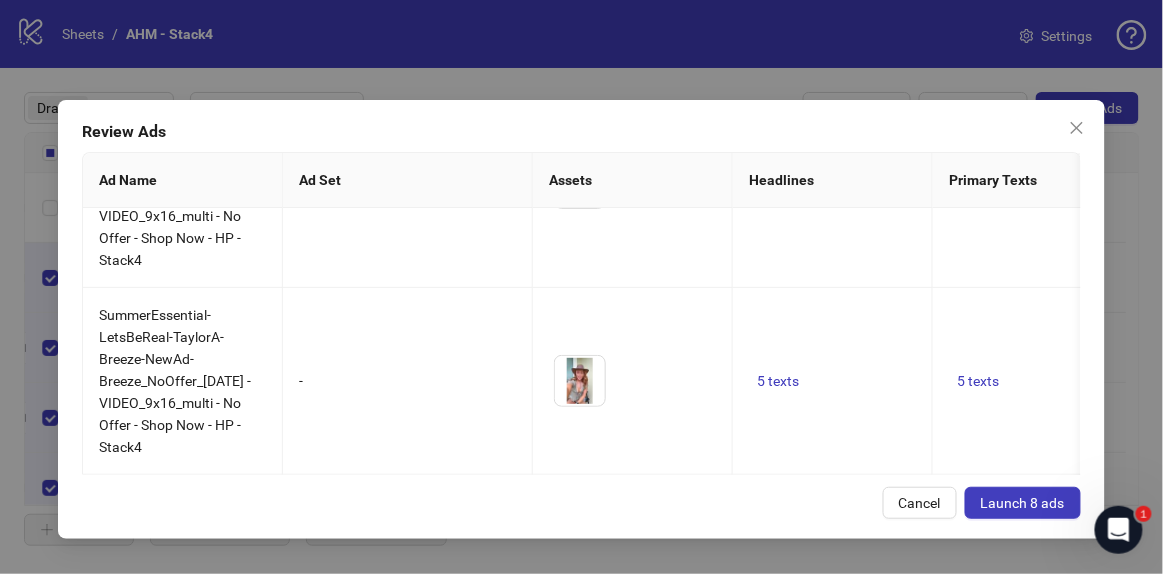 click on "Launch 8 ads" at bounding box center [1023, 503] 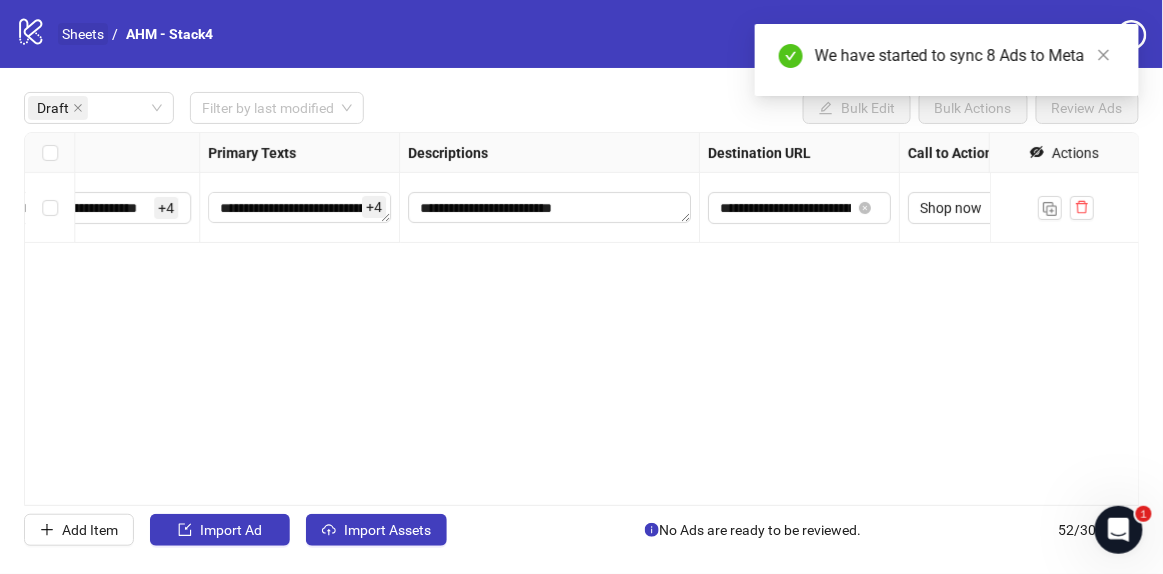 click on "Sheets" at bounding box center [83, 34] 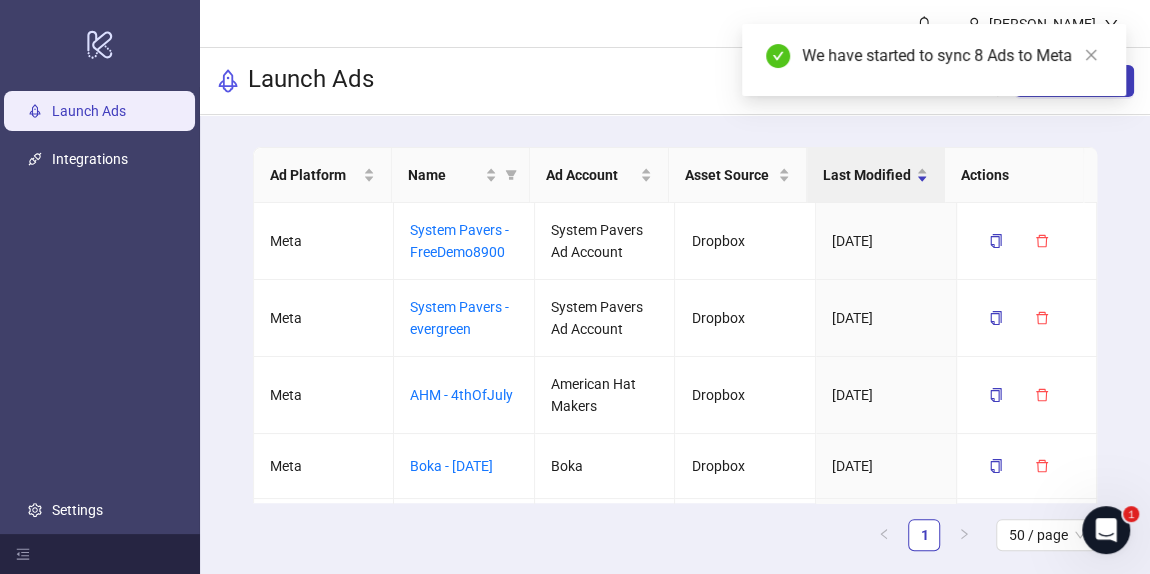 click on "Launch Ads New Sheet" at bounding box center (675, 81) 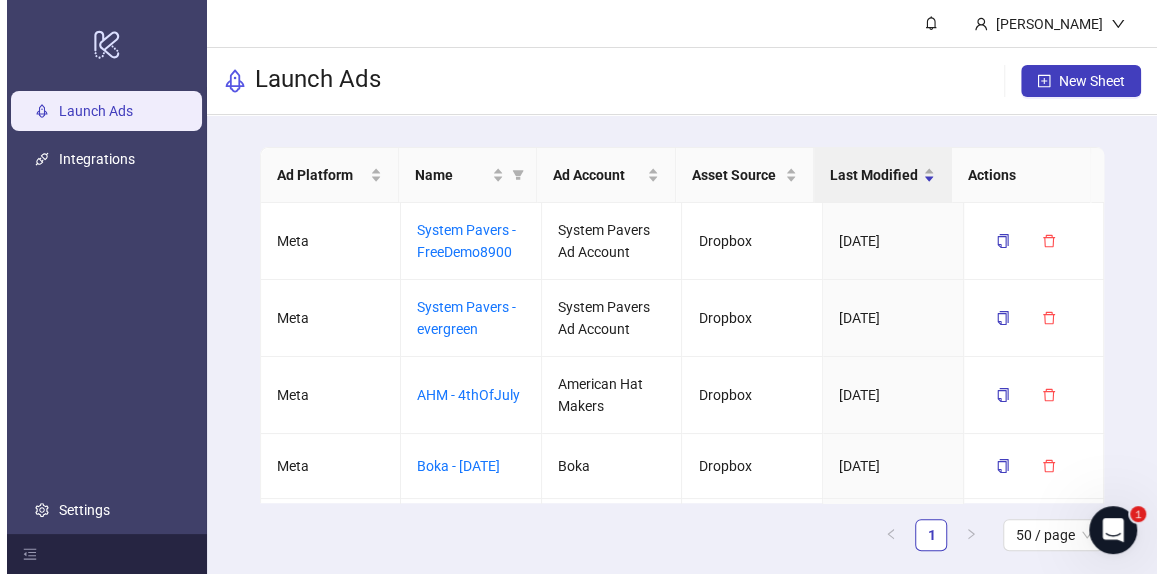 scroll, scrollTop: 826, scrollLeft: 0, axis: vertical 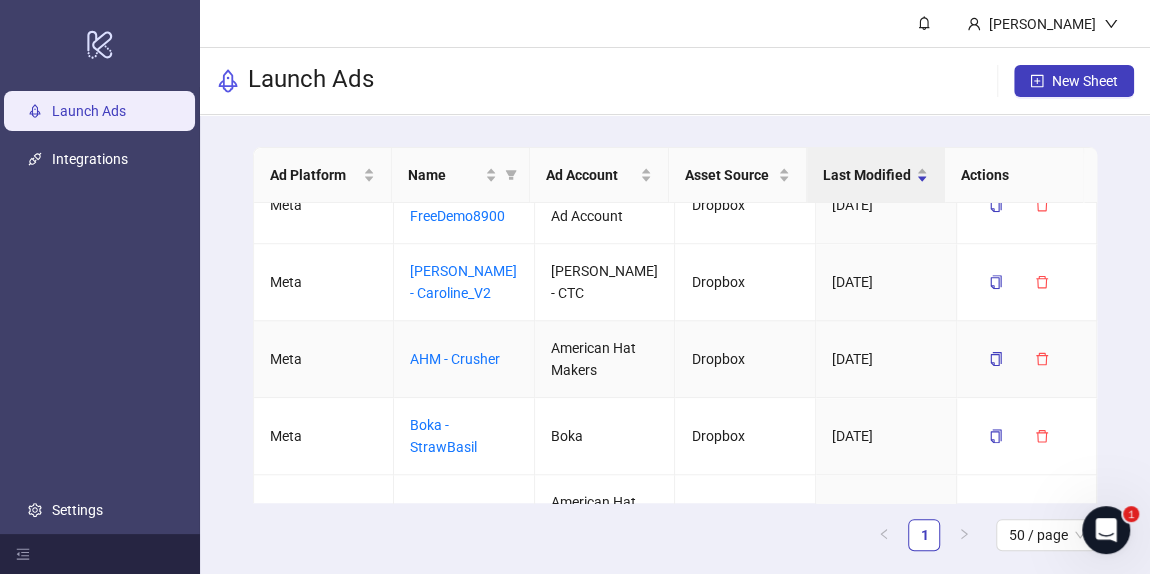 click on "AHM - Crusher" at bounding box center [464, 359] 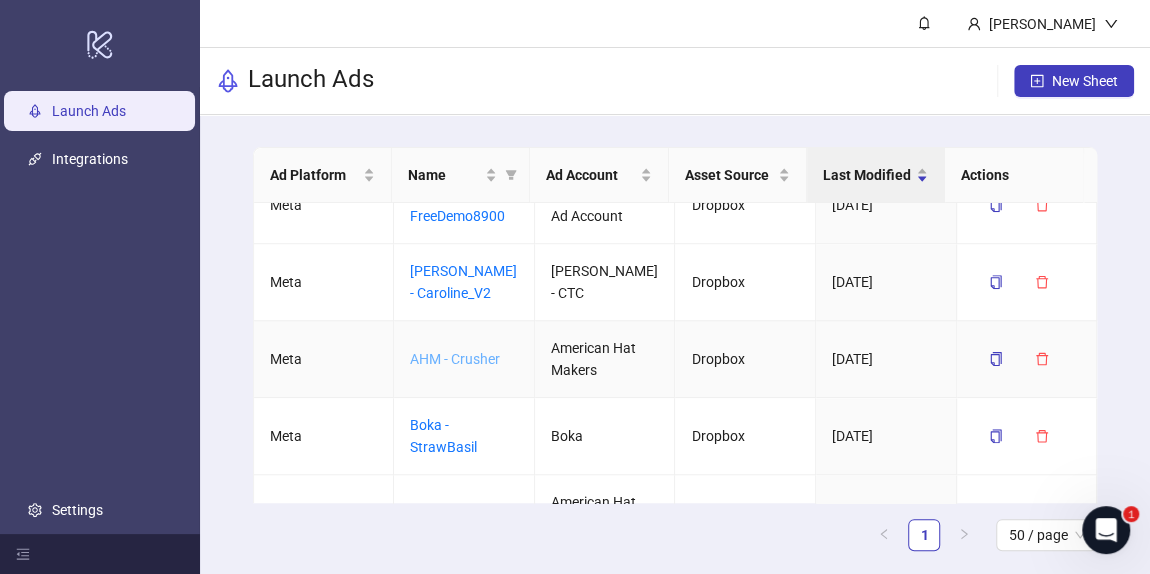 click on "AHM - Crusher" at bounding box center [455, 359] 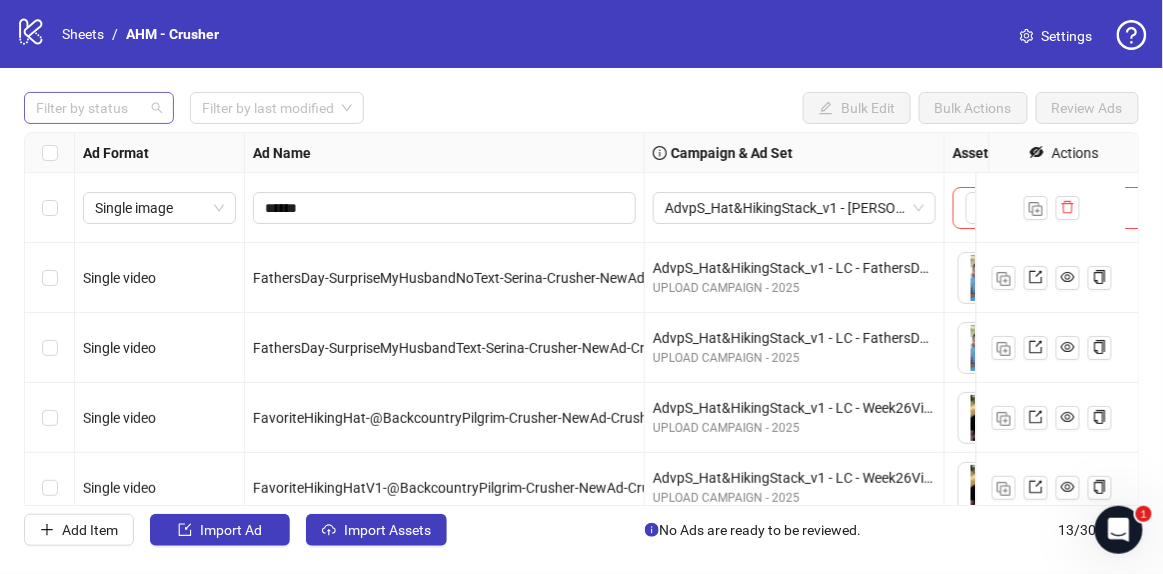 click at bounding box center [88, 108] 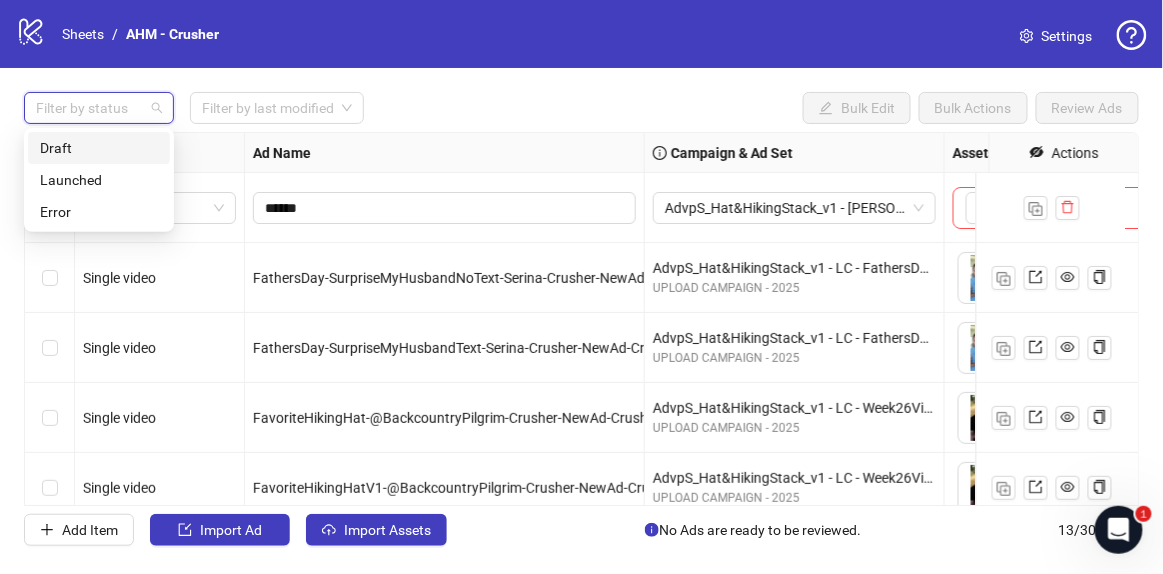 click on "Draft" at bounding box center (99, 148) 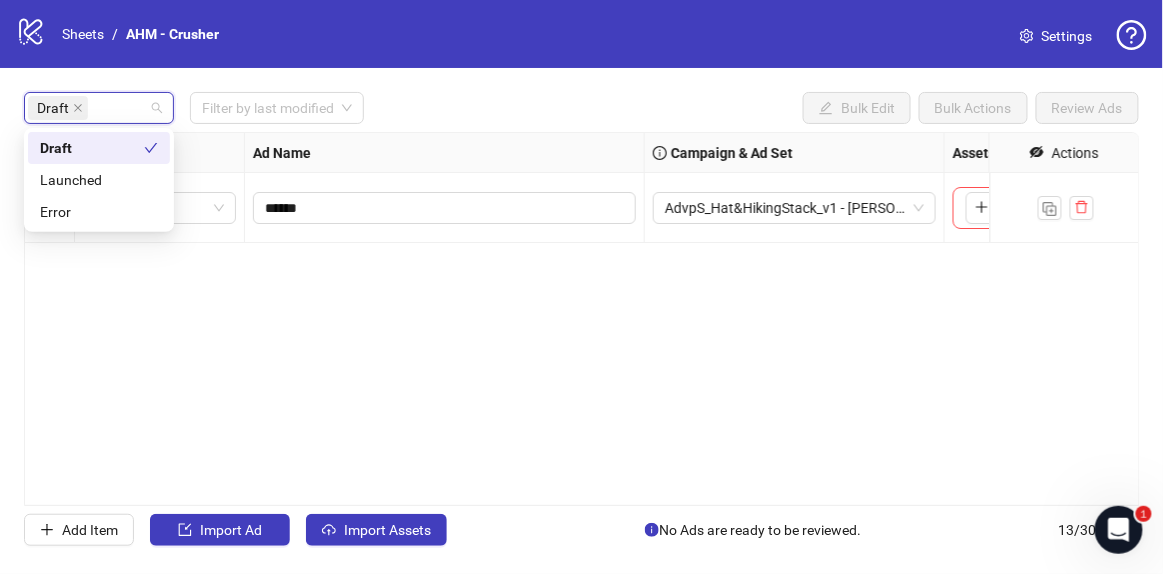click on "Draft   Filter by last modified Bulk Edit Bulk Actions Review Ads" at bounding box center [581, 108] 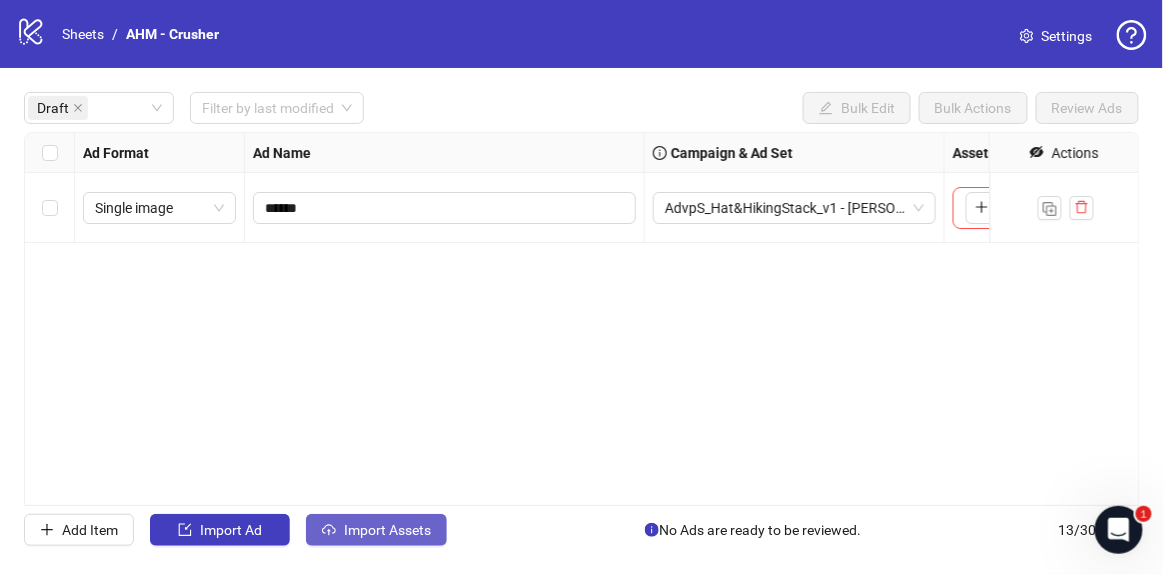 click on "Import Assets" at bounding box center (387, 530) 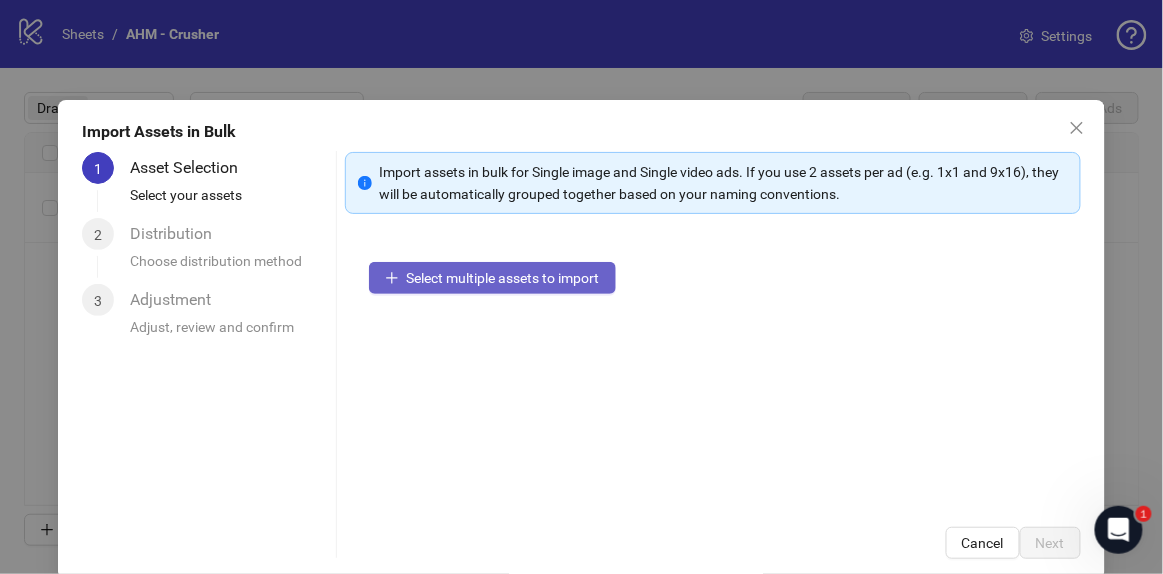click on "Select multiple assets to import" at bounding box center [503, 278] 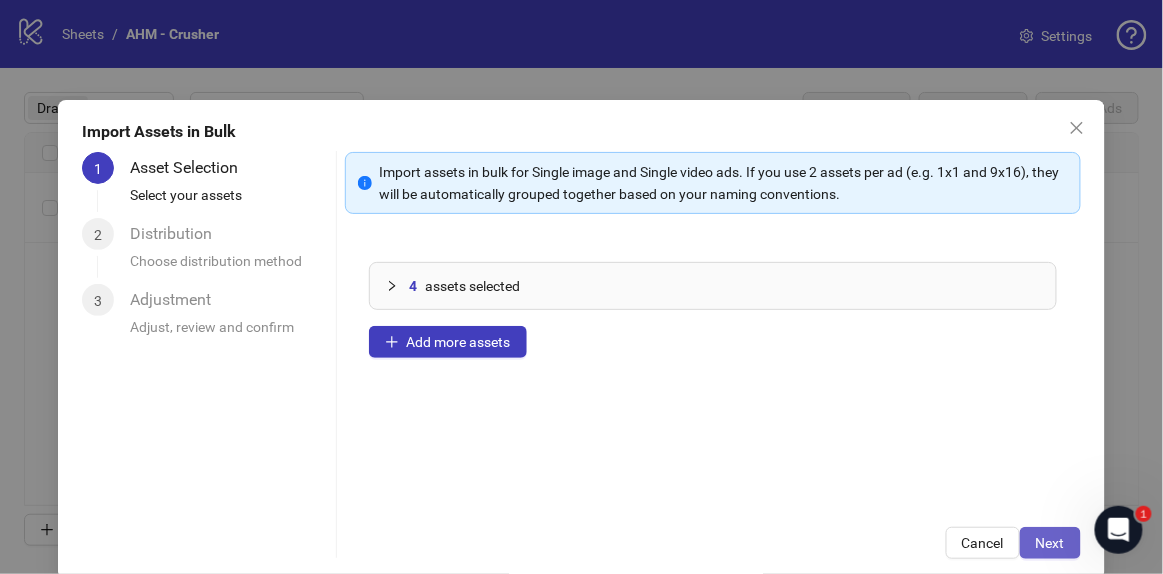 click on "Next" at bounding box center [1050, 543] 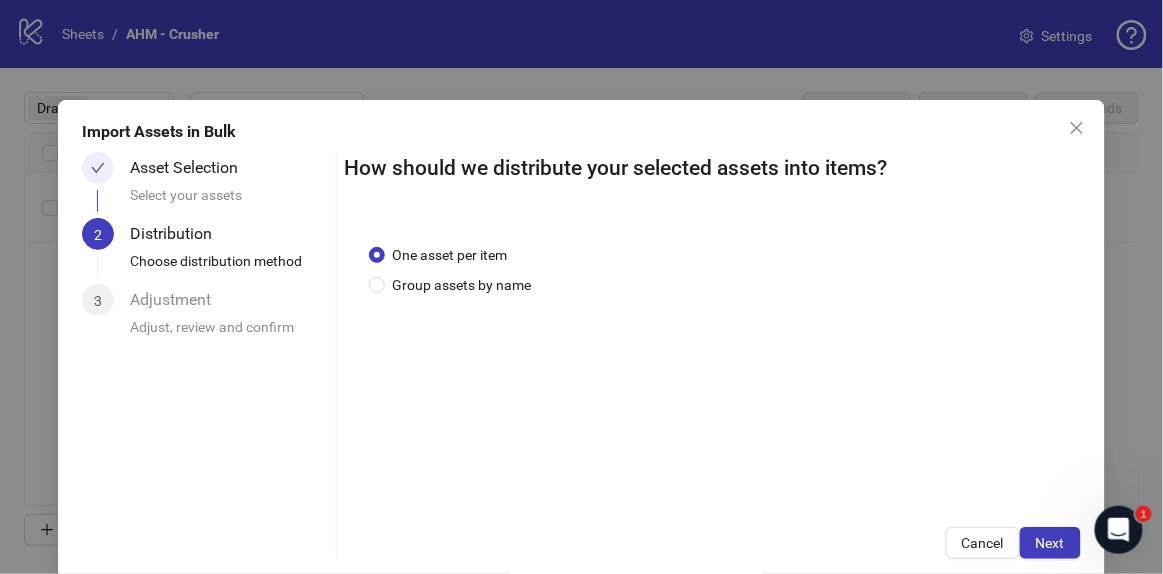 click on "Next" at bounding box center [1050, 543] 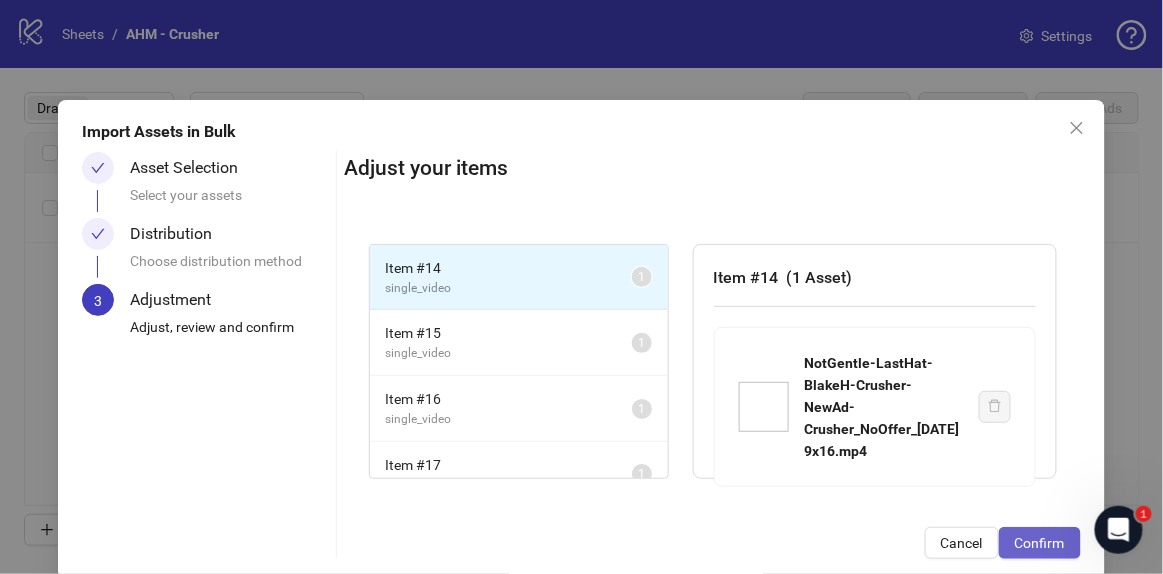 click on "Confirm" at bounding box center [1040, 543] 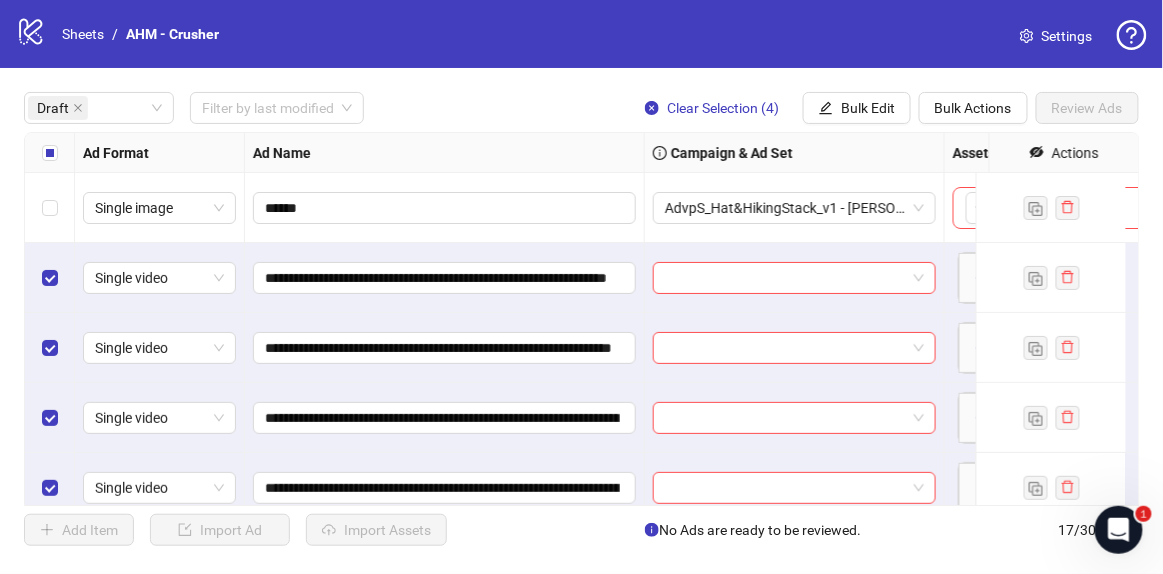 scroll, scrollTop: 31, scrollLeft: 0, axis: vertical 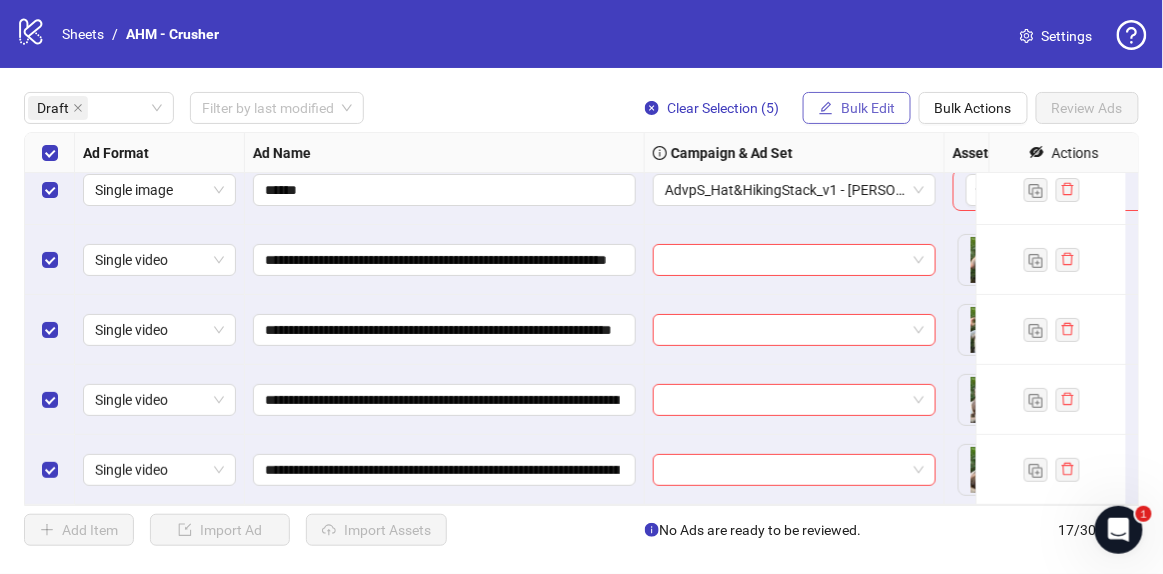 click on "Bulk Edit" at bounding box center [868, 108] 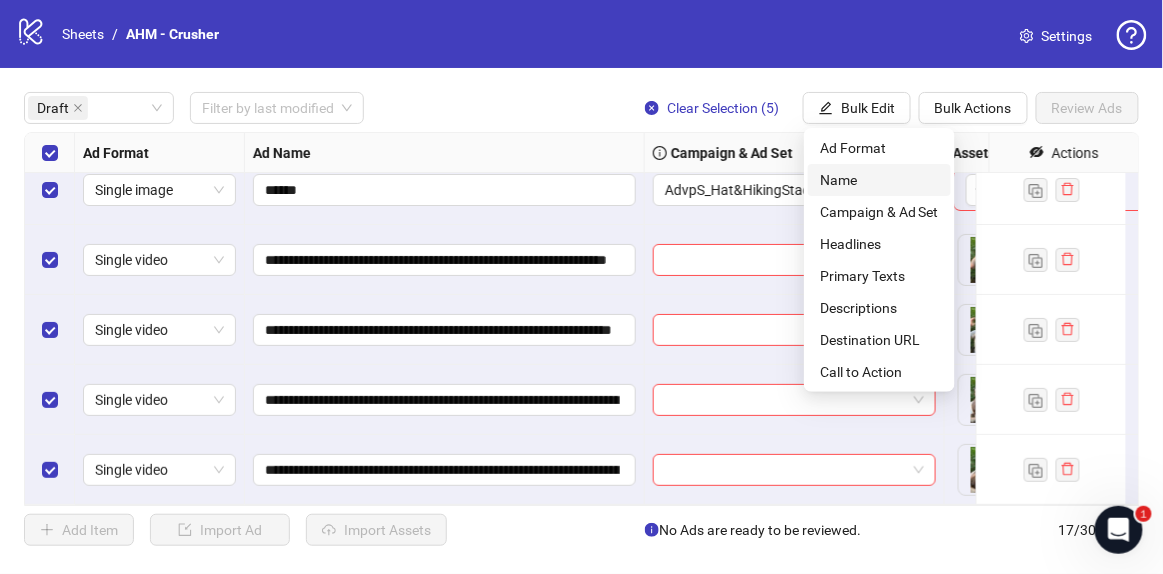 click on "Name" at bounding box center [879, 180] 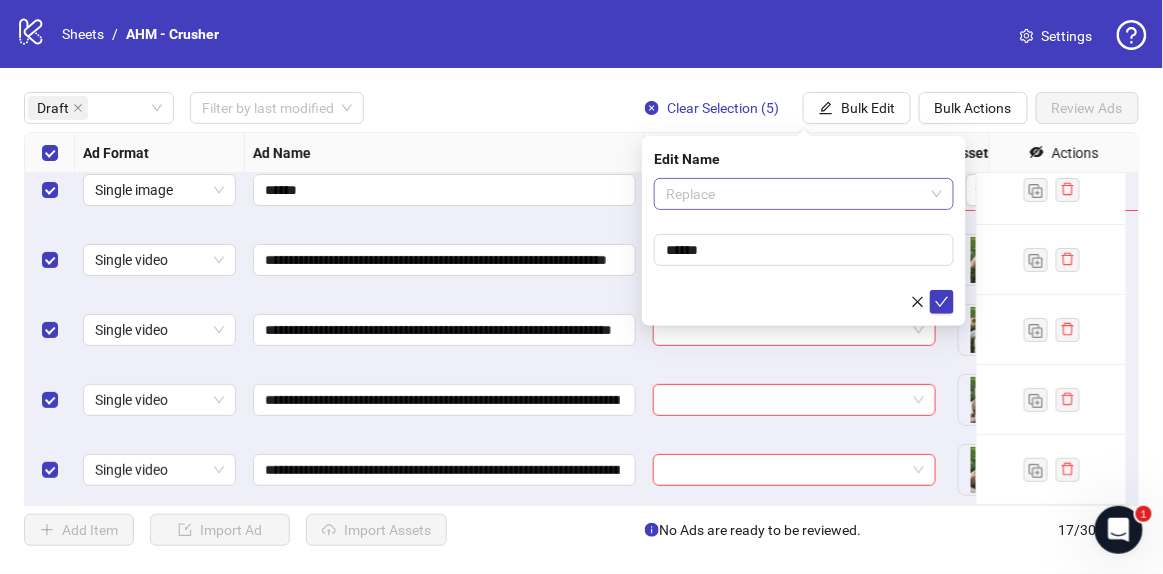 click on "Replace" at bounding box center [804, 194] 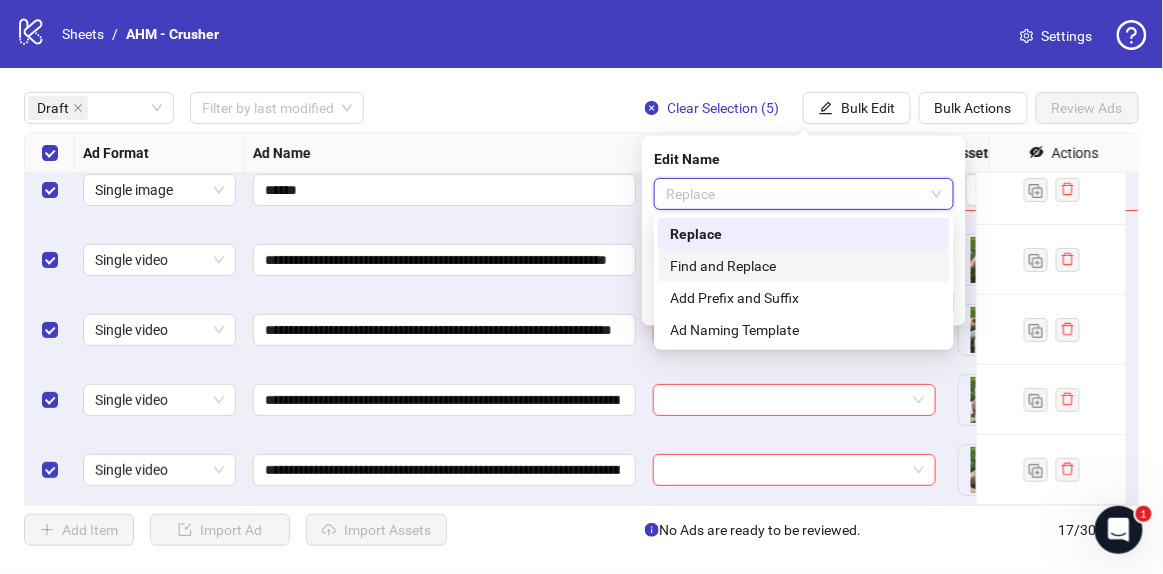 click on "Find and Replace" at bounding box center (804, 266) 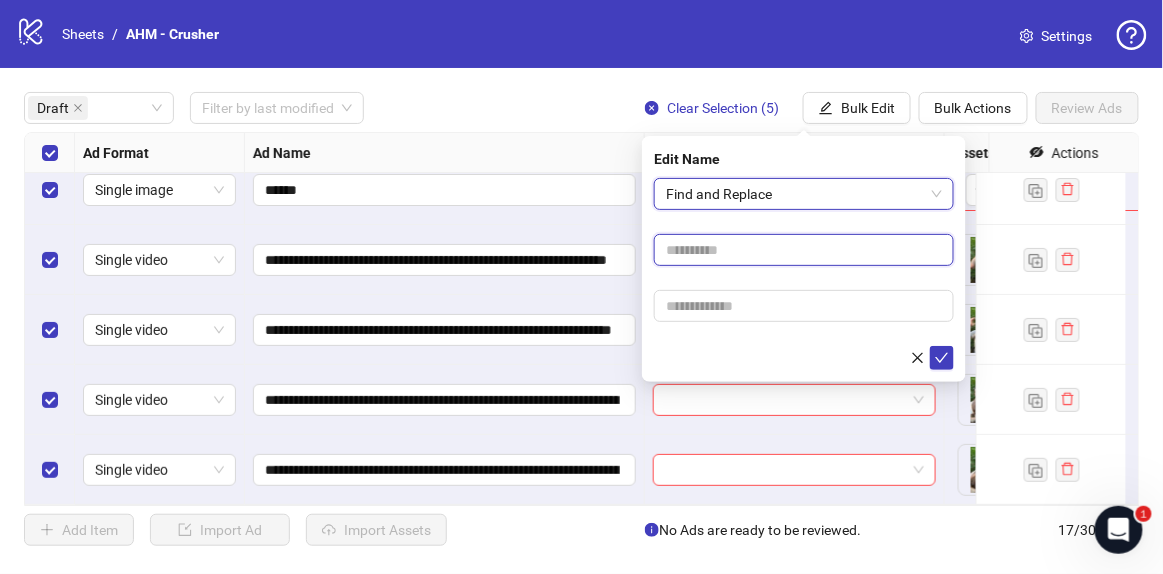 drag, startPoint x: 750, startPoint y: 243, endPoint x: 758, endPoint y: 264, distance: 22.472204 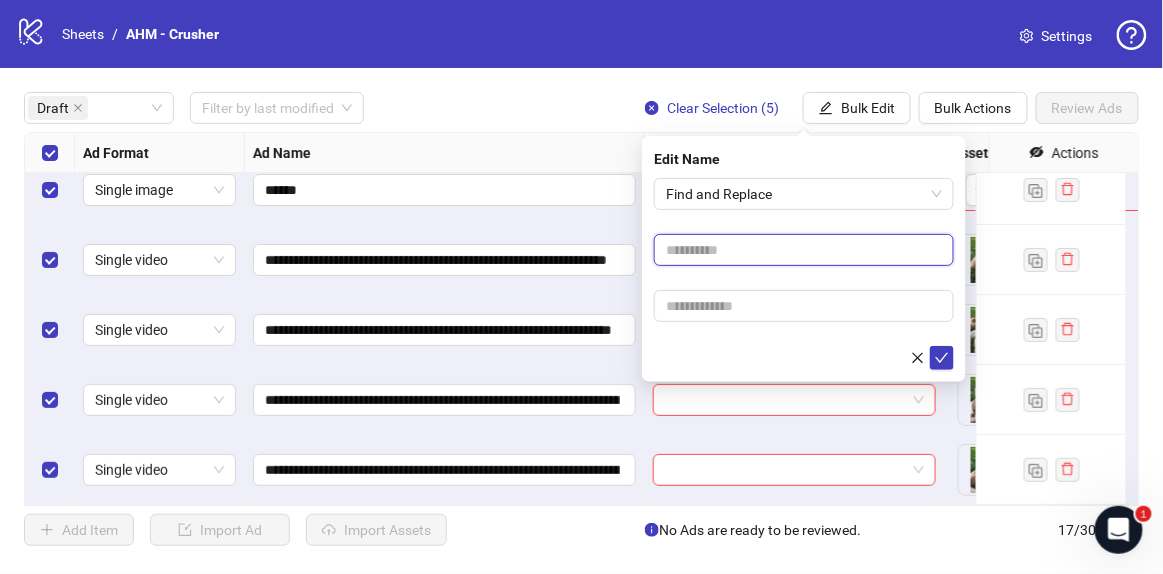 type on "****" 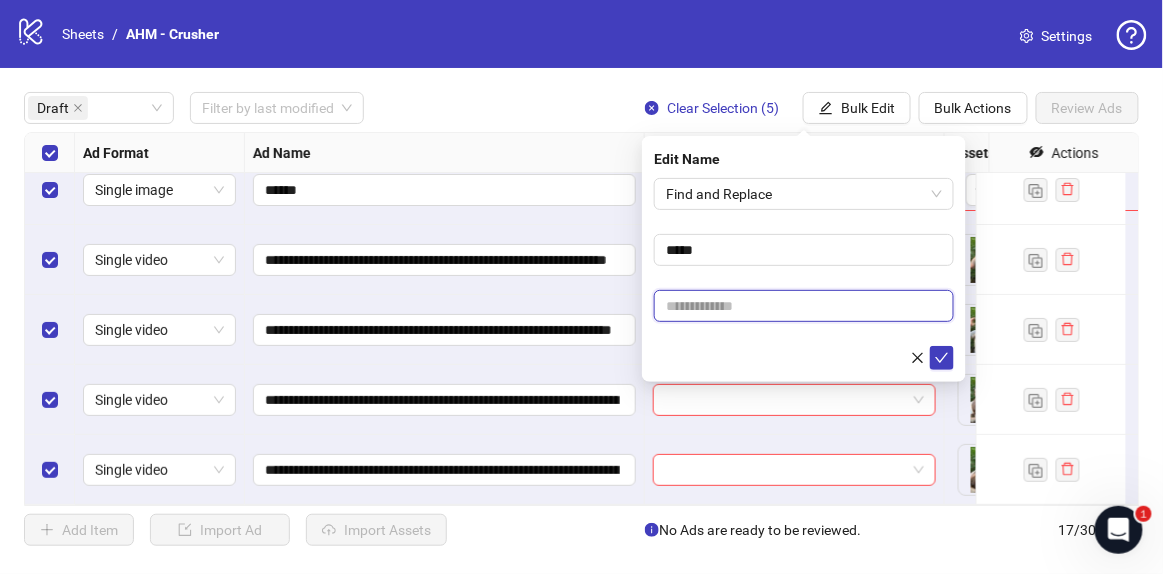 click at bounding box center [804, 306] 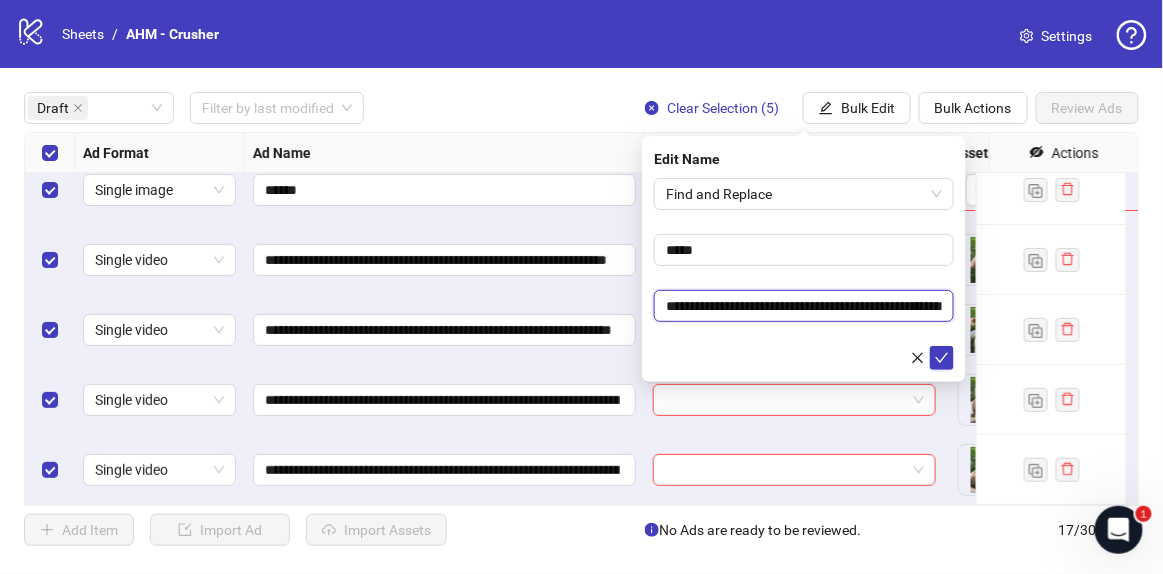 scroll, scrollTop: 0, scrollLeft: 75, axis: horizontal 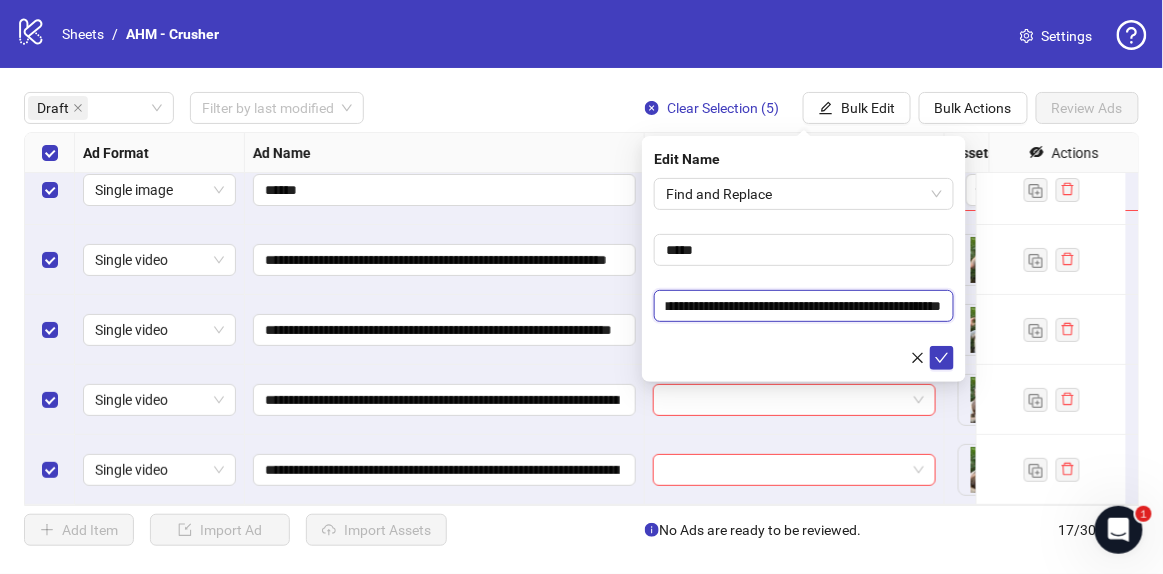type on "**********" 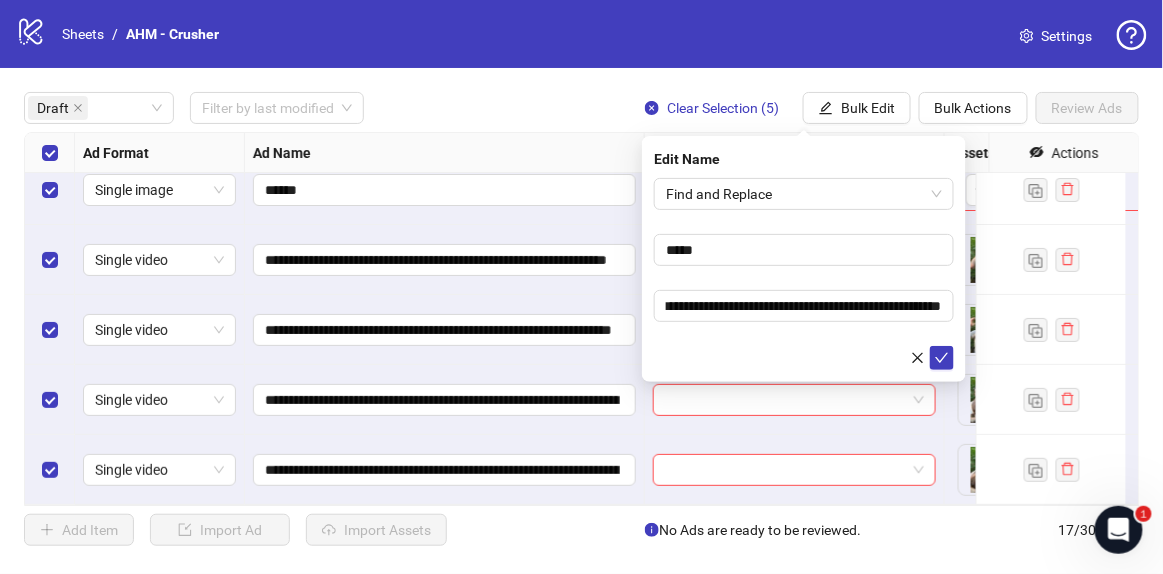 click on "**********" at bounding box center (804, 274) 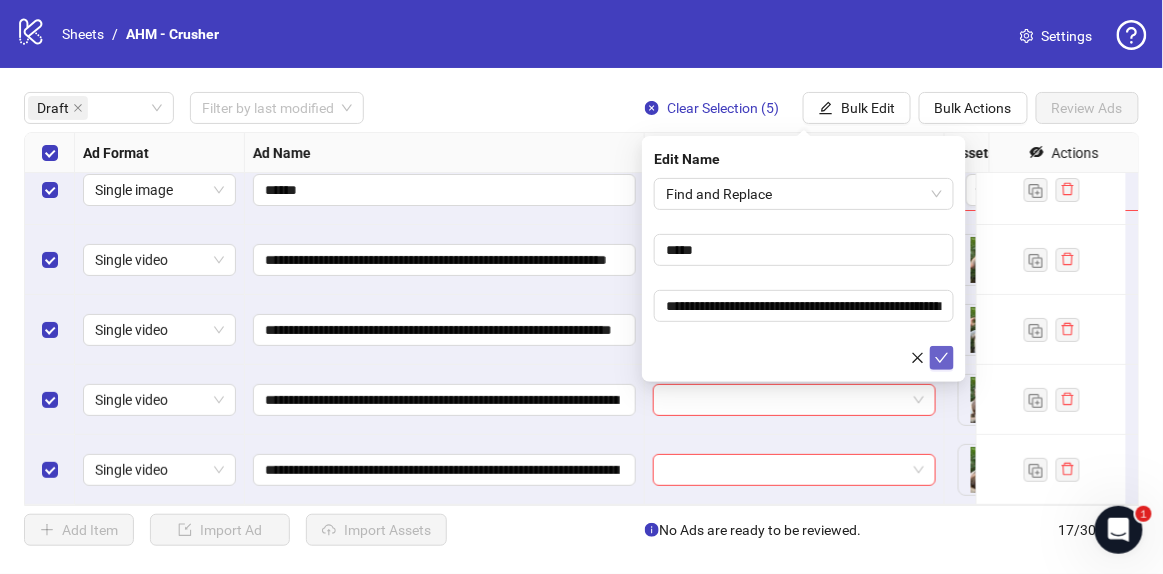 click 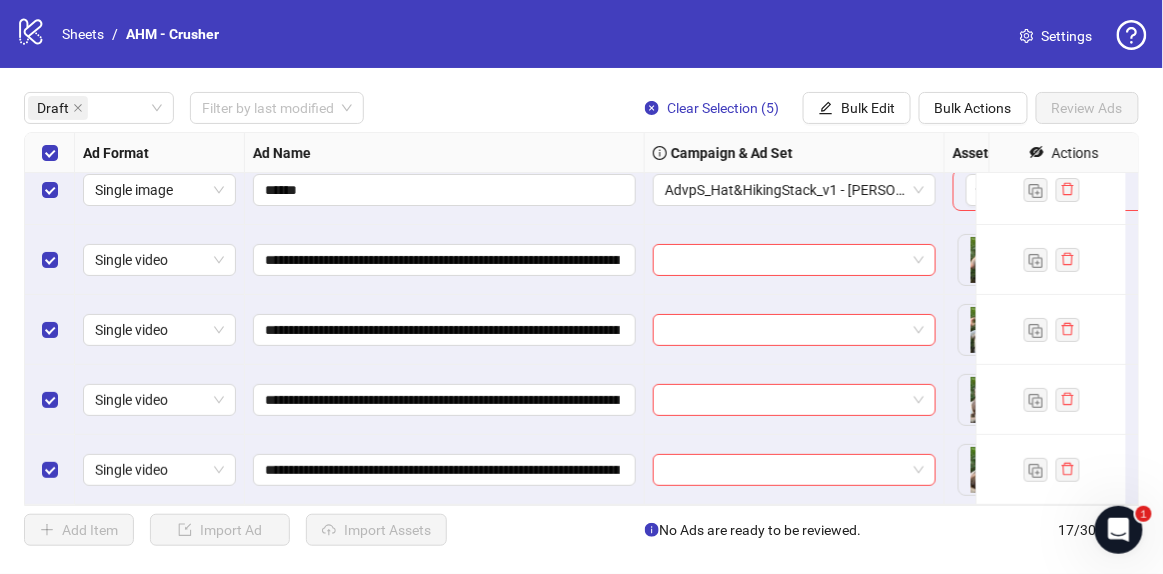 click at bounding box center (50, 190) 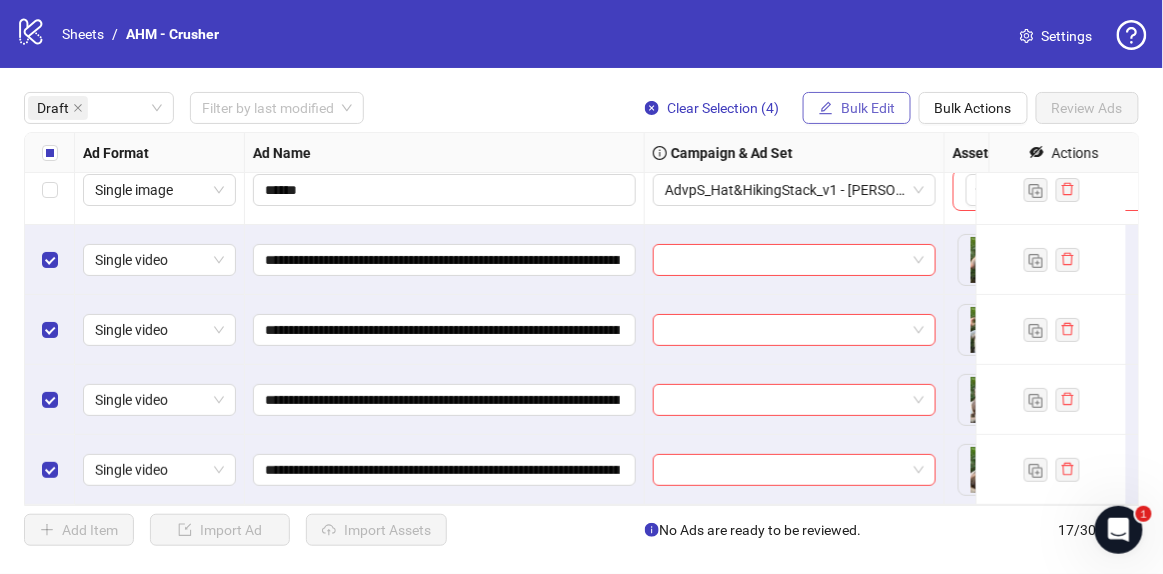click on "Bulk Edit" at bounding box center (868, 108) 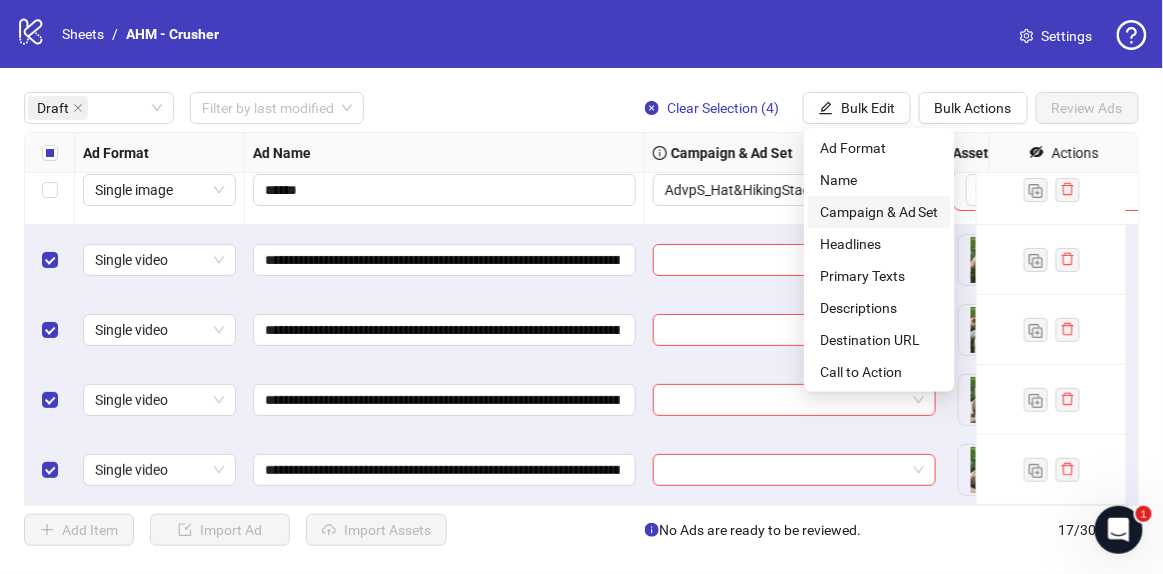 click on "Campaign & Ad Set" at bounding box center [879, 212] 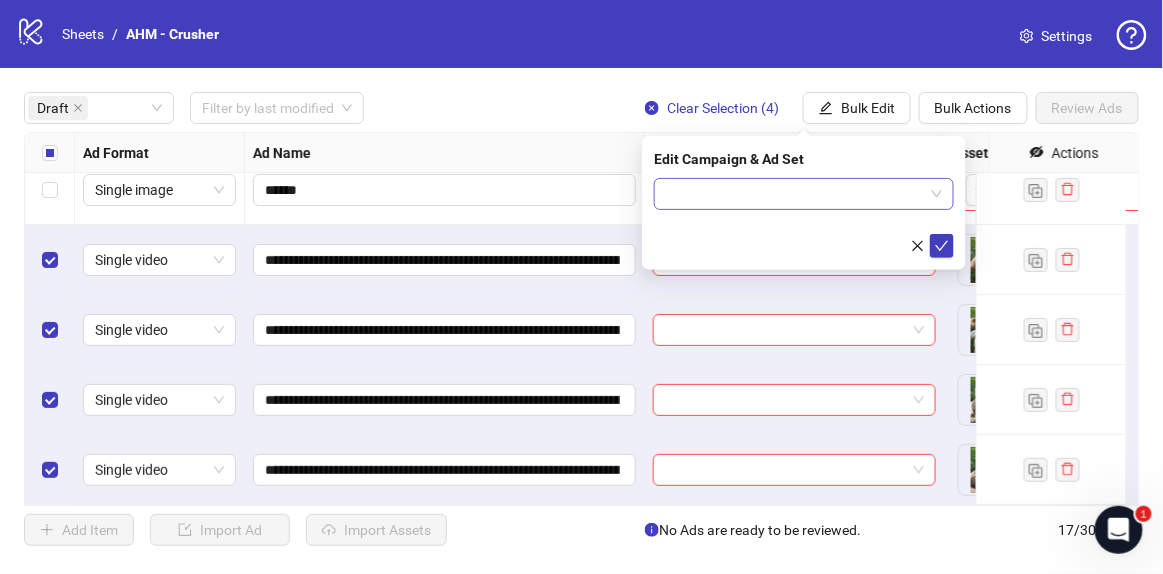 click at bounding box center [795, 194] 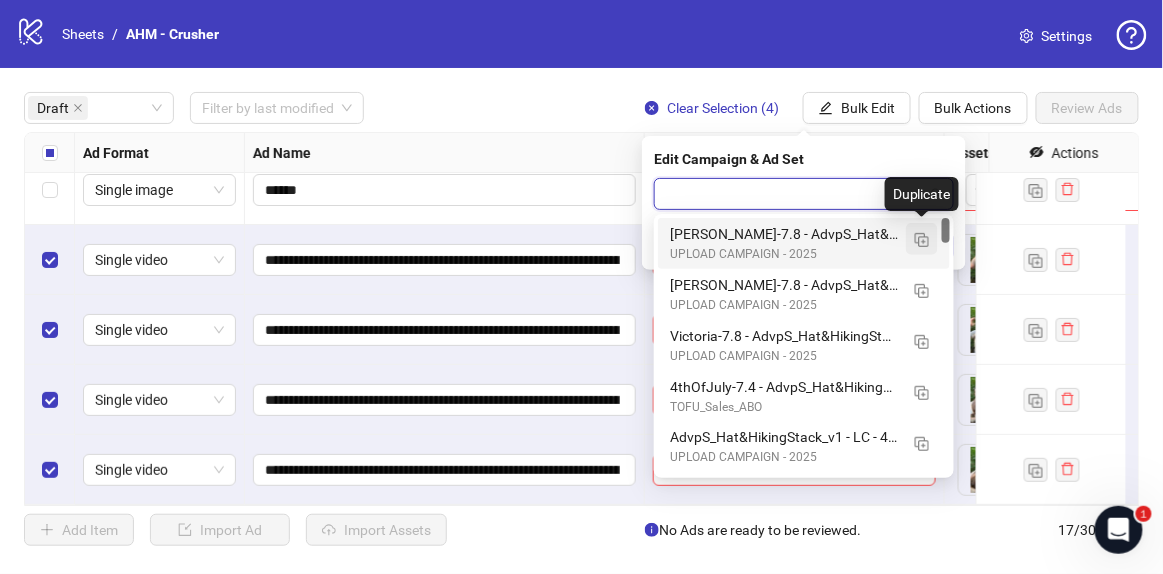 click at bounding box center [922, 240] 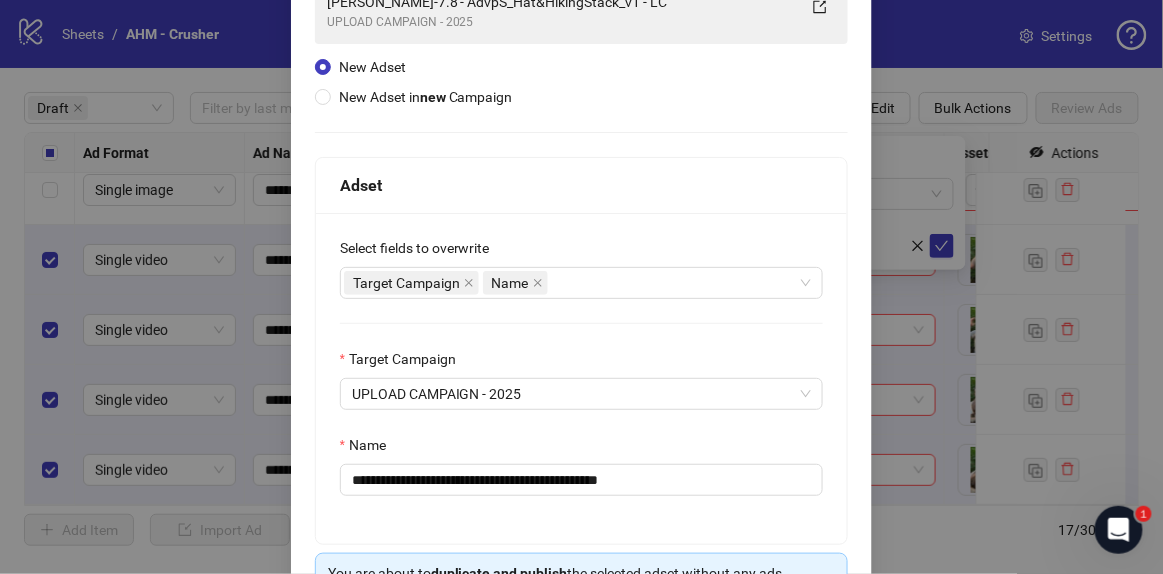 scroll, scrollTop: 272, scrollLeft: 0, axis: vertical 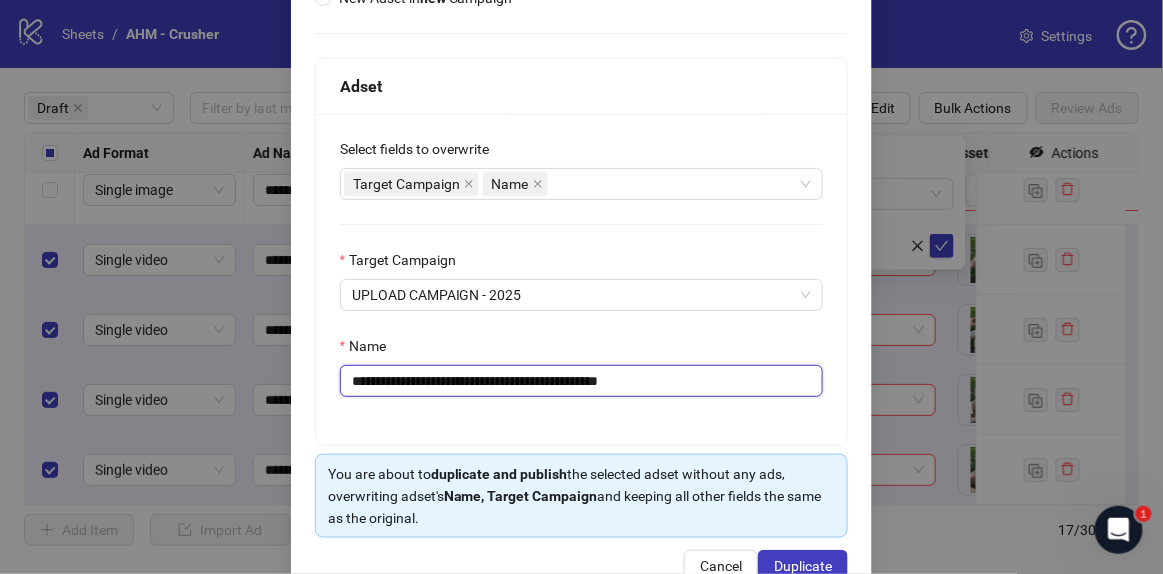 drag, startPoint x: 386, startPoint y: 380, endPoint x: 324, endPoint y: 379, distance: 62.008064 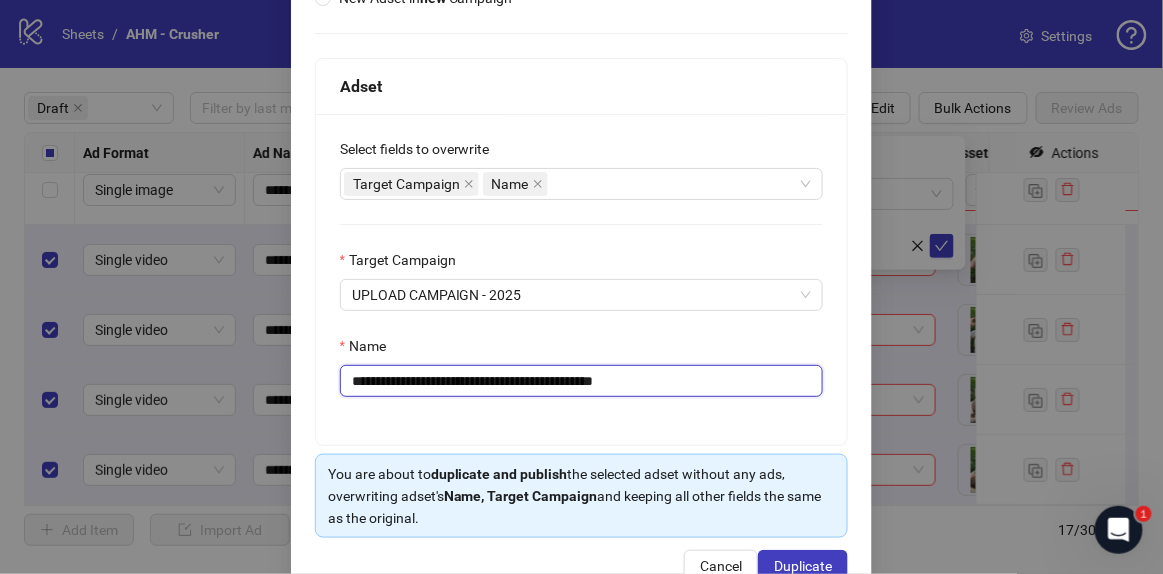 drag, startPoint x: 610, startPoint y: 378, endPoint x: 828, endPoint y: 386, distance: 218.14674 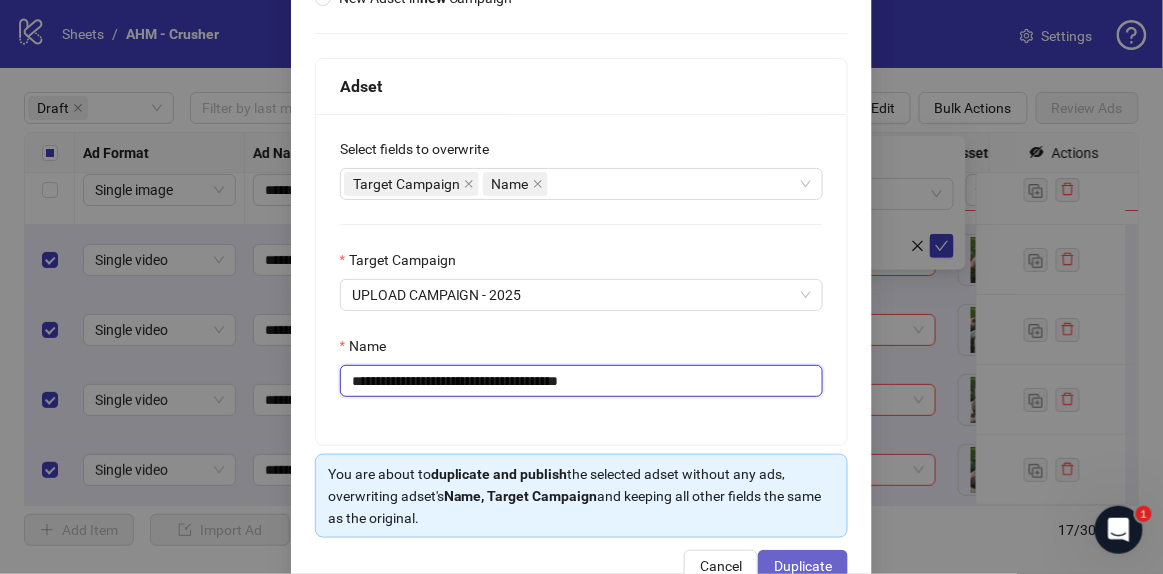 type on "**********" 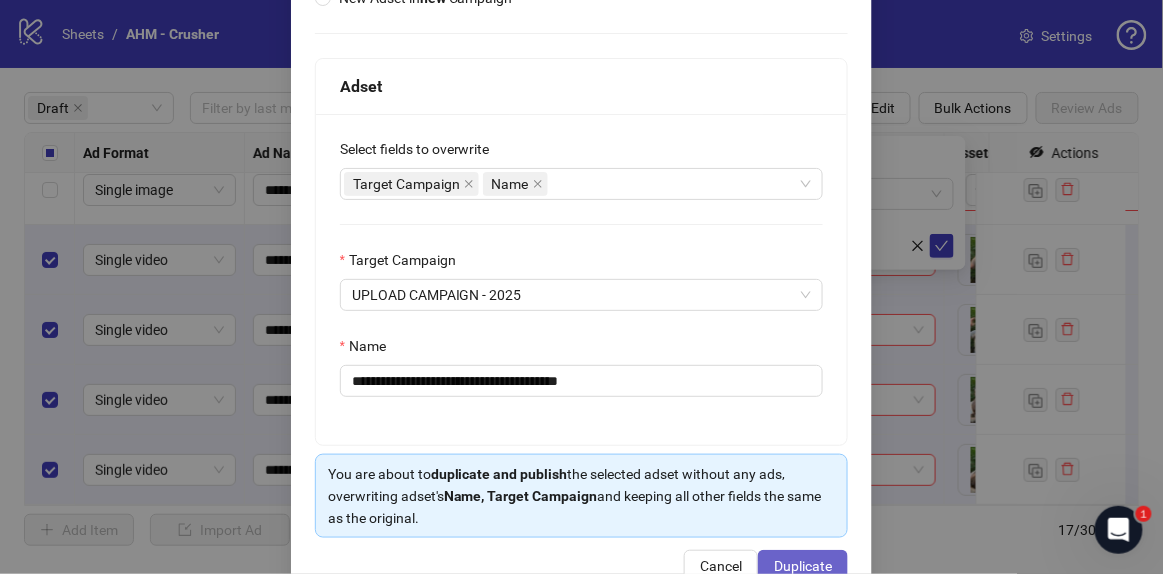 click on "Duplicate" at bounding box center (803, 566) 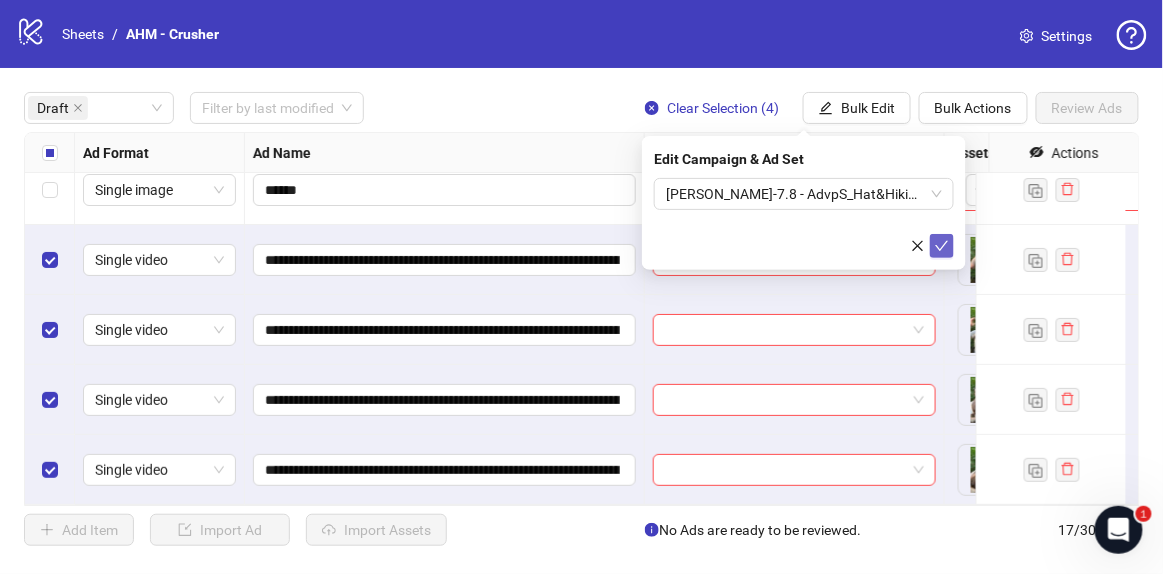 click 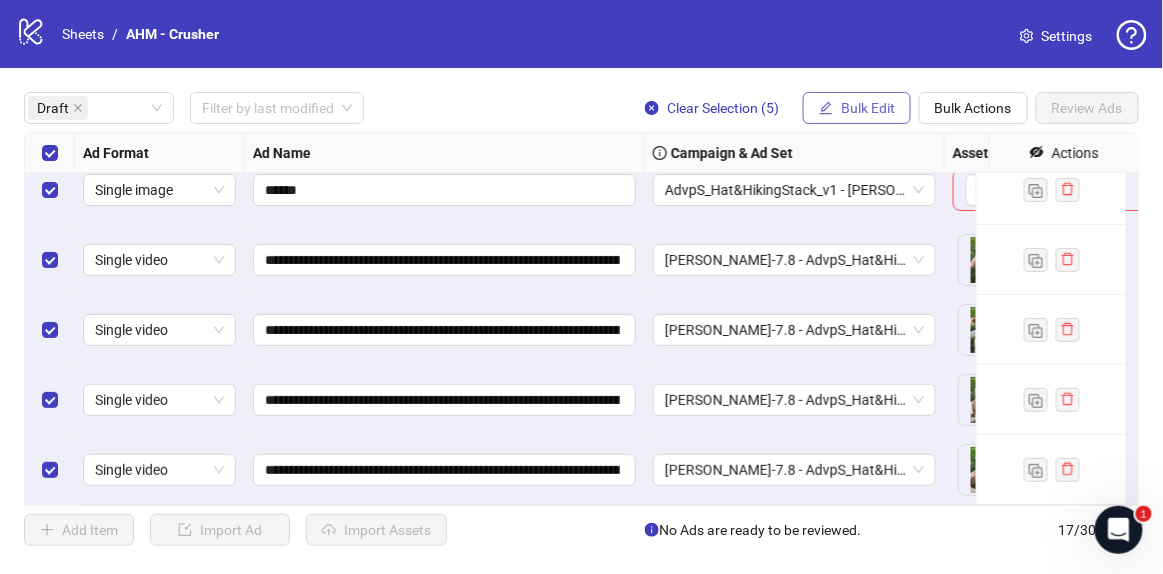 click on "Bulk Edit" at bounding box center (868, 108) 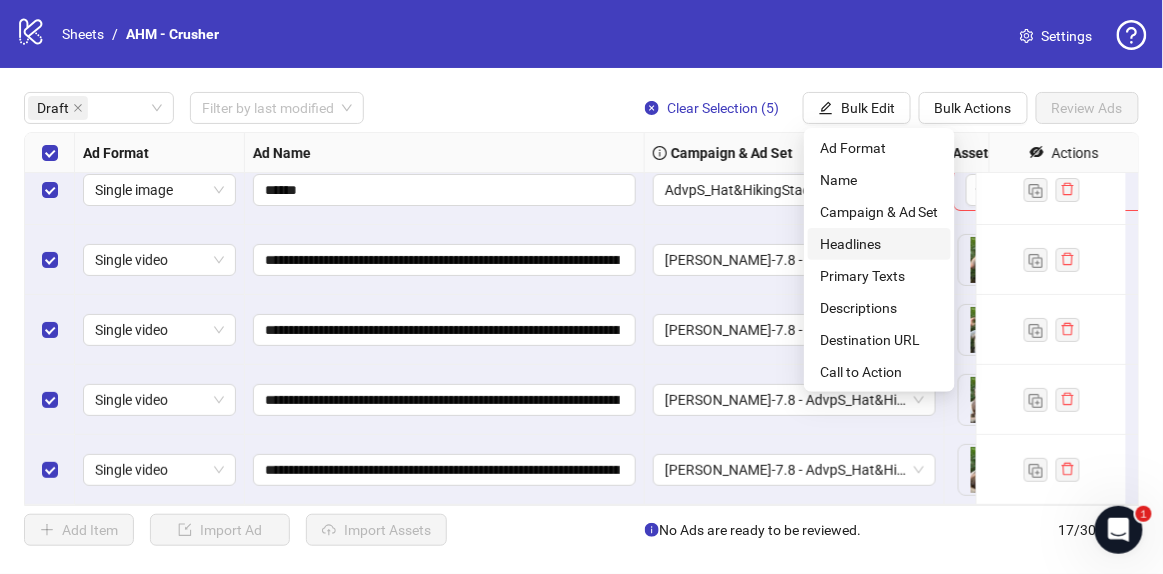 click on "Headlines" at bounding box center [879, 244] 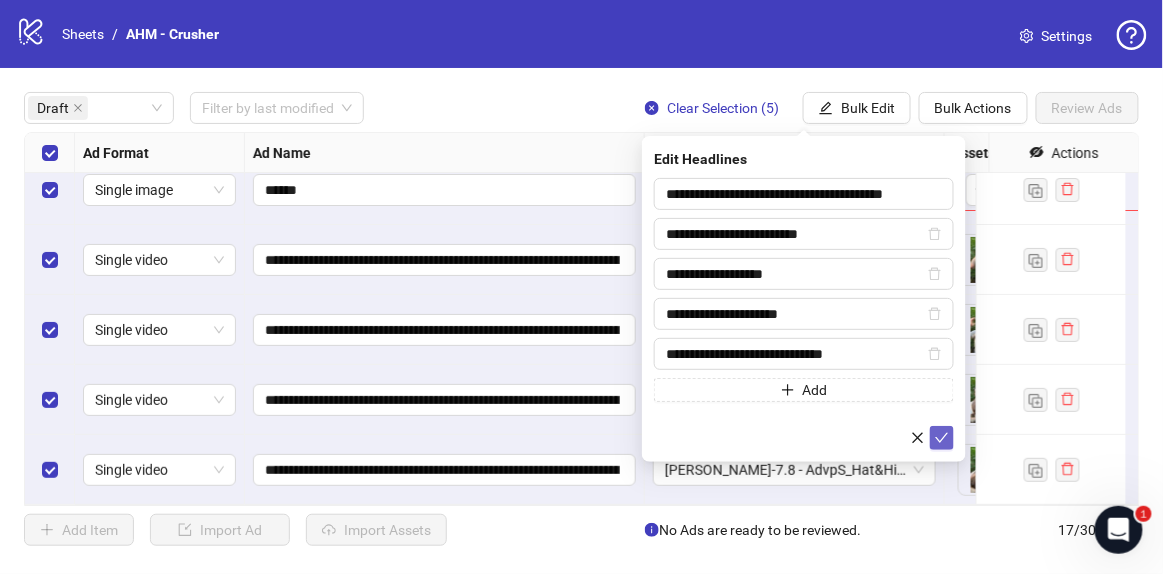 click at bounding box center [942, 438] 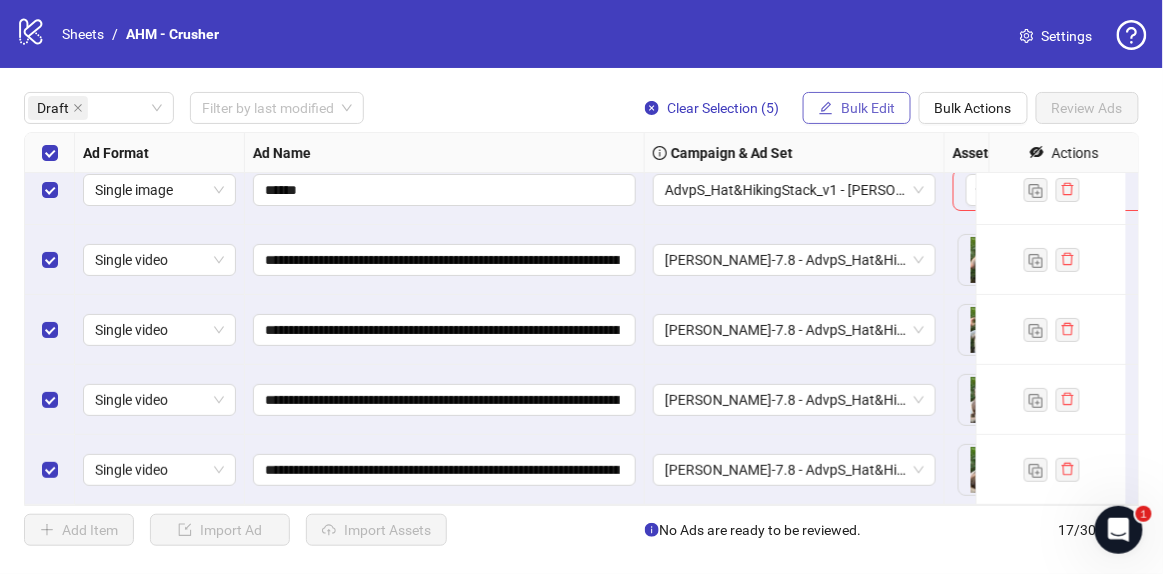 click on "Bulk Edit" at bounding box center (868, 108) 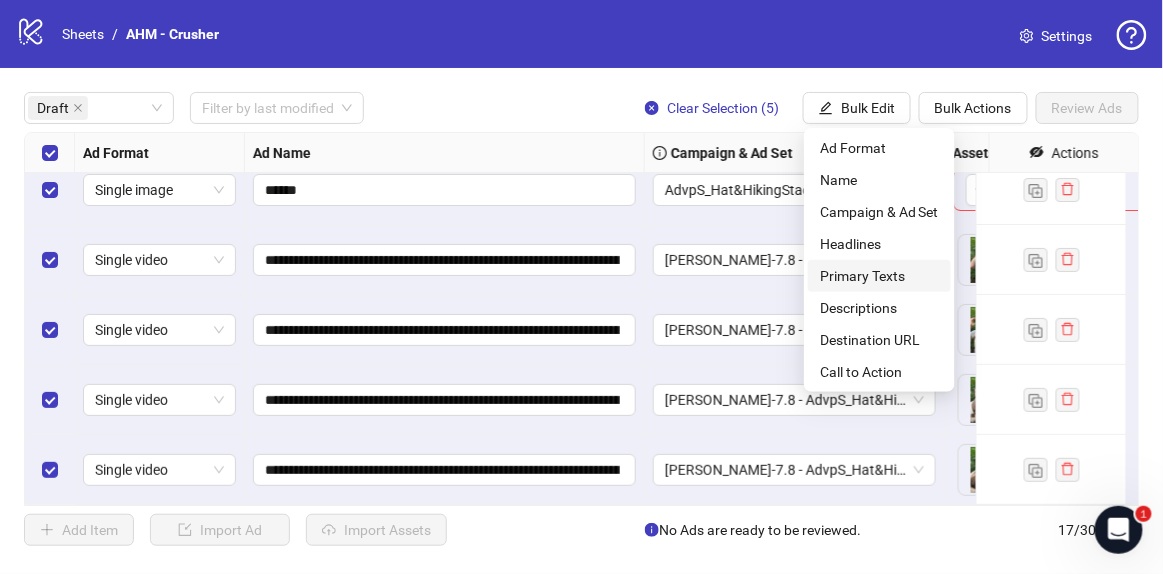 click on "Primary Texts" at bounding box center [879, 276] 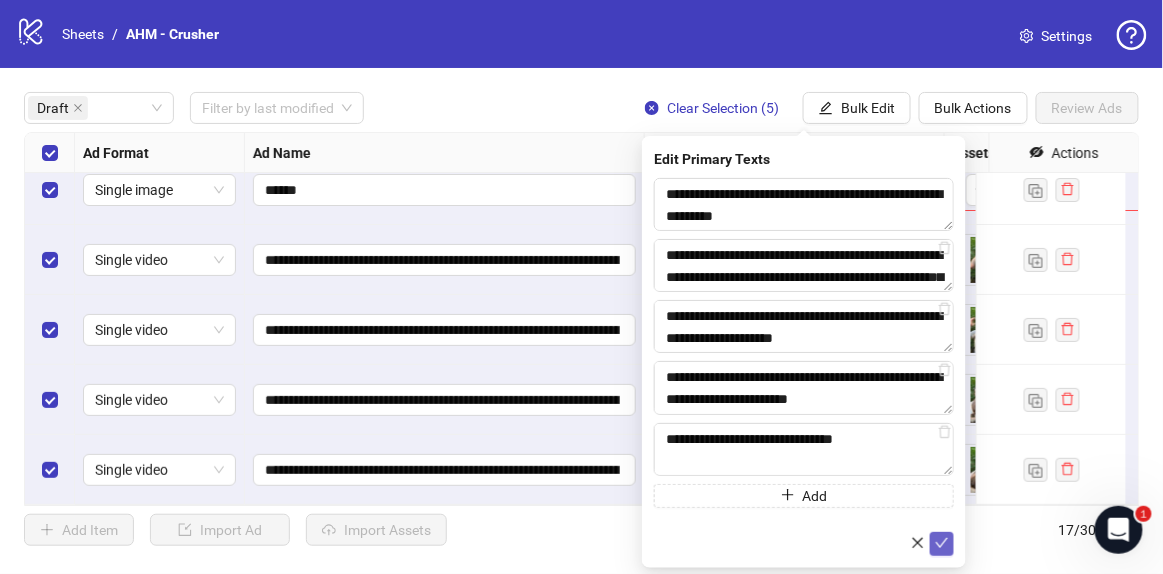 click at bounding box center (942, 544) 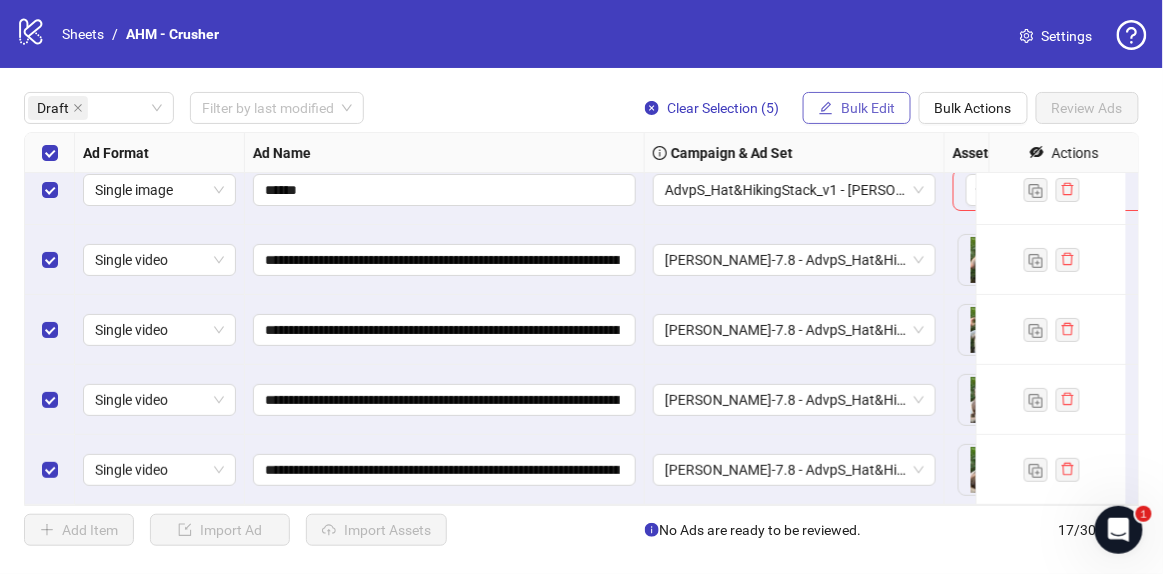 drag, startPoint x: 869, startPoint y: 125, endPoint x: 867, endPoint y: 96, distance: 29.068884 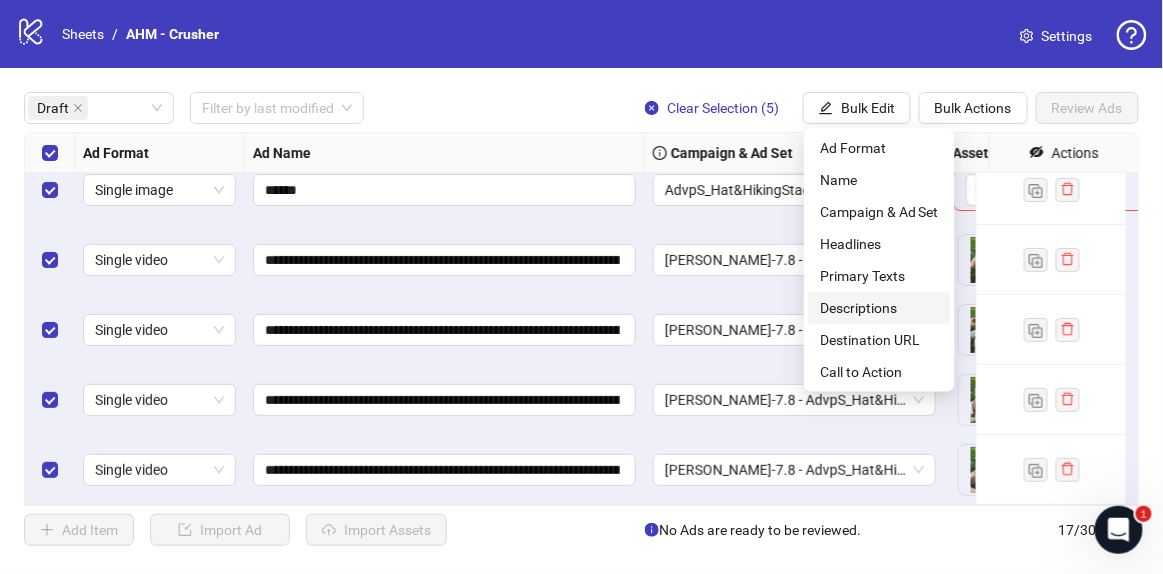 click on "Descriptions" at bounding box center [879, 308] 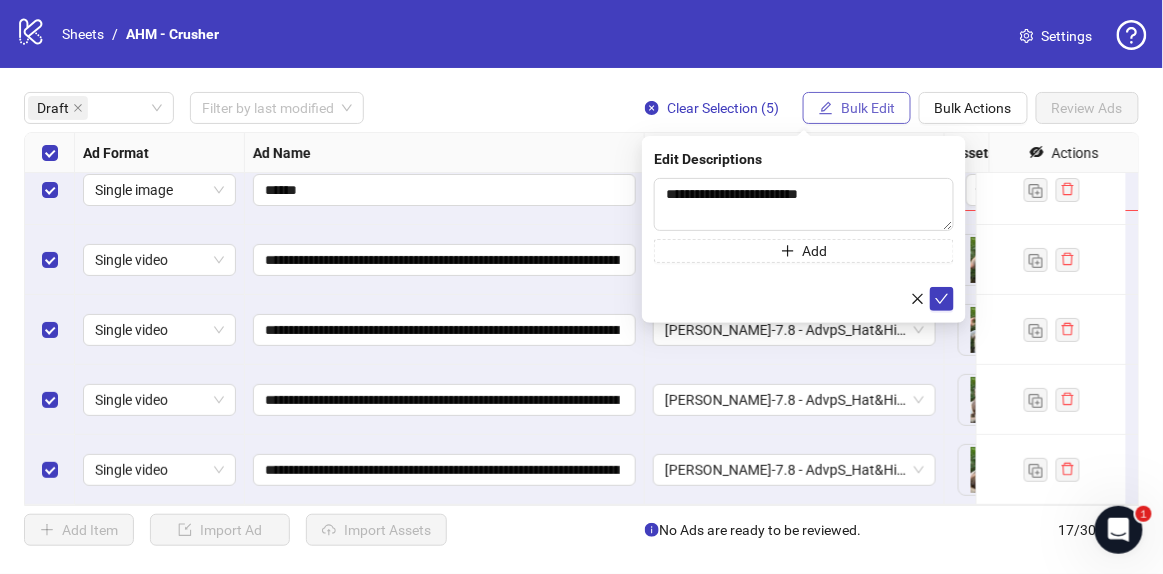 click on "Bulk Edit" at bounding box center [857, 108] 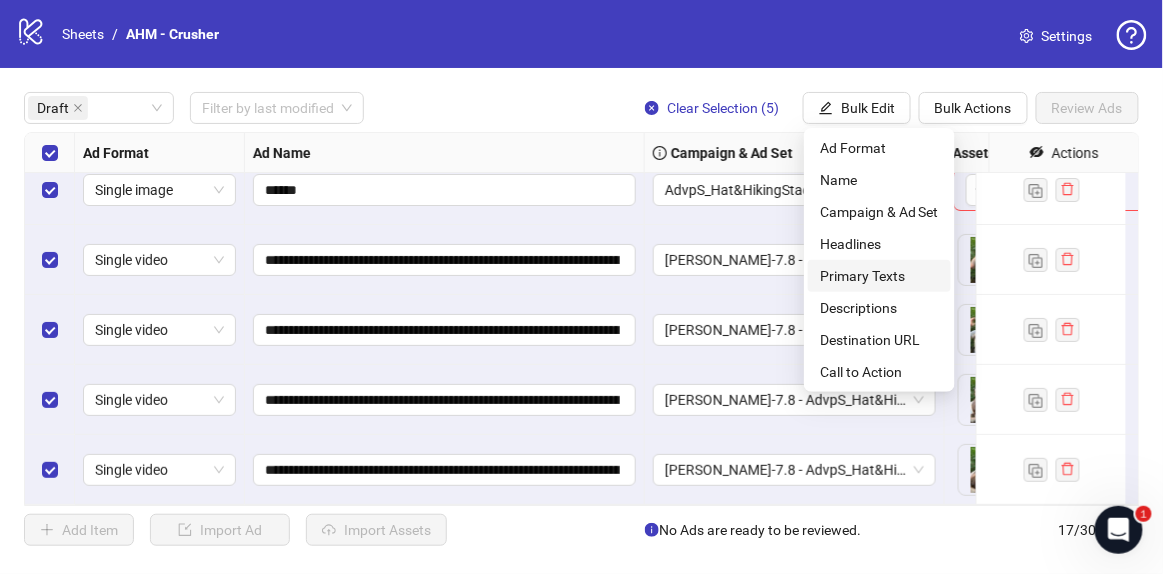 click on "Primary Texts" at bounding box center [879, 276] 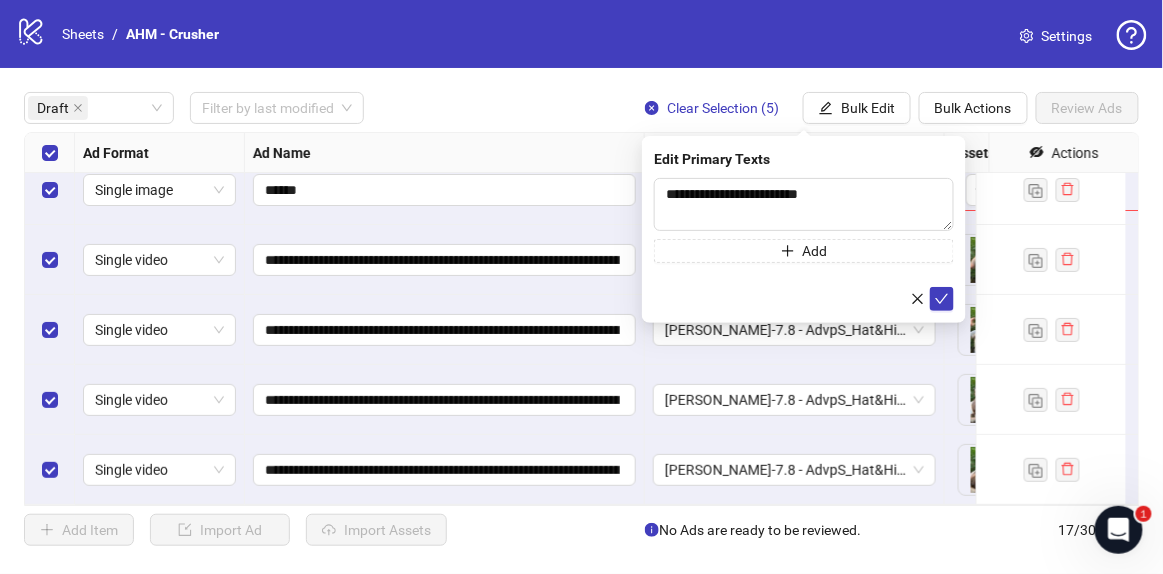 click on "**********" at bounding box center (581, 319) 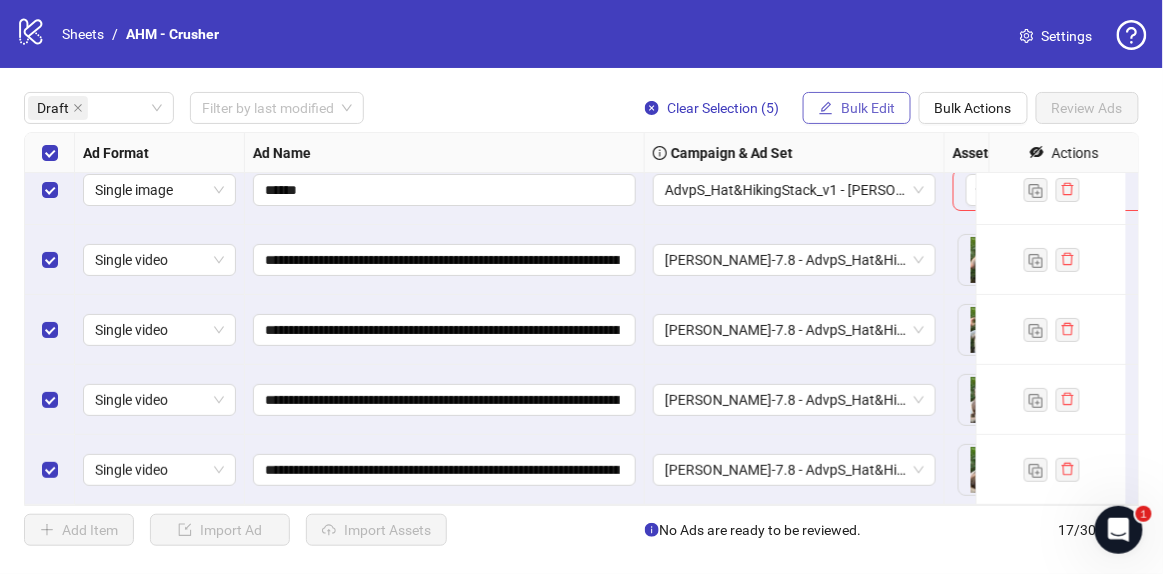 click on "Bulk Edit" at bounding box center (868, 108) 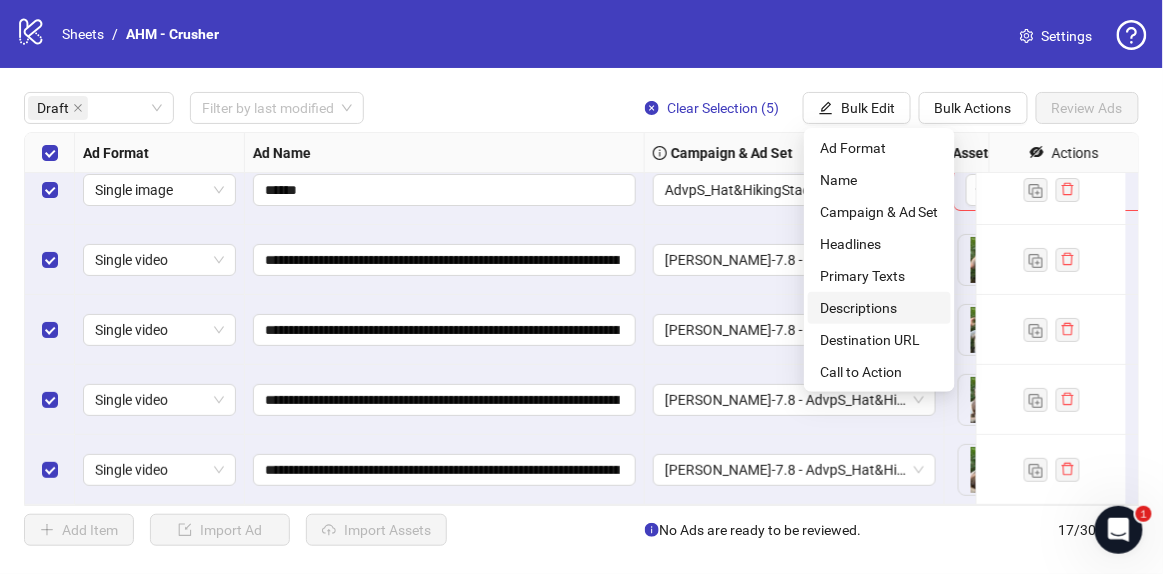 click on "Descriptions" at bounding box center (879, 308) 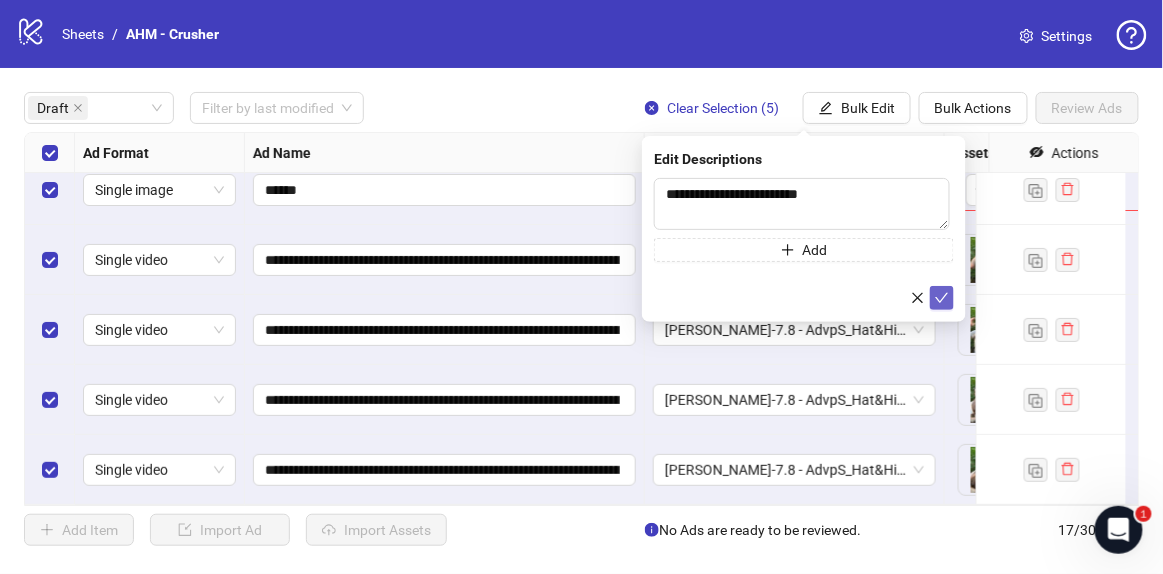 click 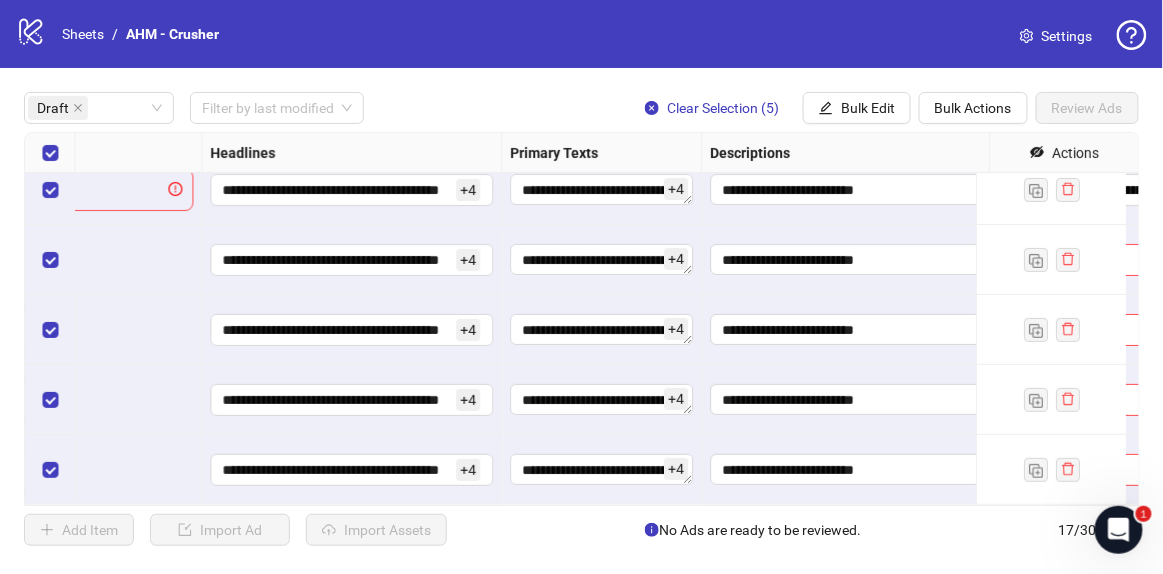scroll, scrollTop: 31, scrollLeft: 1184, axis: both 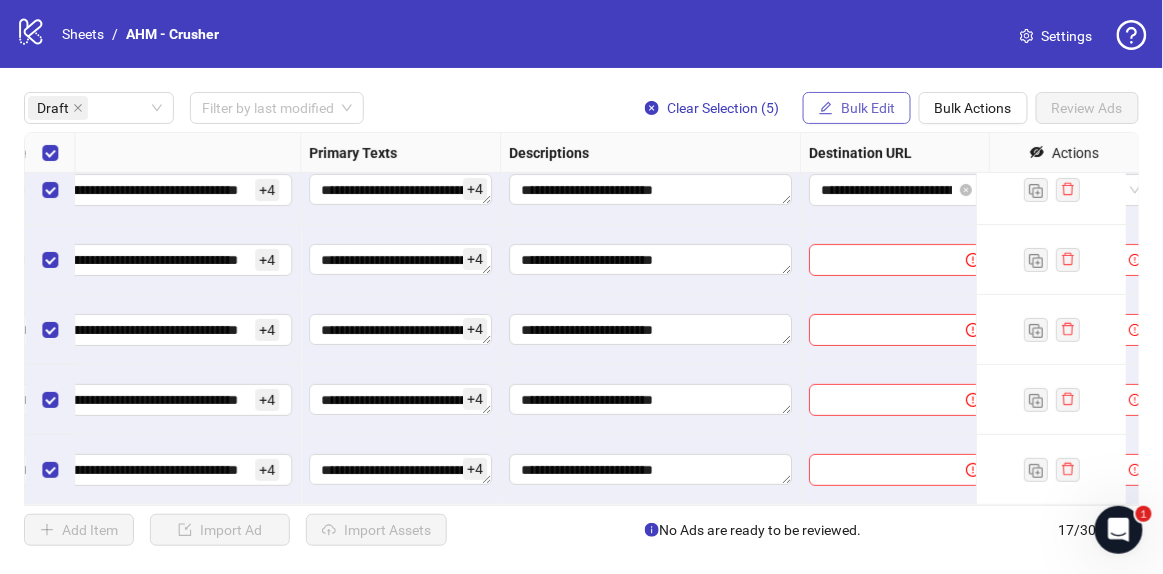 click on "Bulk Edit" at bounding box center (857, 108) 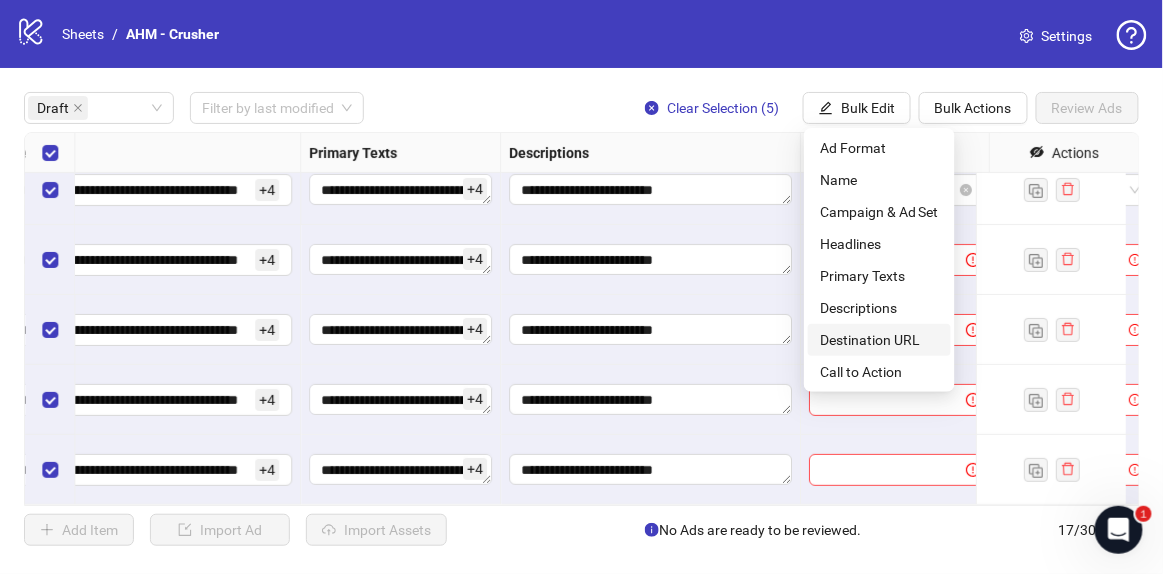 click on "Destination URL" at bounding box center (879, 340) 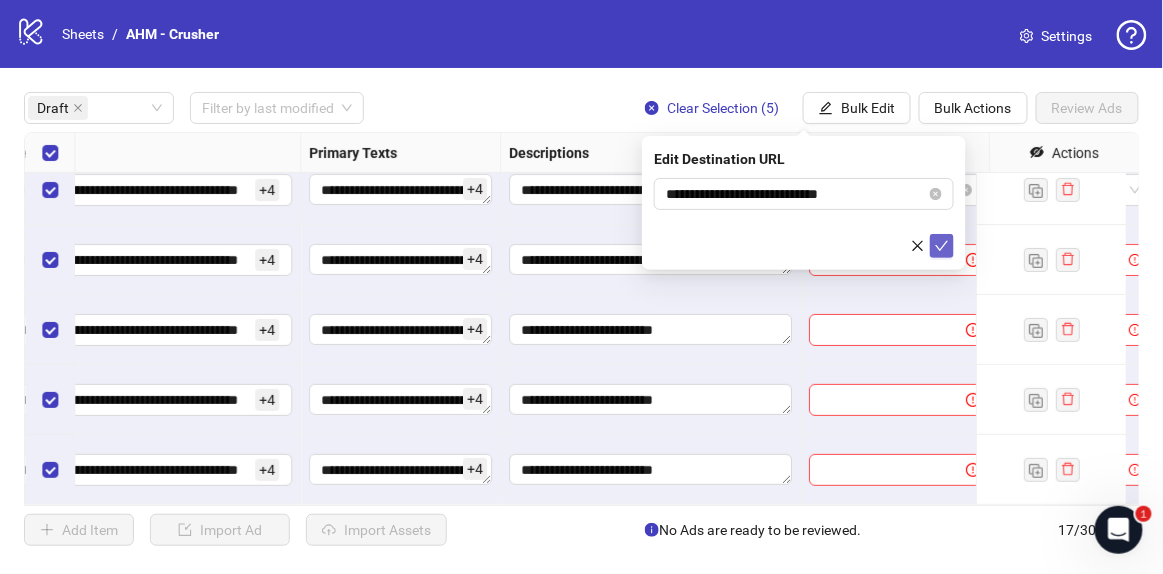 click 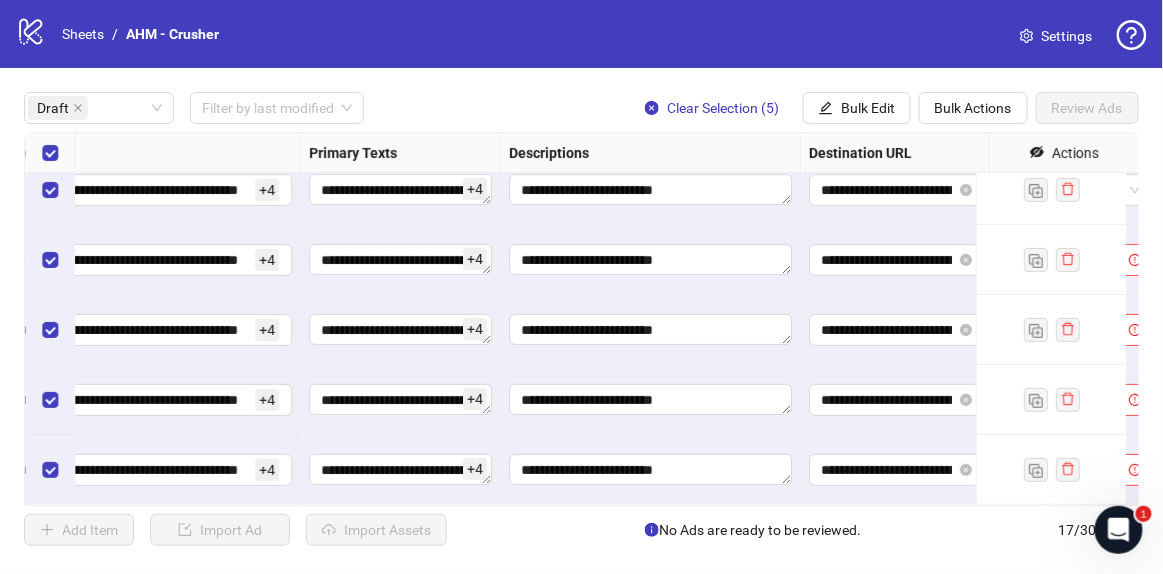 drag, startPoint x: 875, startPoint y: 109, endPoint x: 908, endPoint y: 164, distance: 64.14047 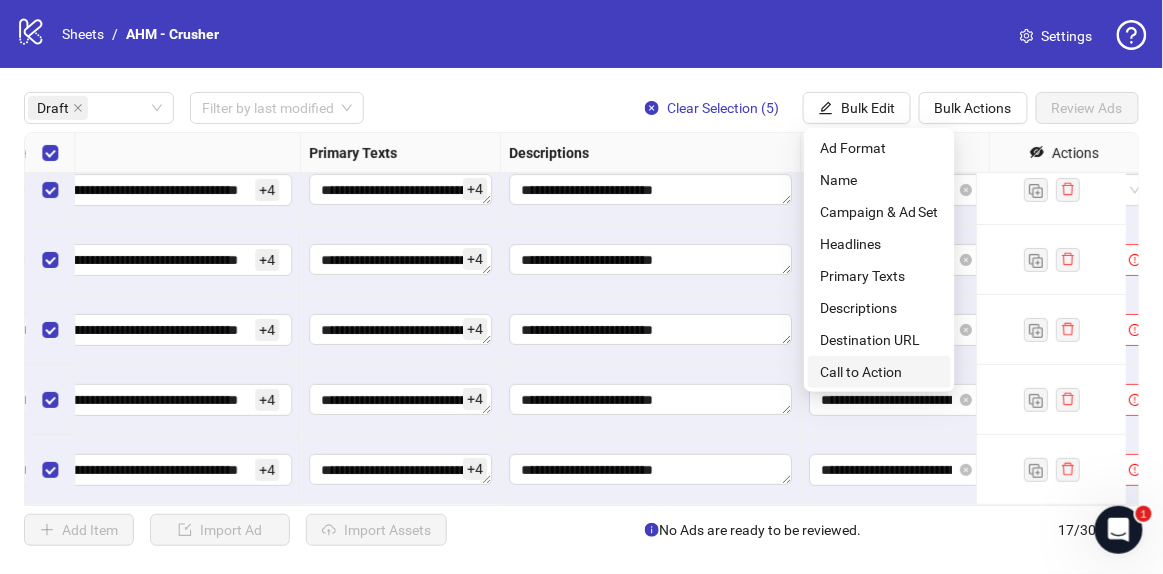 click on "Call to Action" at bounding box center [879, 372] 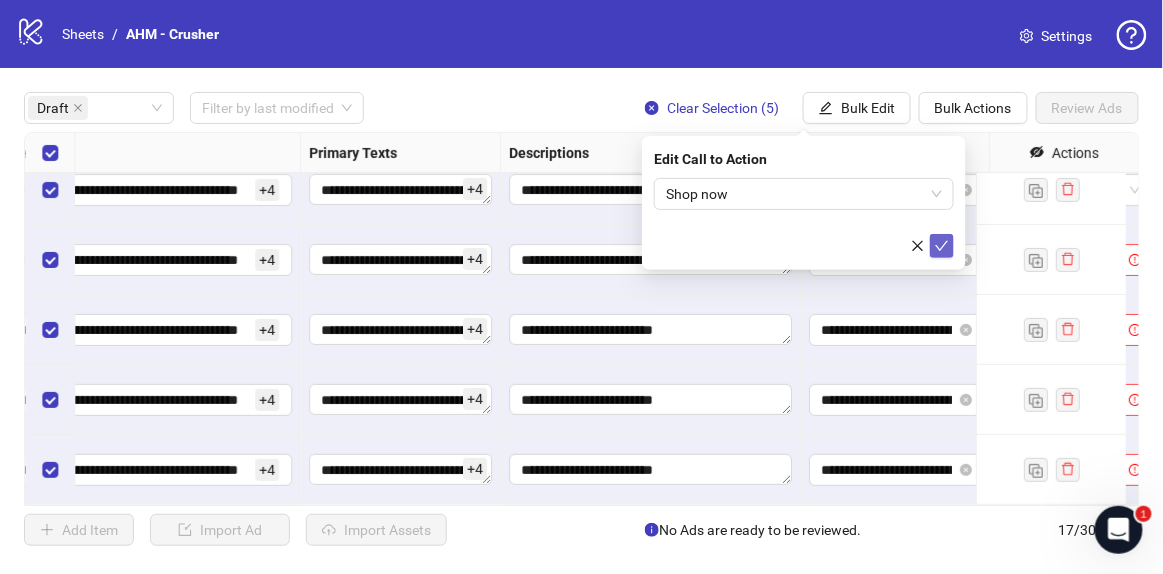 click 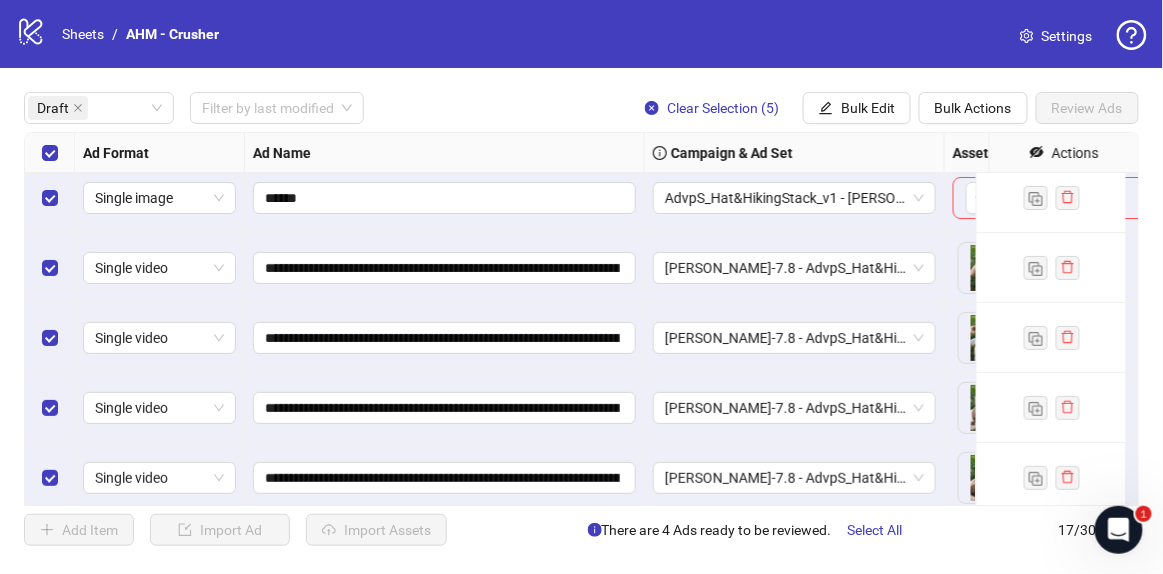 scroll, scrollTop: 0, scrollLeft: 0, axis: both 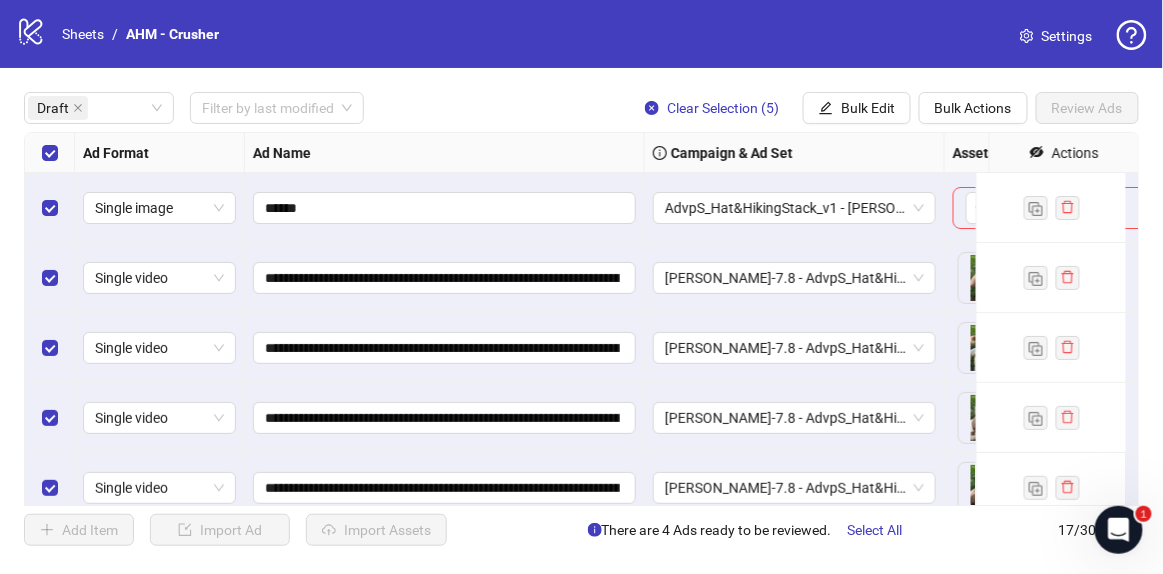 click at bounding box center [50, 208] 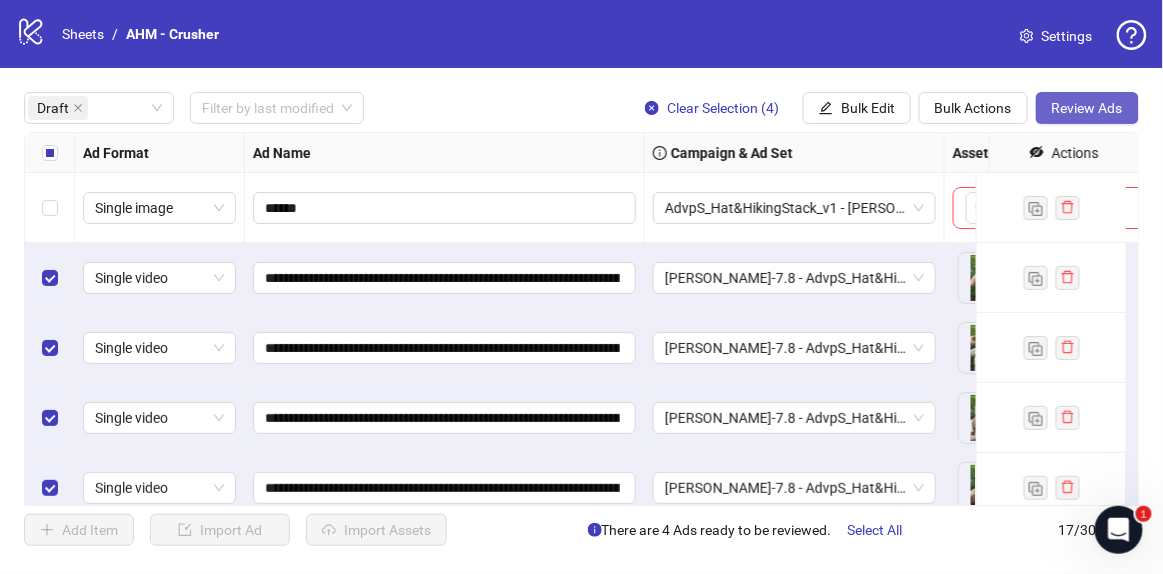 click on "Review Ads" at bounding box center [1087, 108] 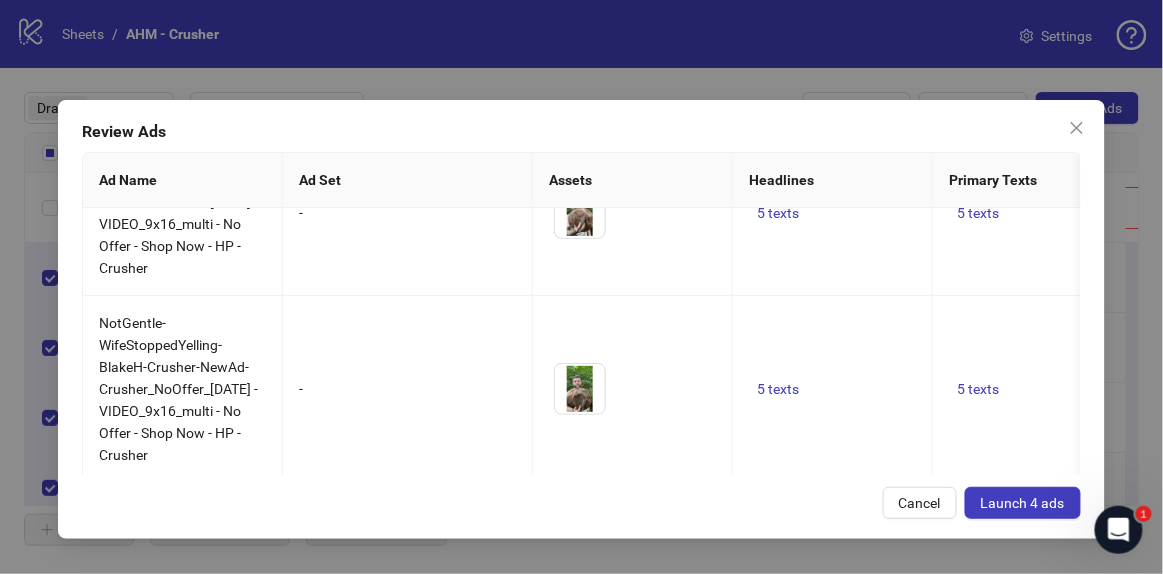 scroll, scrollTop: 427, scrollLeft: 0, axis: vertical 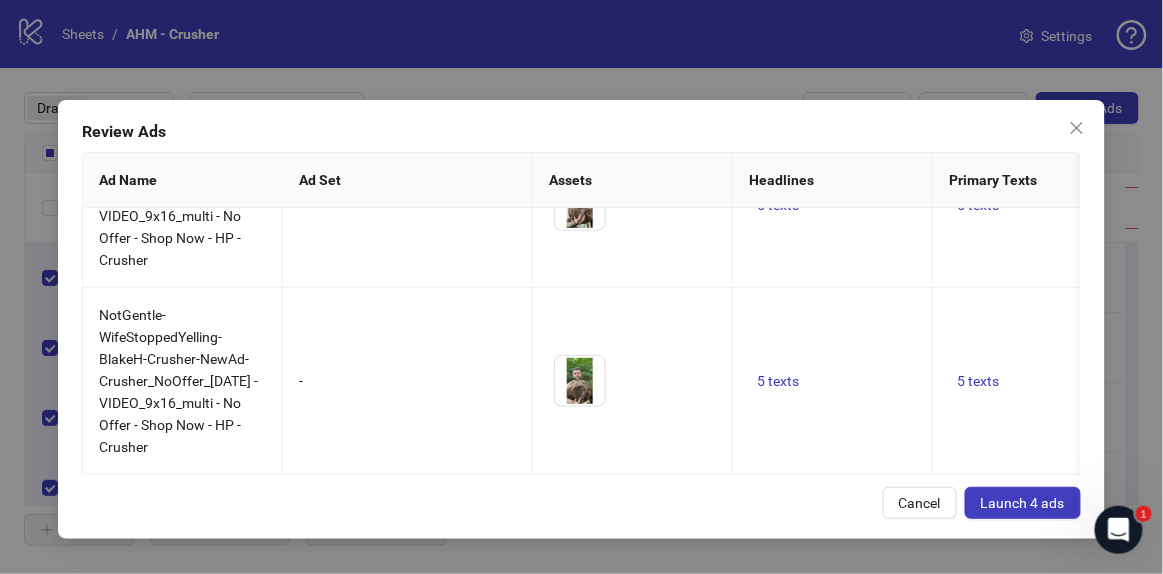 click on "Launch 4 ads" at bounding box center [1023, 503] 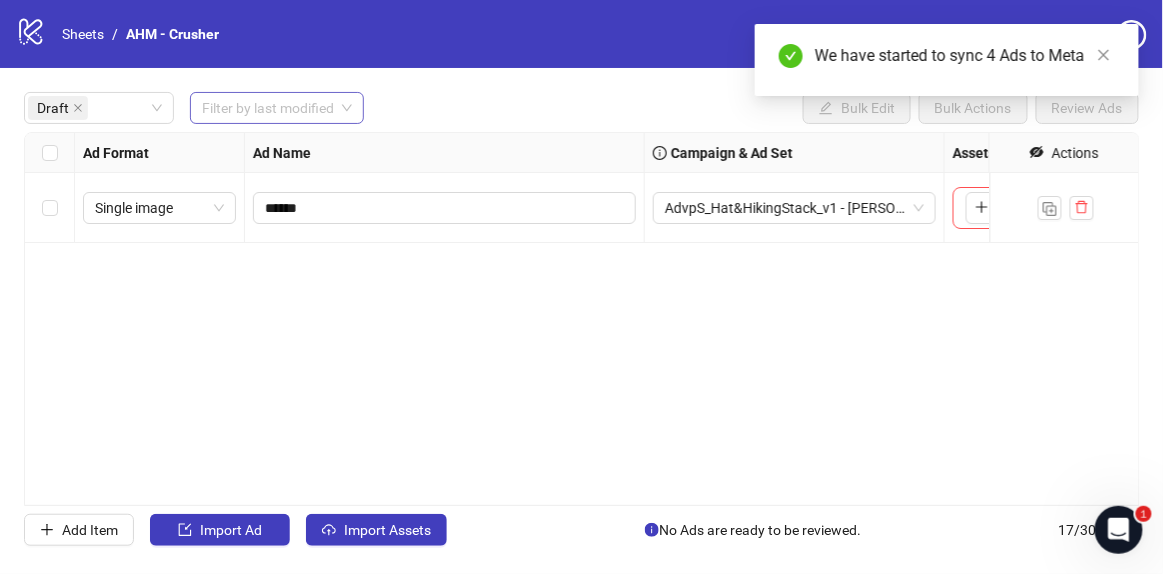 click at bounding box center (268, 108) 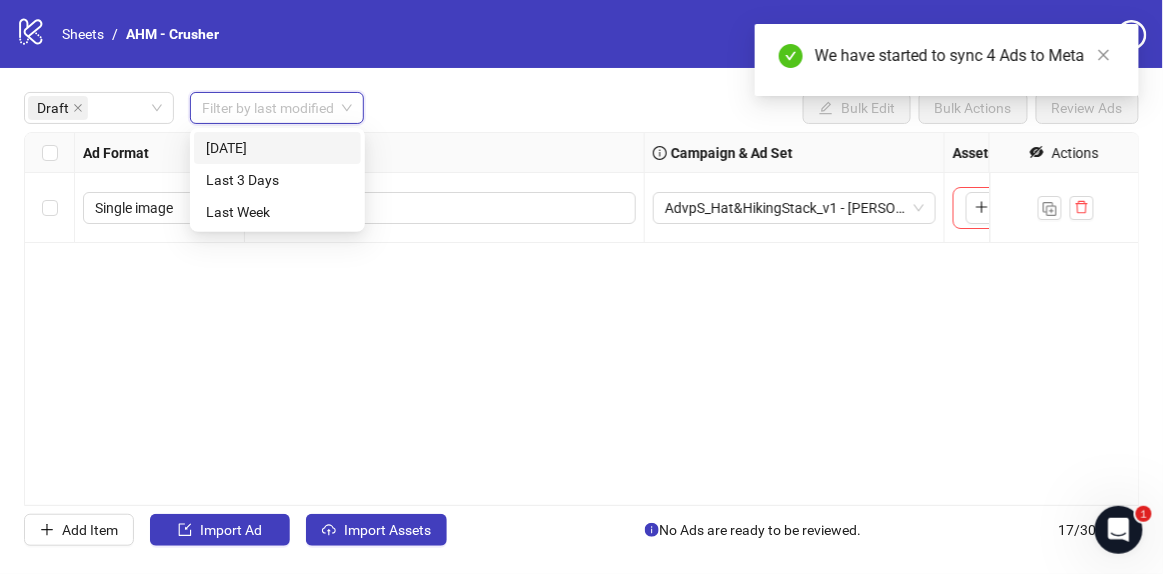 click on "[DATE]" at bounding box center [277, 148] 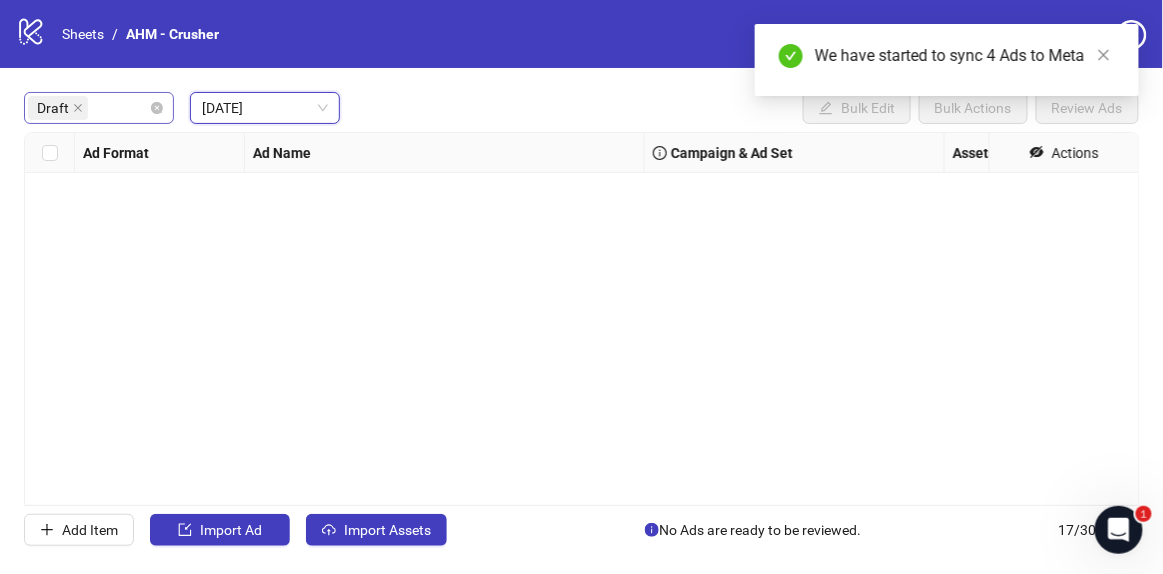 click on "Draft" at bounding box center [99, 108] 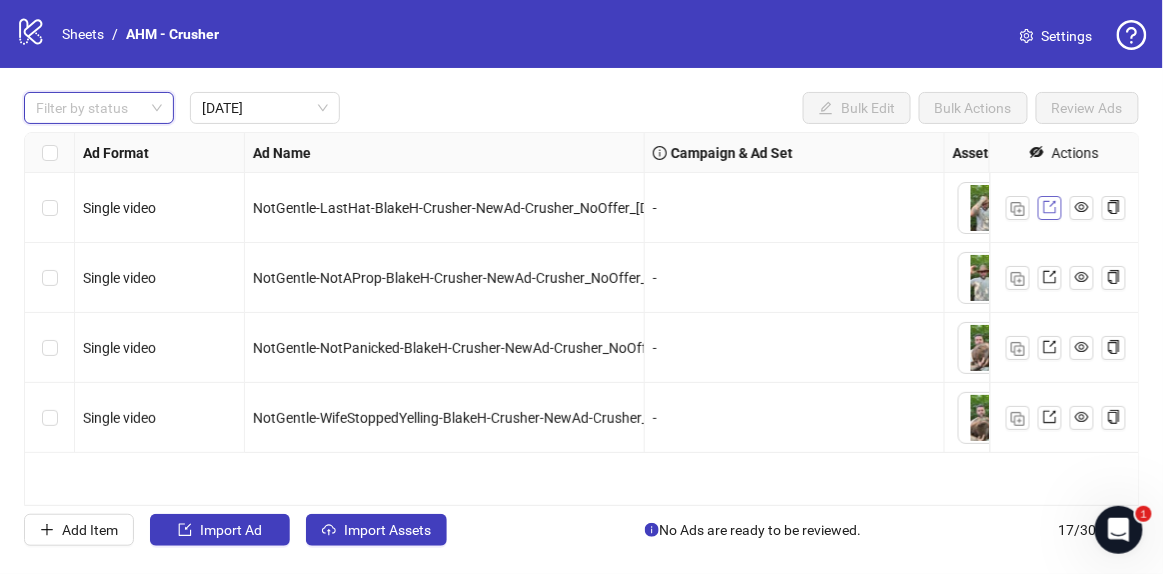 click 